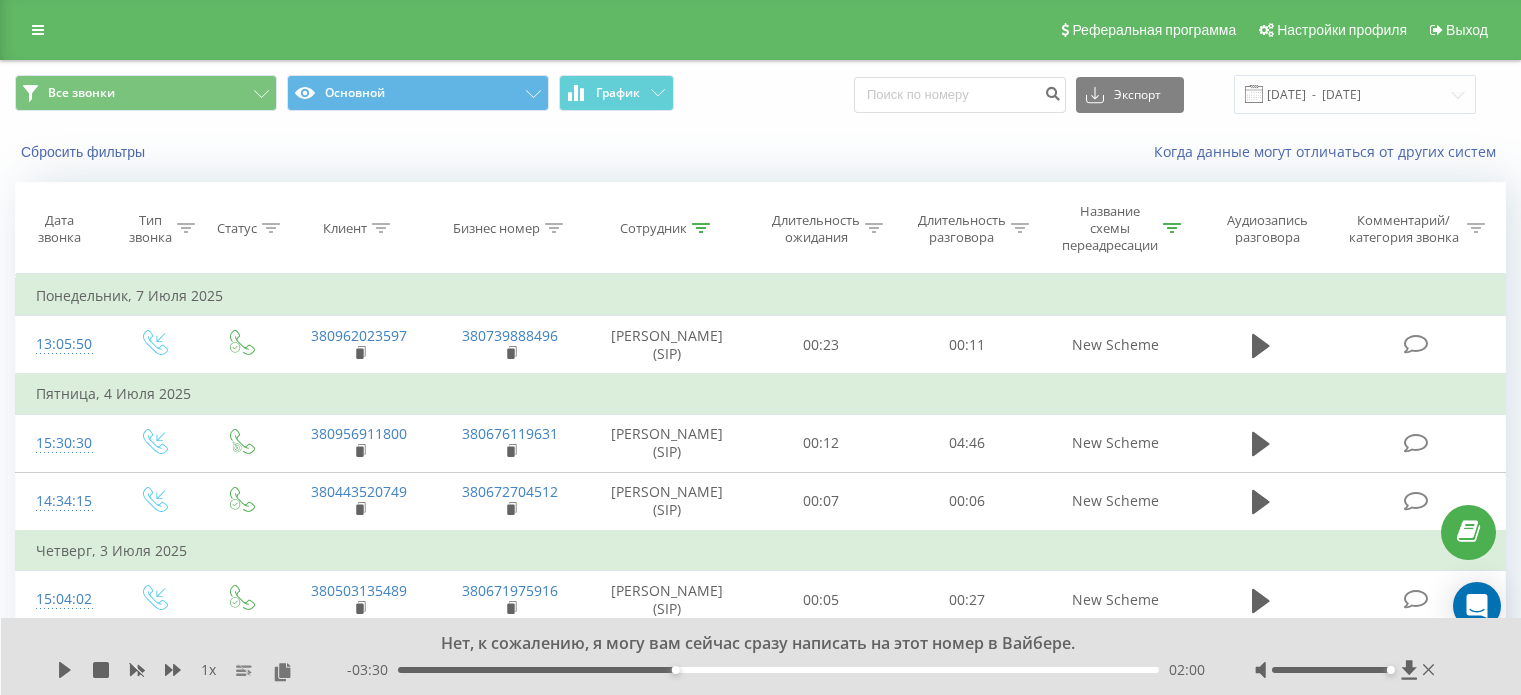 scroll, scrollTop: 1000, scrollLeft: 0, axis: vertical 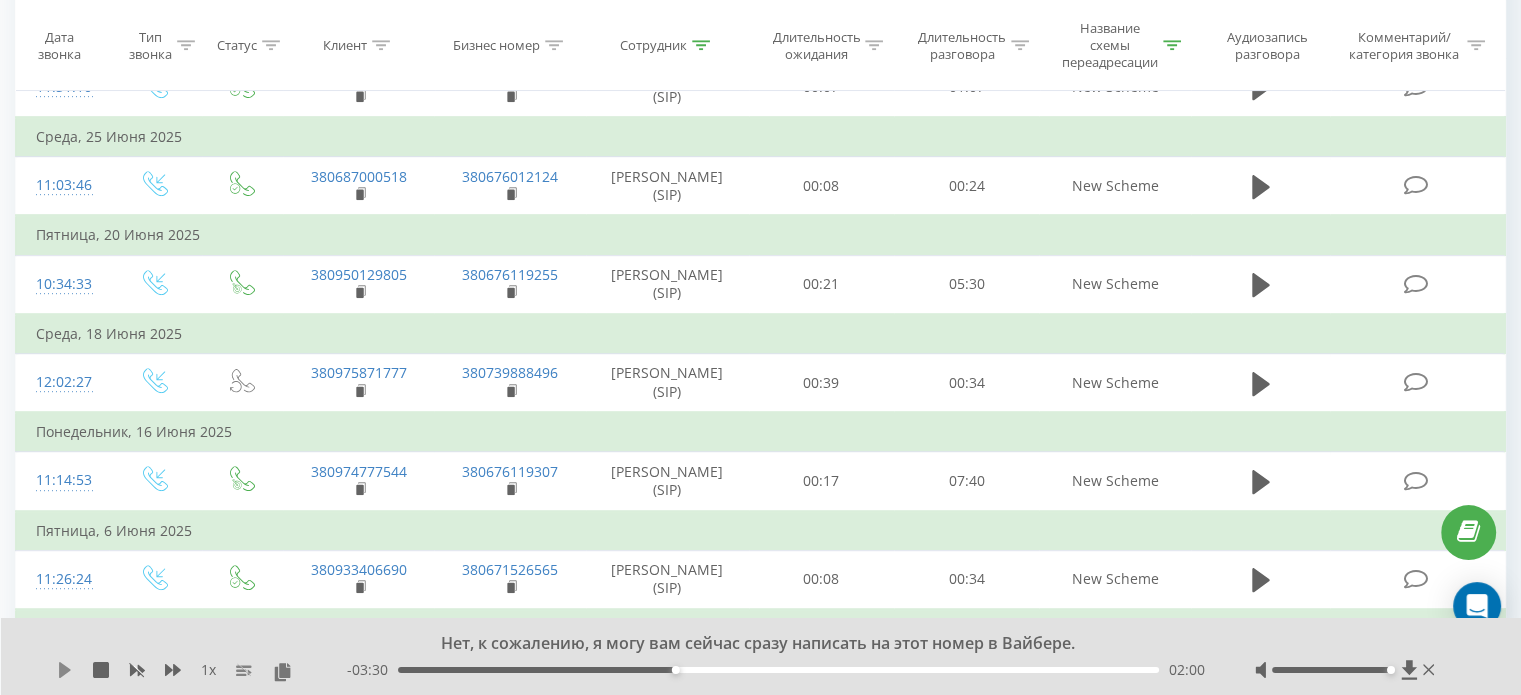 click 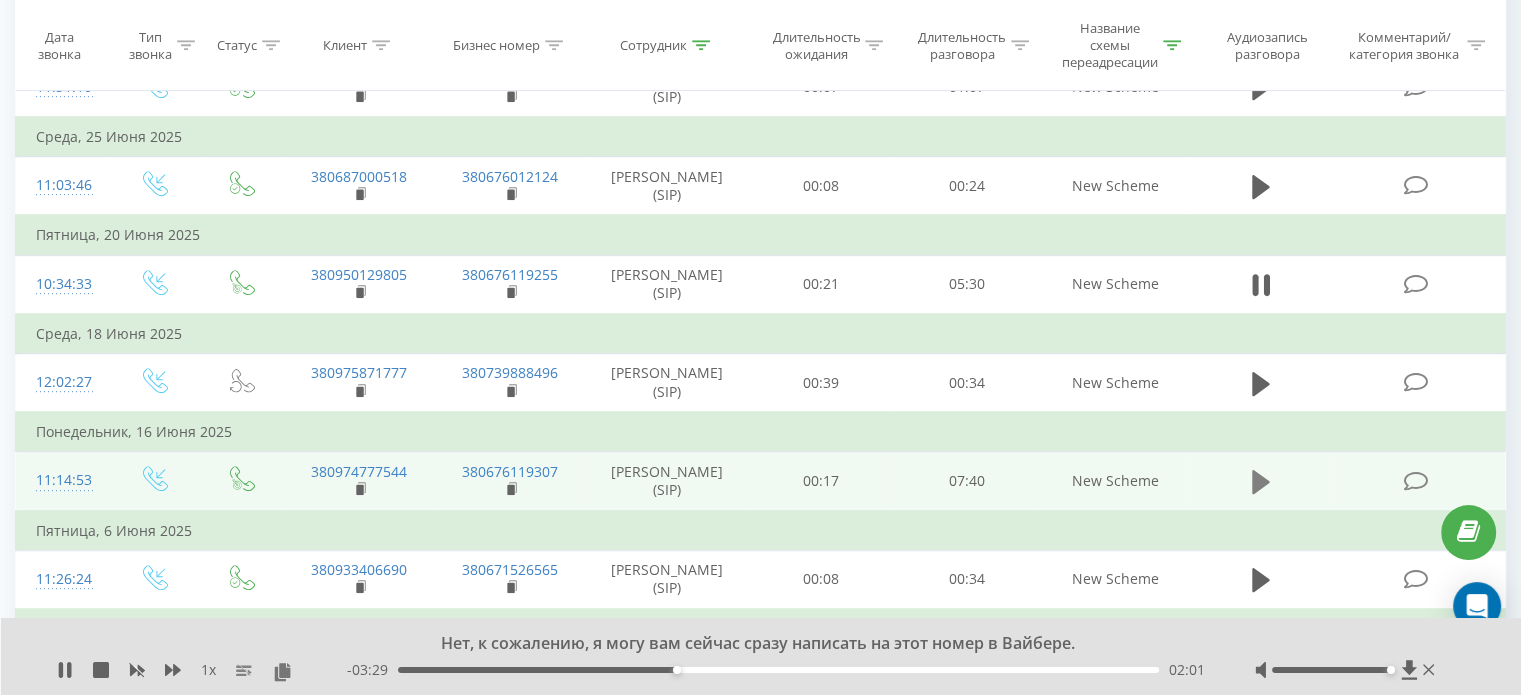 click 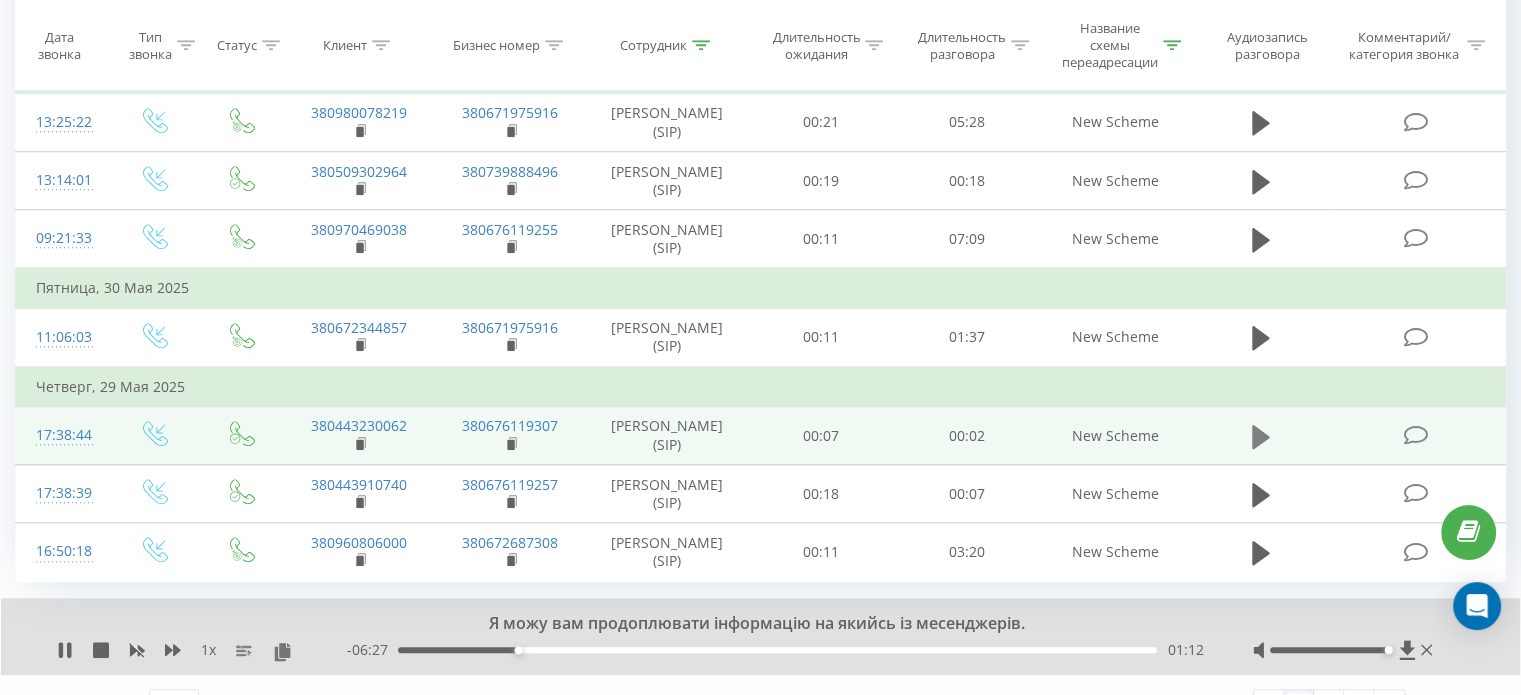 scroll, scrollTop: 1779, scrollLeft: 0, axis: vertical 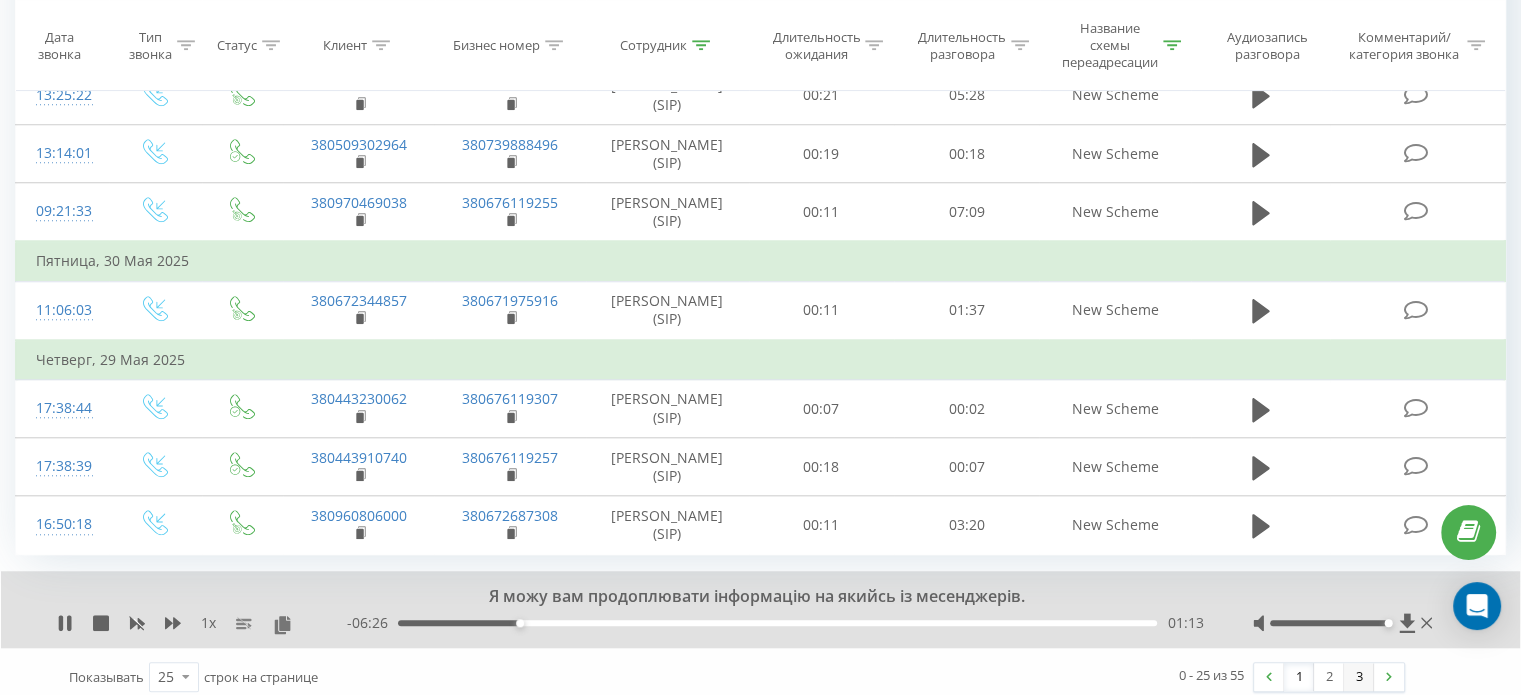 click on "3" at bounding box center (1359, 677) 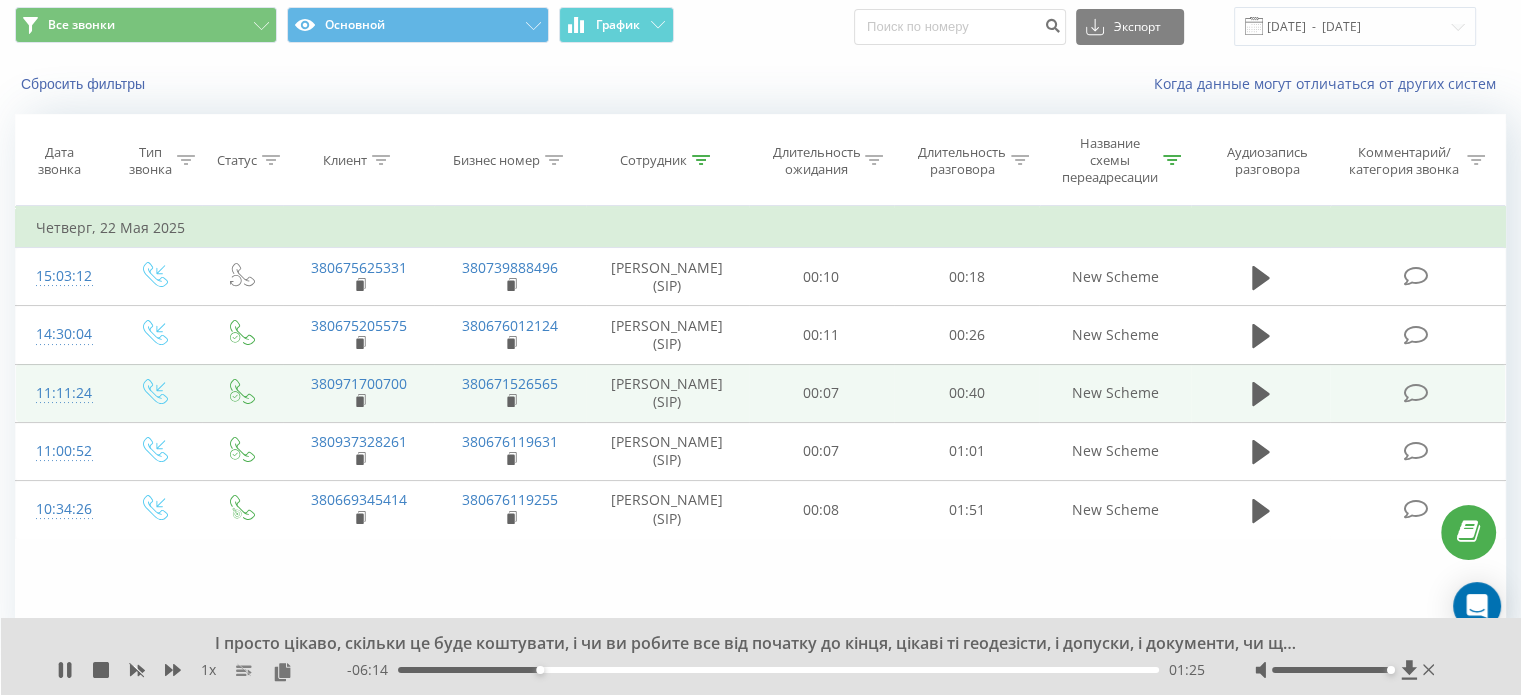 scroll, scrollTop: 0, scrollLeft: 0, axis: both 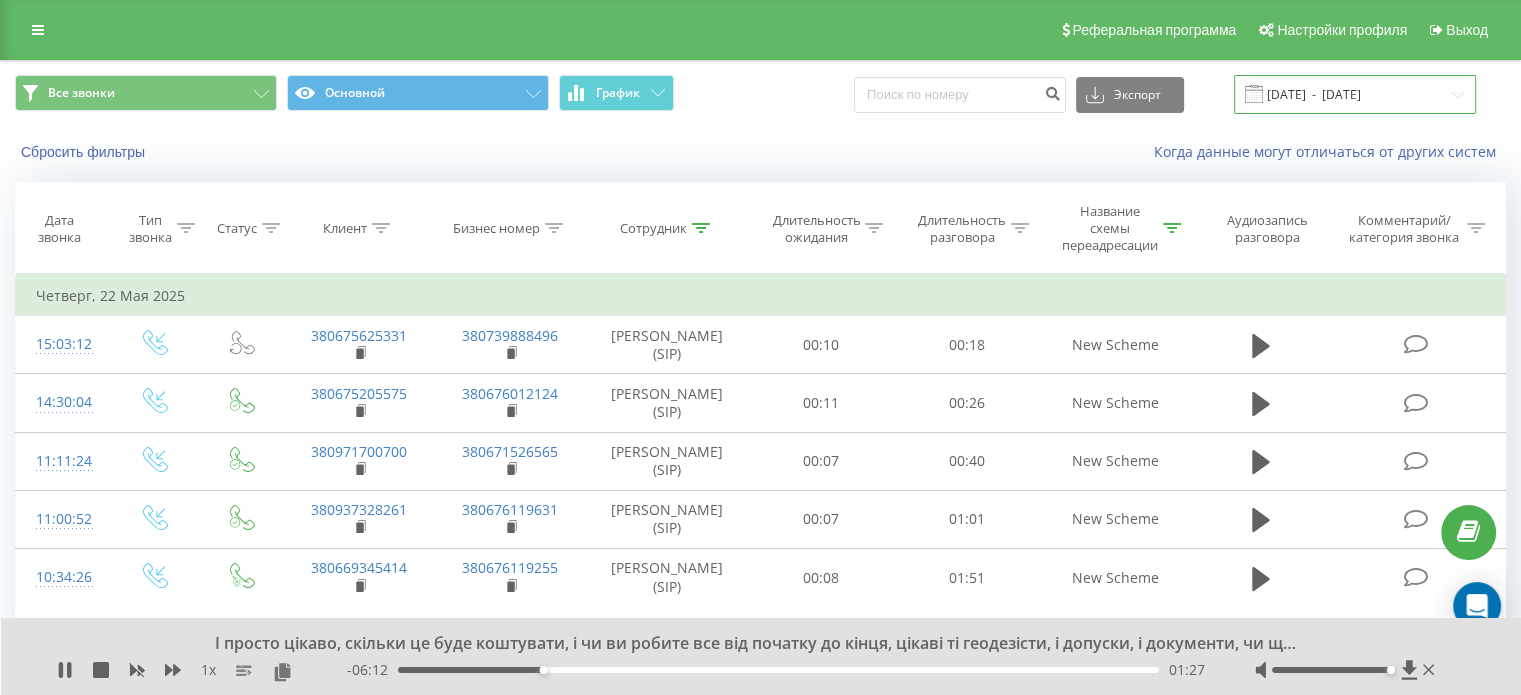 click on "[DATE]  -  [DATE]" at bounding box center (1355, 94) 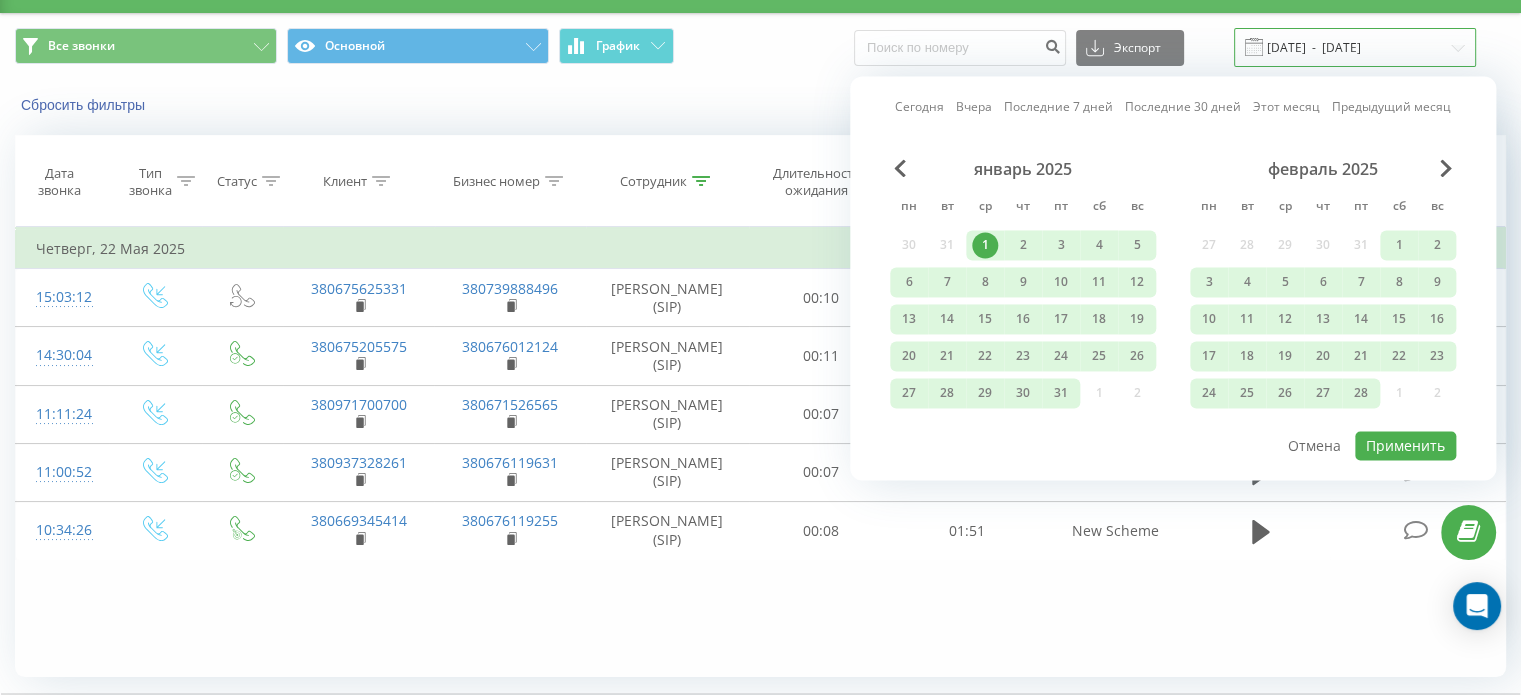 scroll, scrollTop: 0, scrollLeft: 0, axis: both 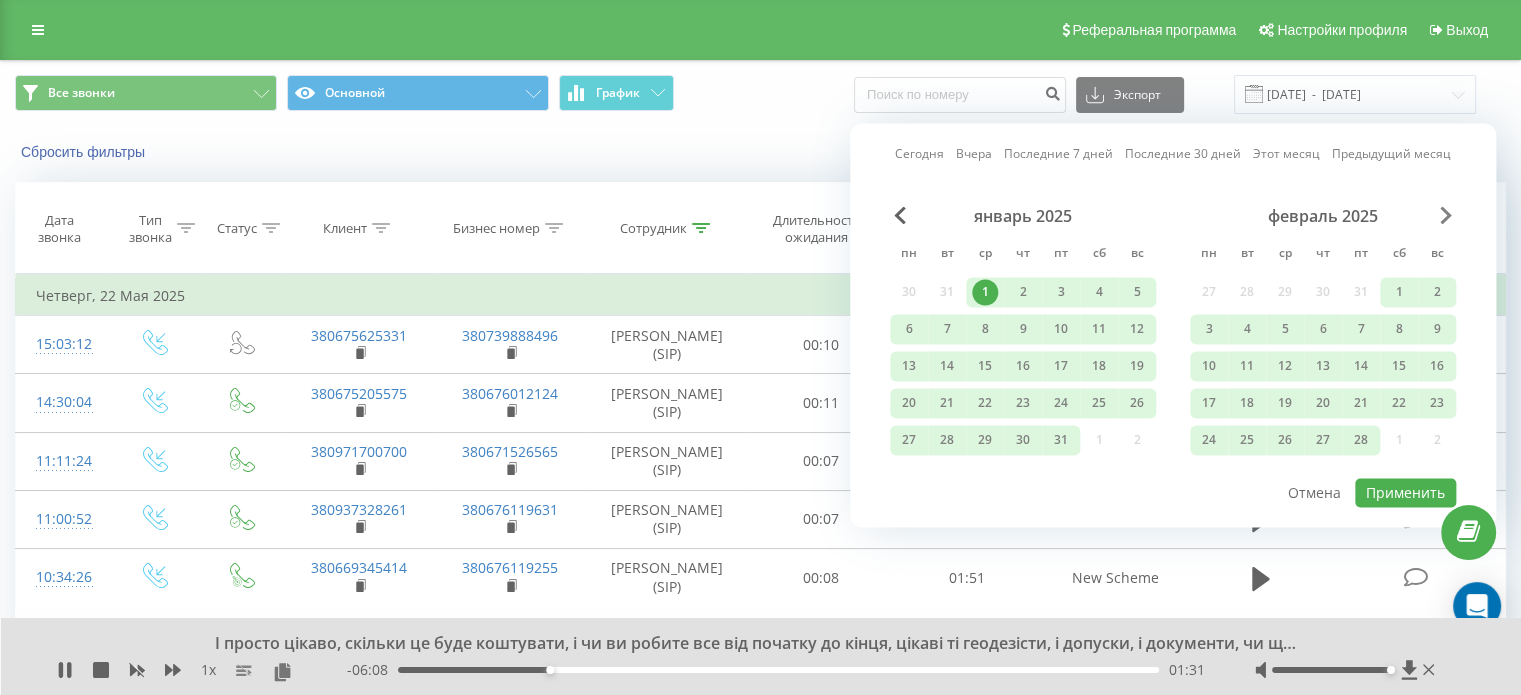 click at bounding box center (1446, 215) 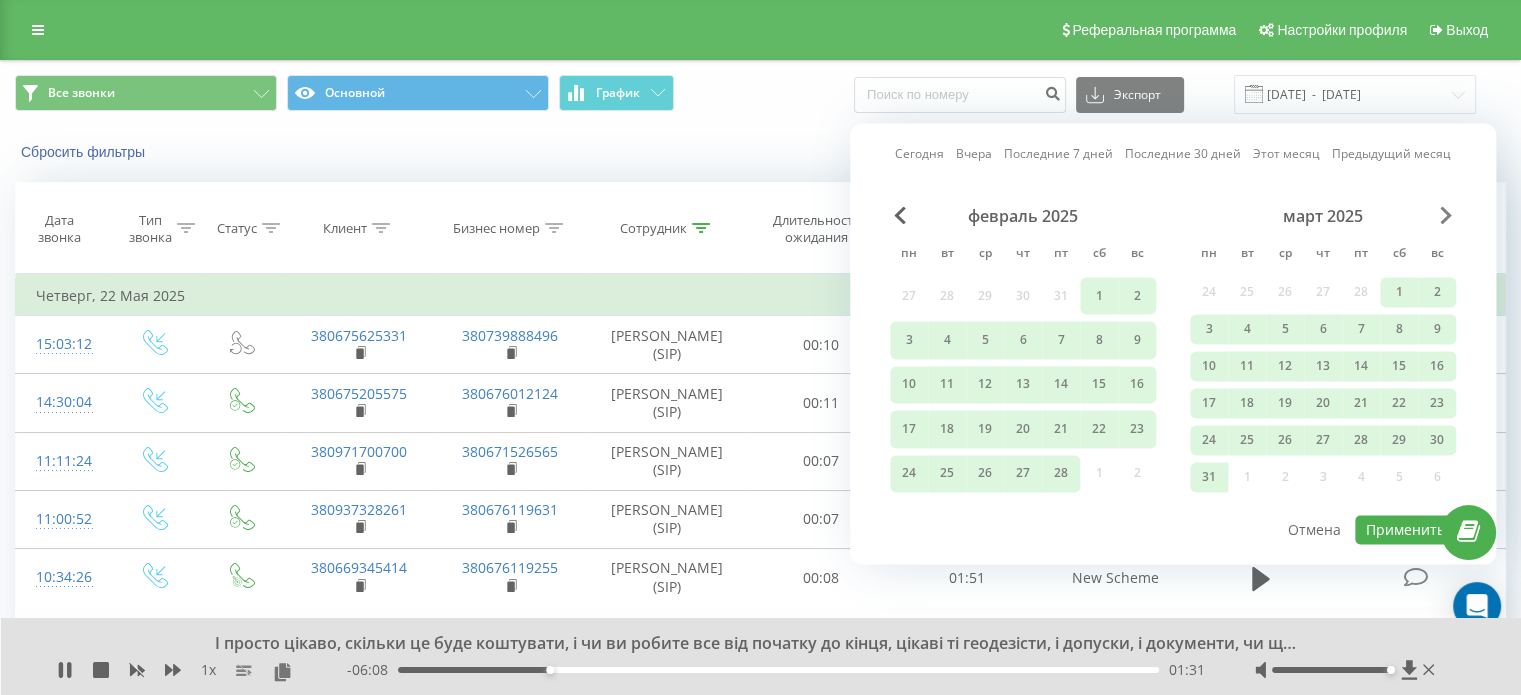 click at bounding box center (1446, 215) 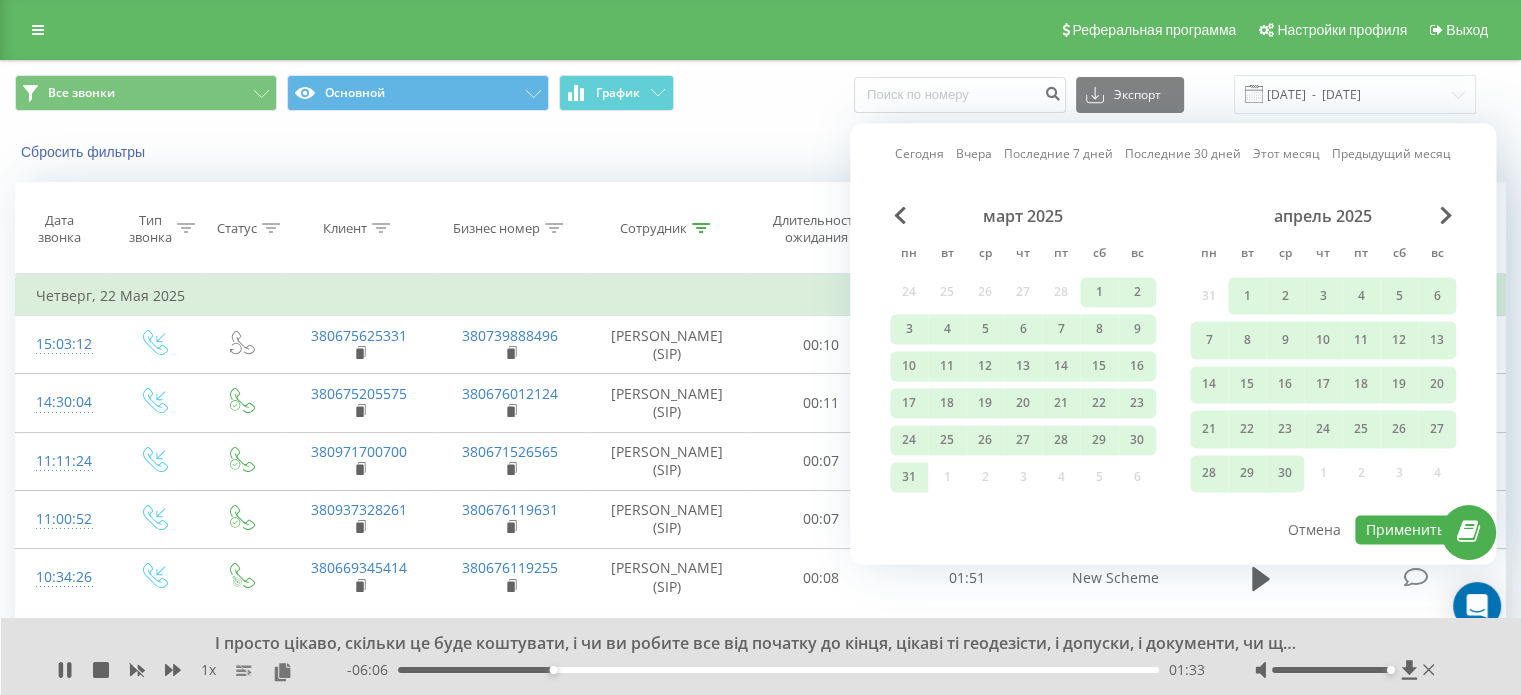 click on "Сбросить фильтры Когда данные могут отличаться от других систем" at bounding box center [760, 152] 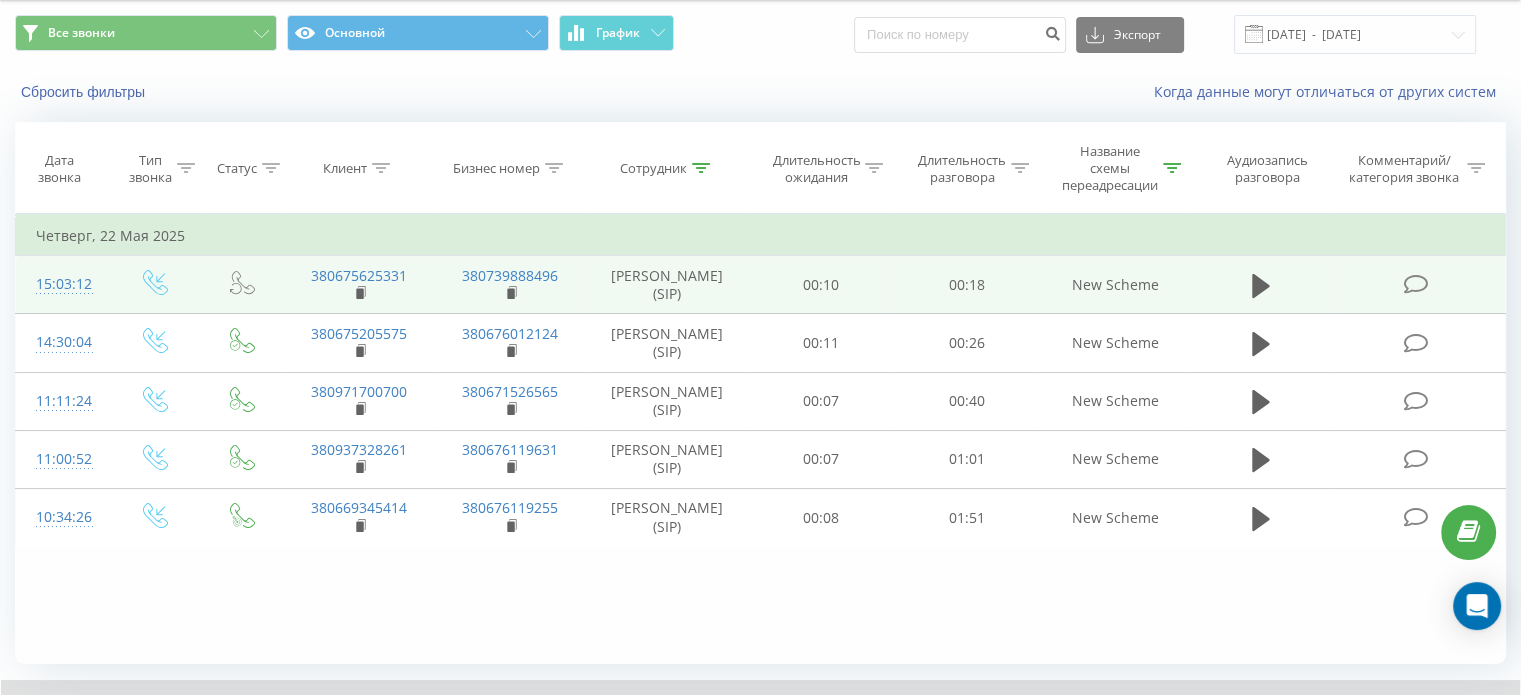 scroll, scrollTop: 103, scrollLeft: 0, axis: vertical 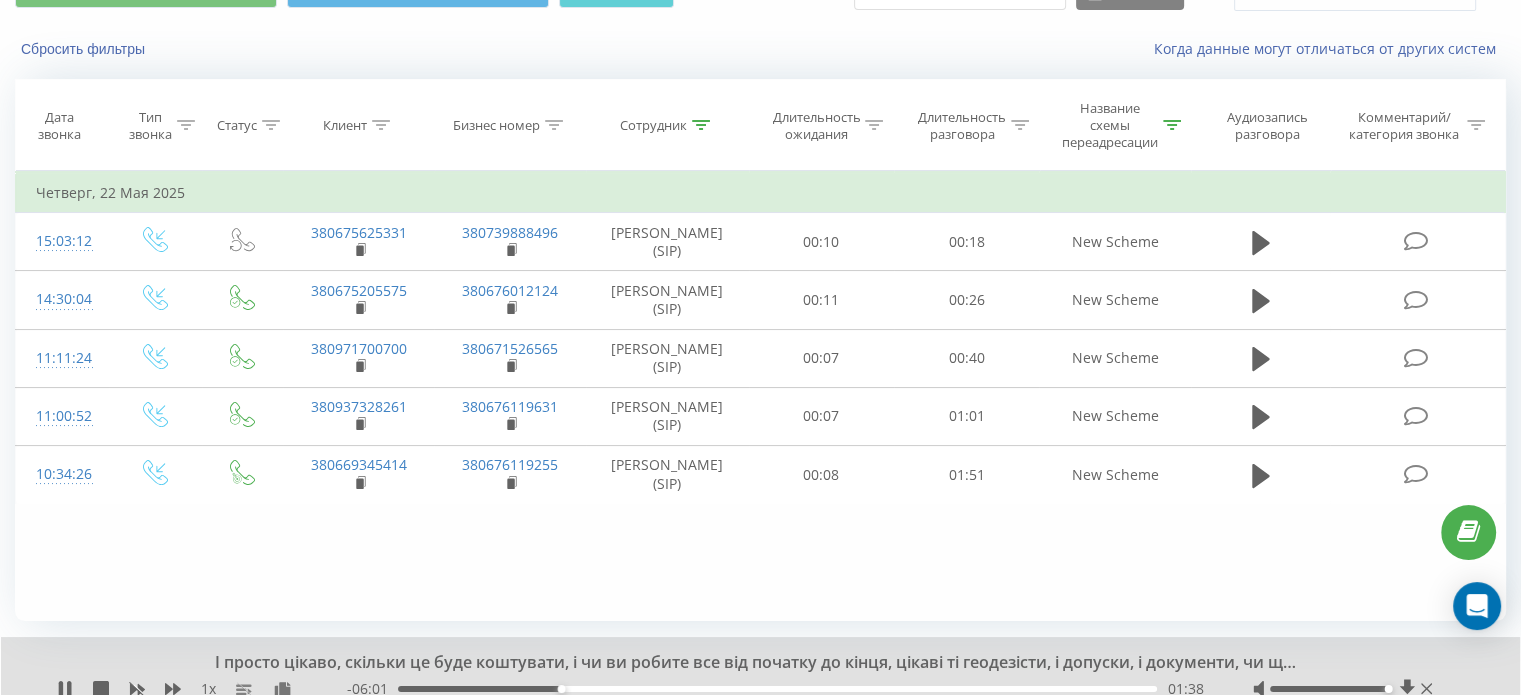click on "Сотрудник" at bounding box center (667, 125) 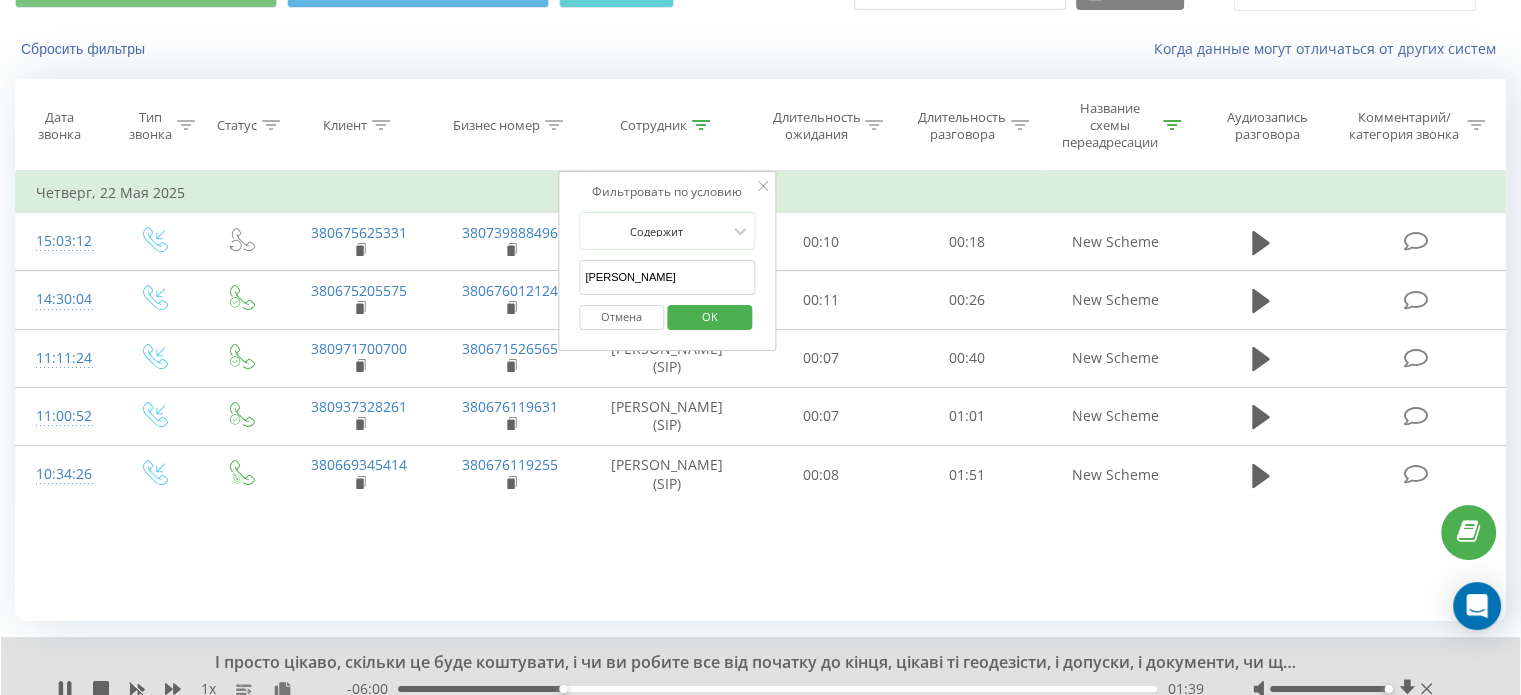 click on "Сотрудник" at bounding box center (667, 125) 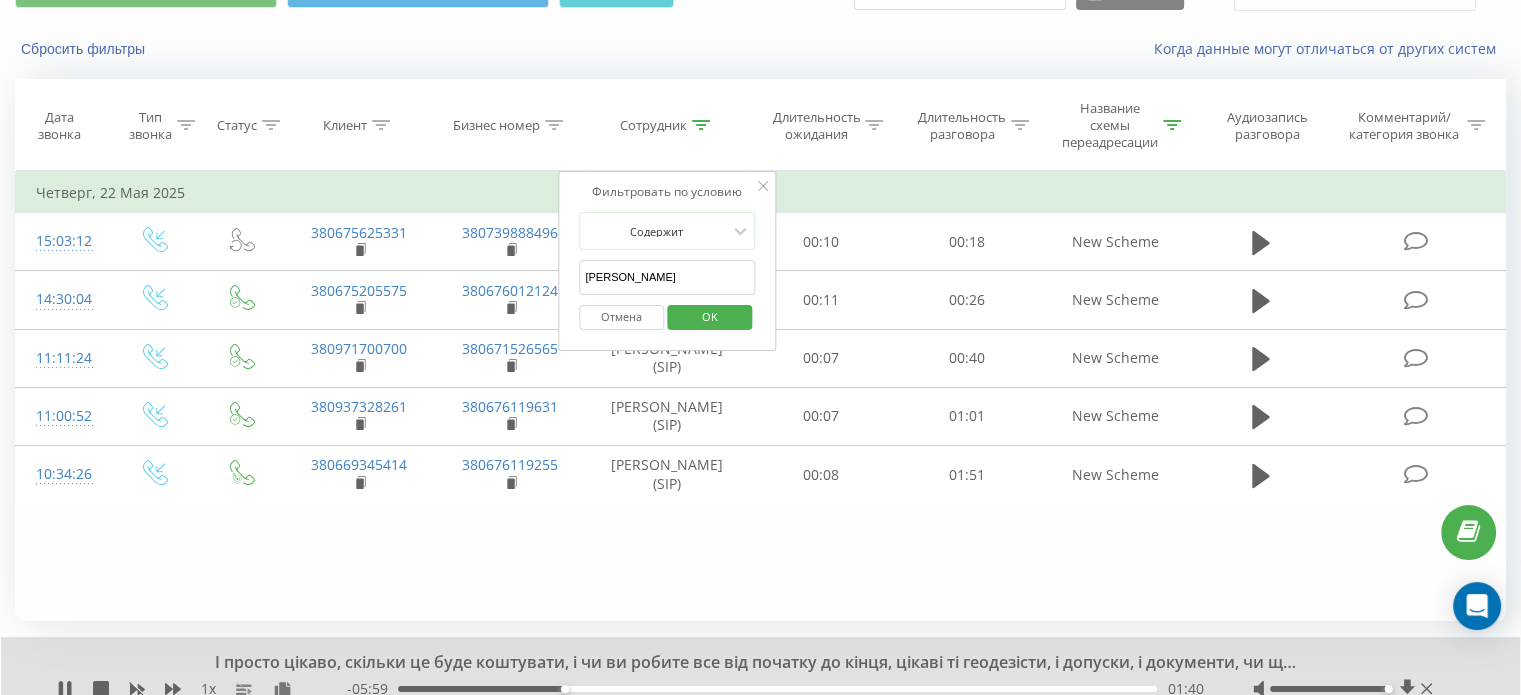 click on "Четверг, 22 Мая 2025" at bounding box center [761, 193] 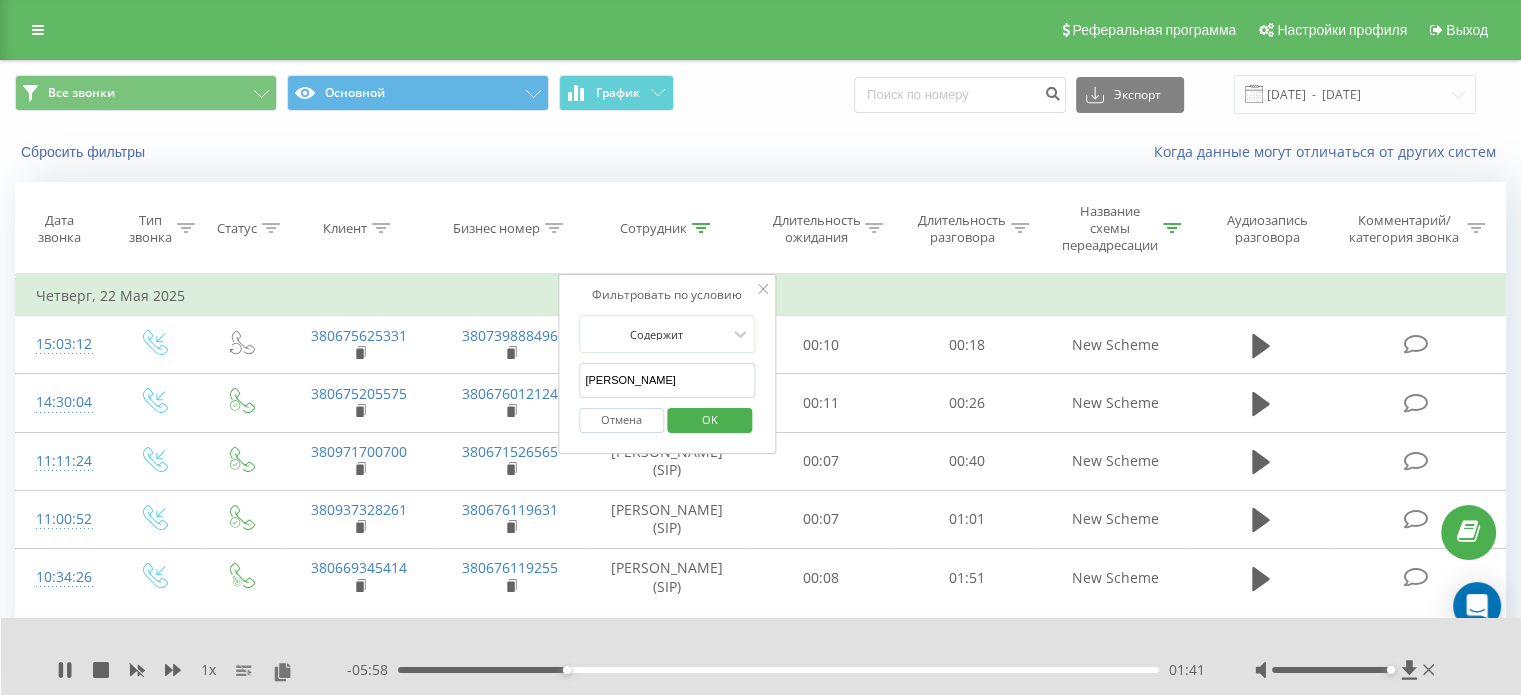 scroll, scrollTop: 0, scrollLeft: 0, axis: both 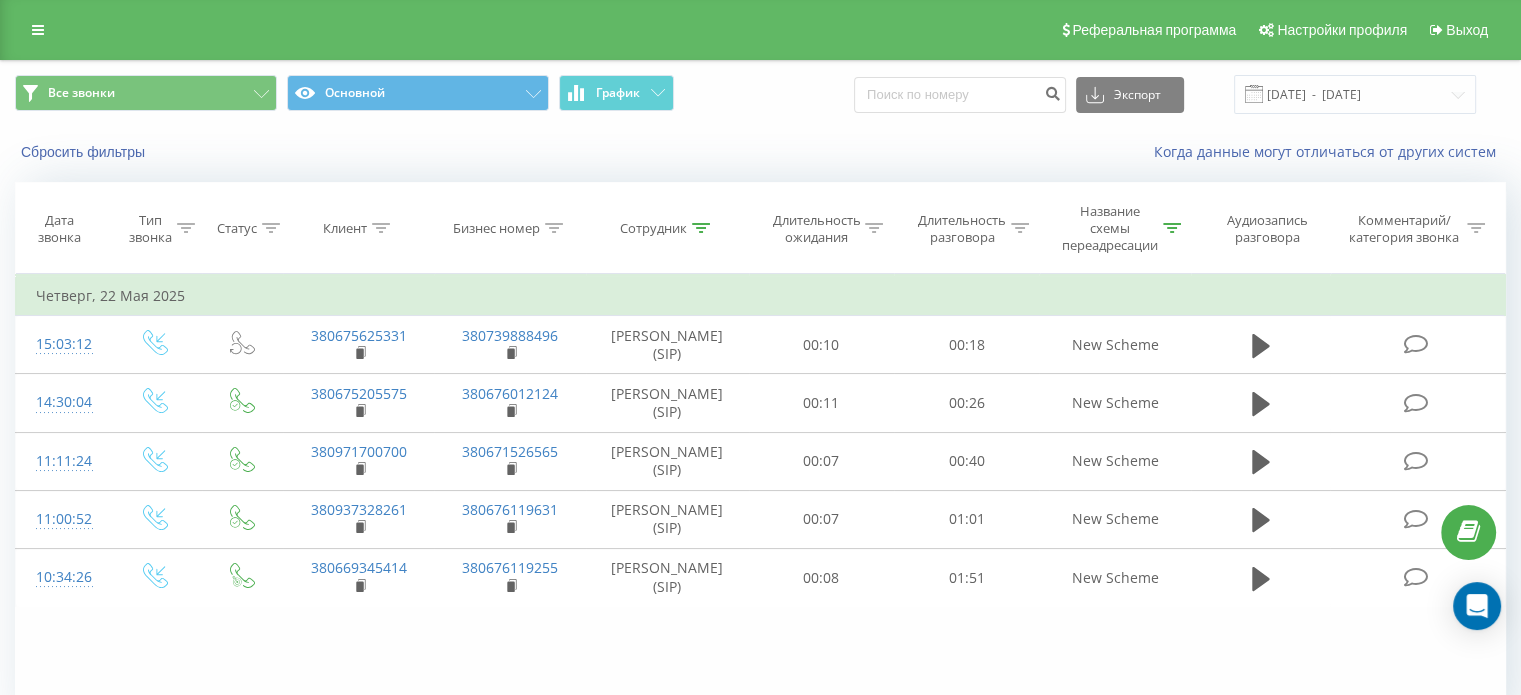 click on "Сотрудник" at bounding box center (665, 228) 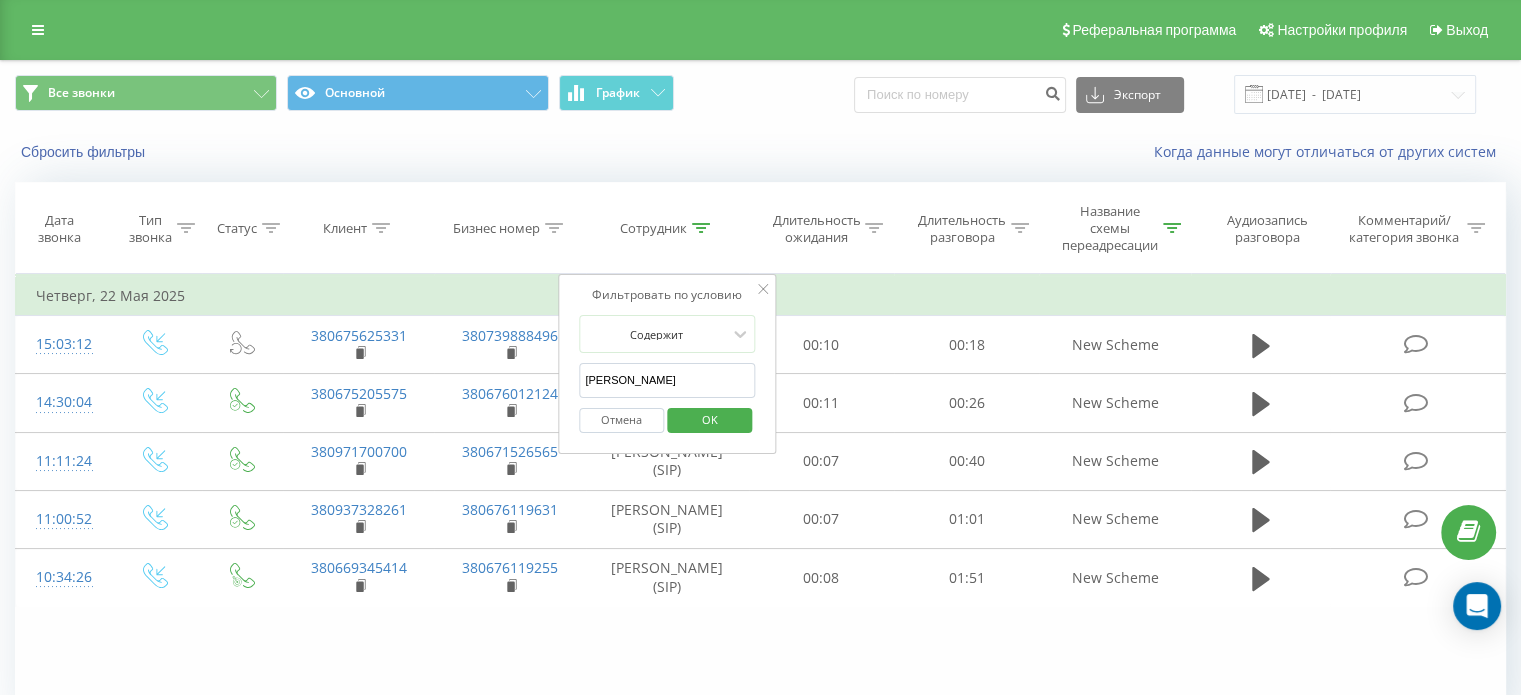 click on "[PERSON_NAME]" at bounding box center (667, 380) 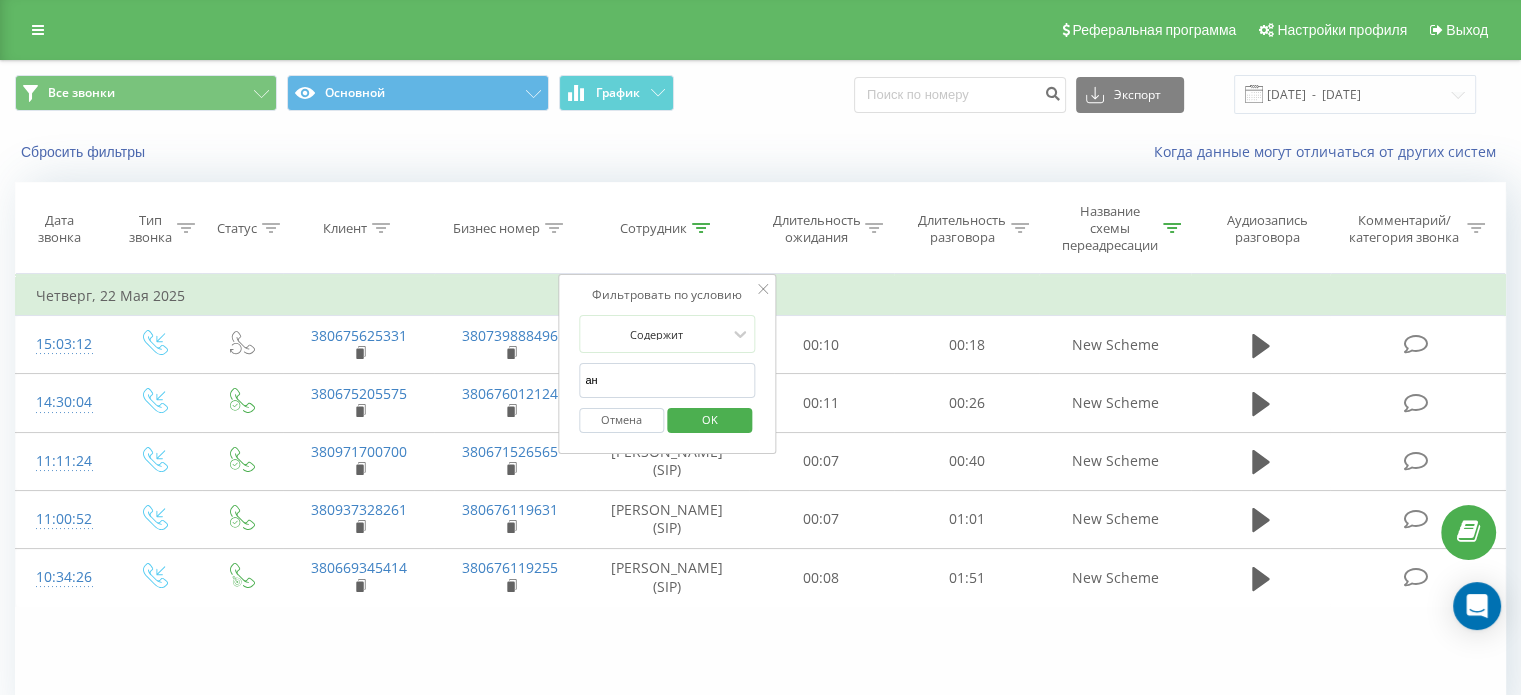 type on "[PERSON_NAME]" 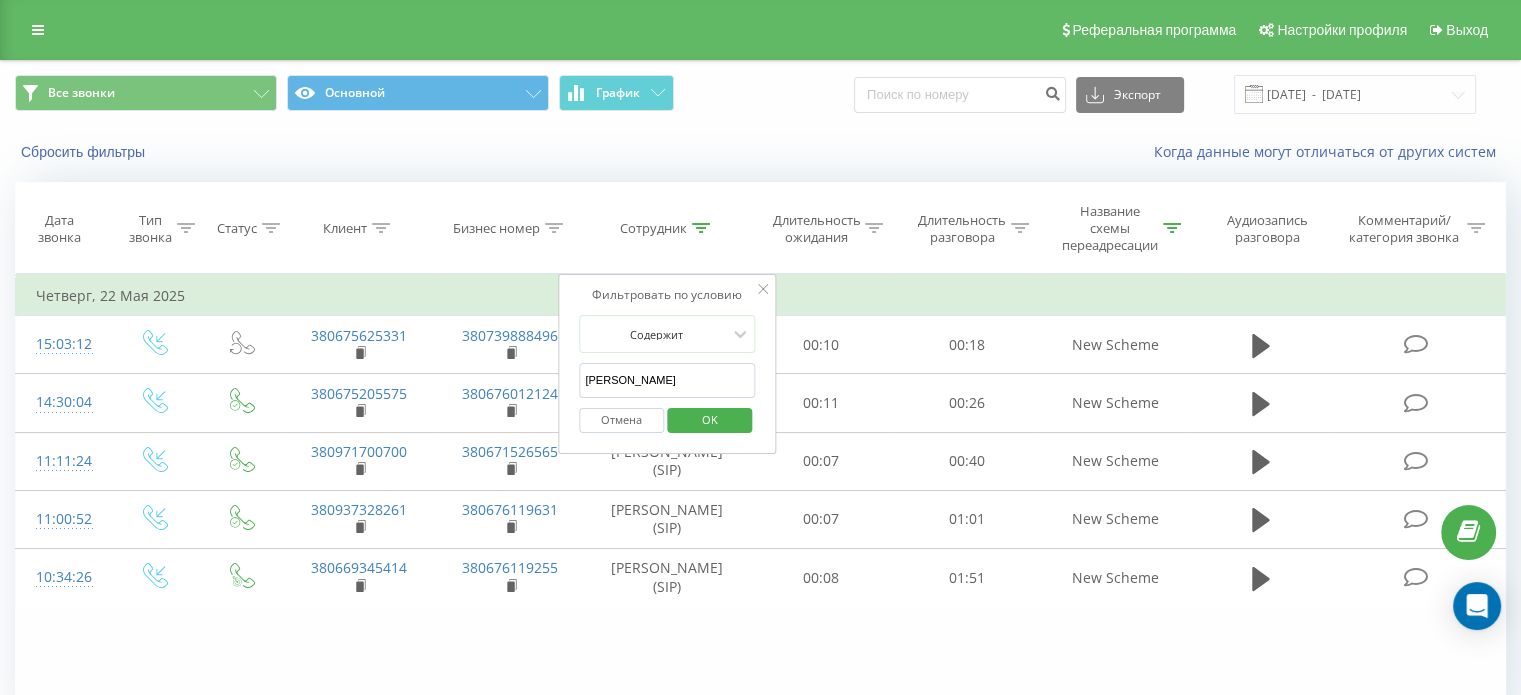 type 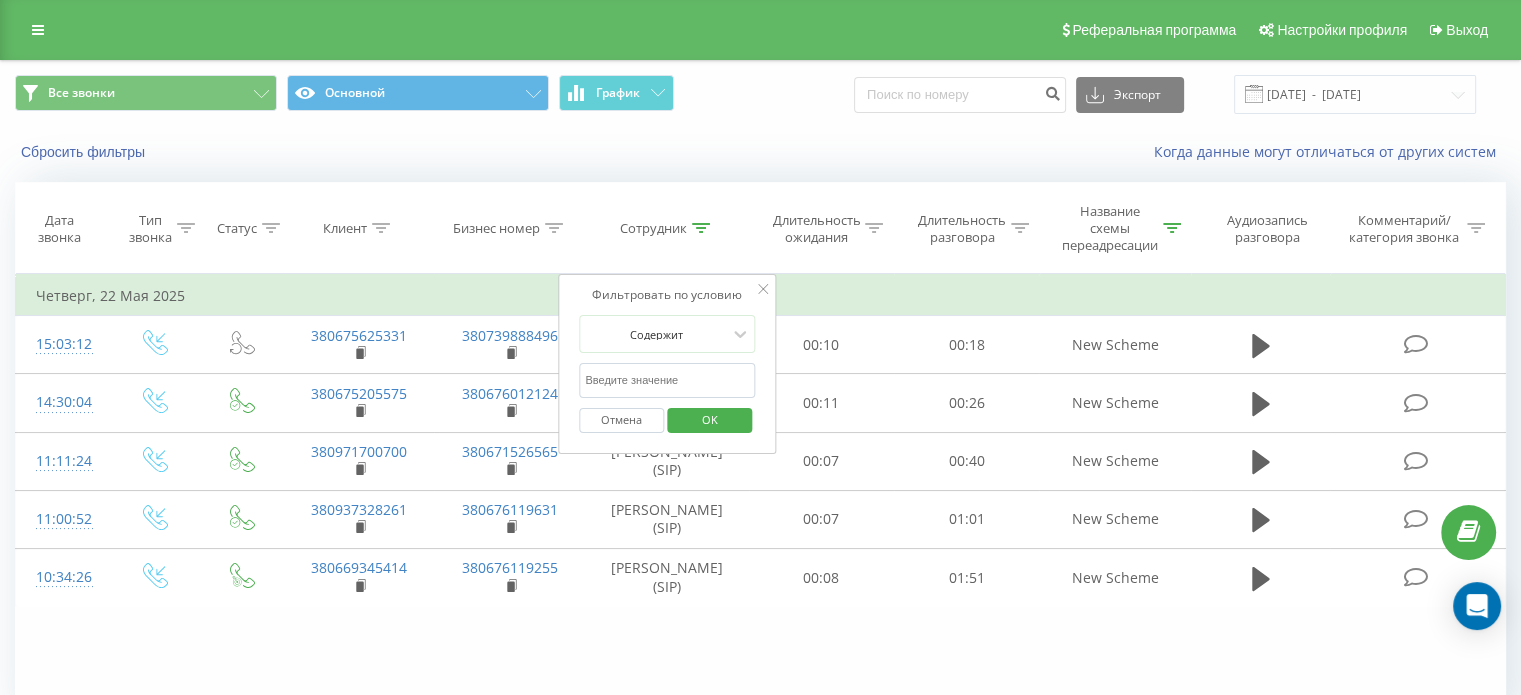 click on "OK" at bounding box center [710, 419] 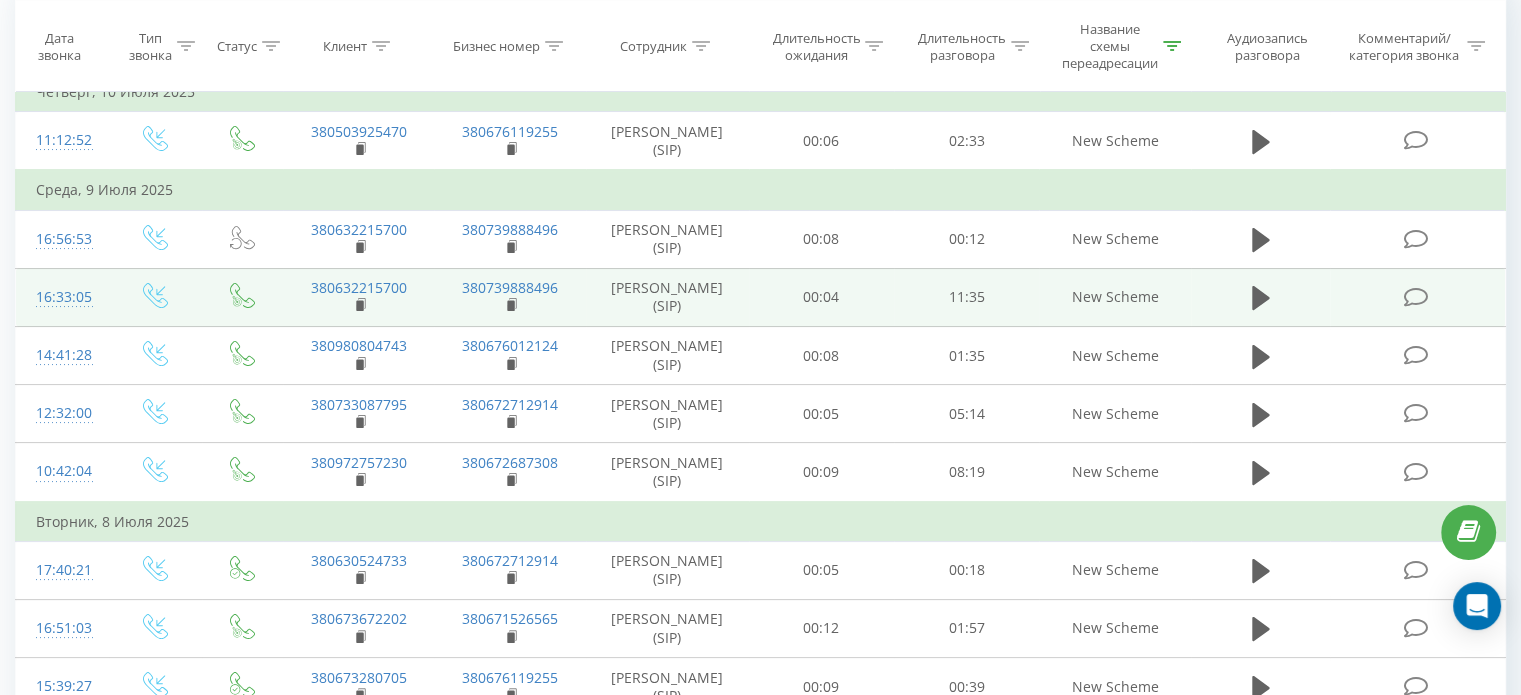 scroll, scrollTop: 0, scrollLeft: 0, axis: both 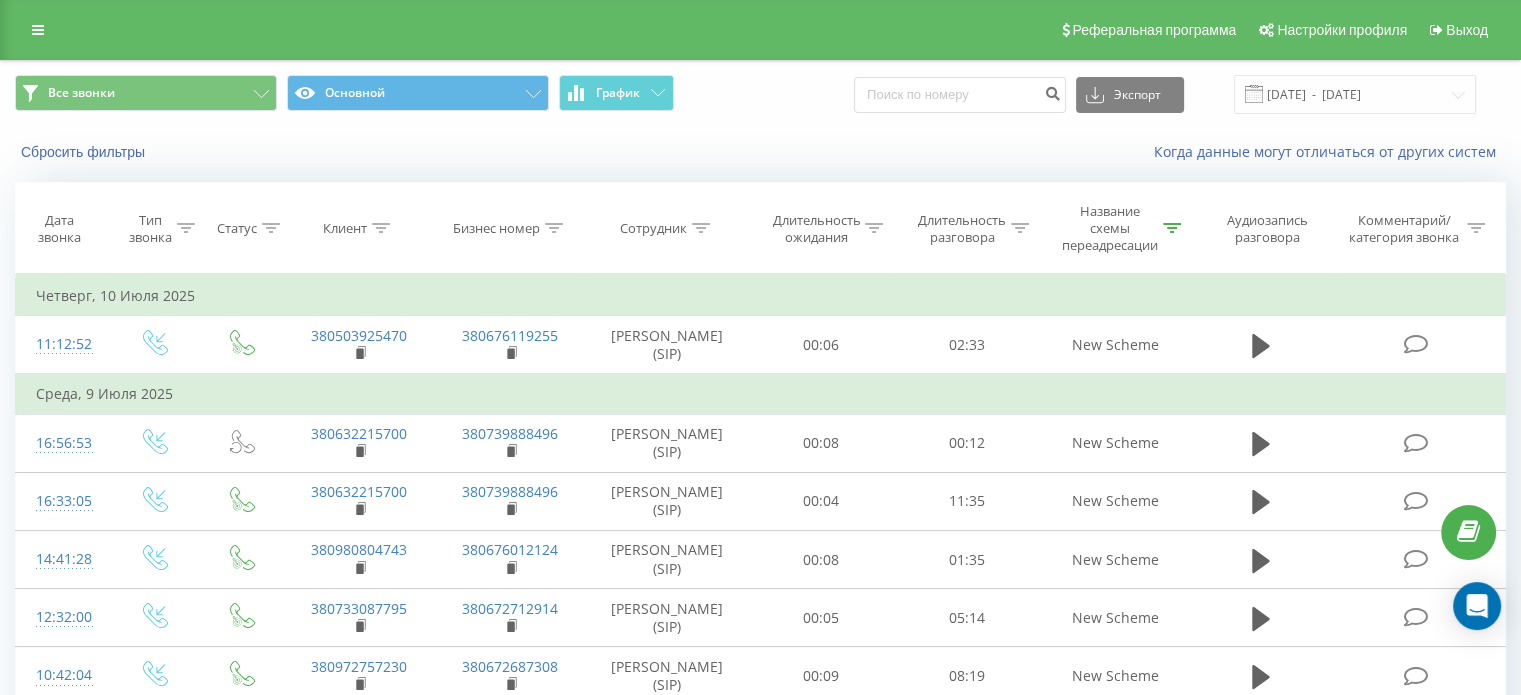 click on "Дата звонка" at bounding box center (59, 229) 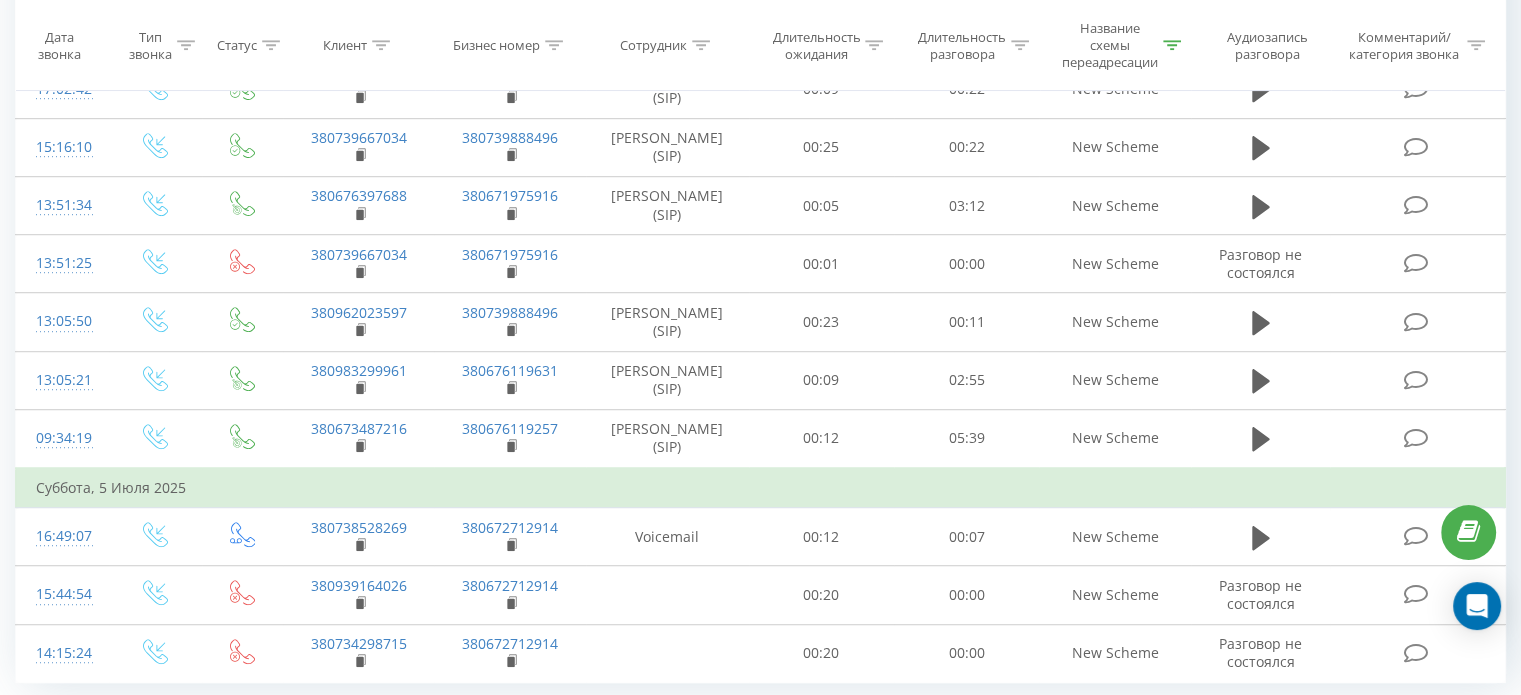 scroll, scrollTop: 1304, scrollLeft: 0, axis: vertical 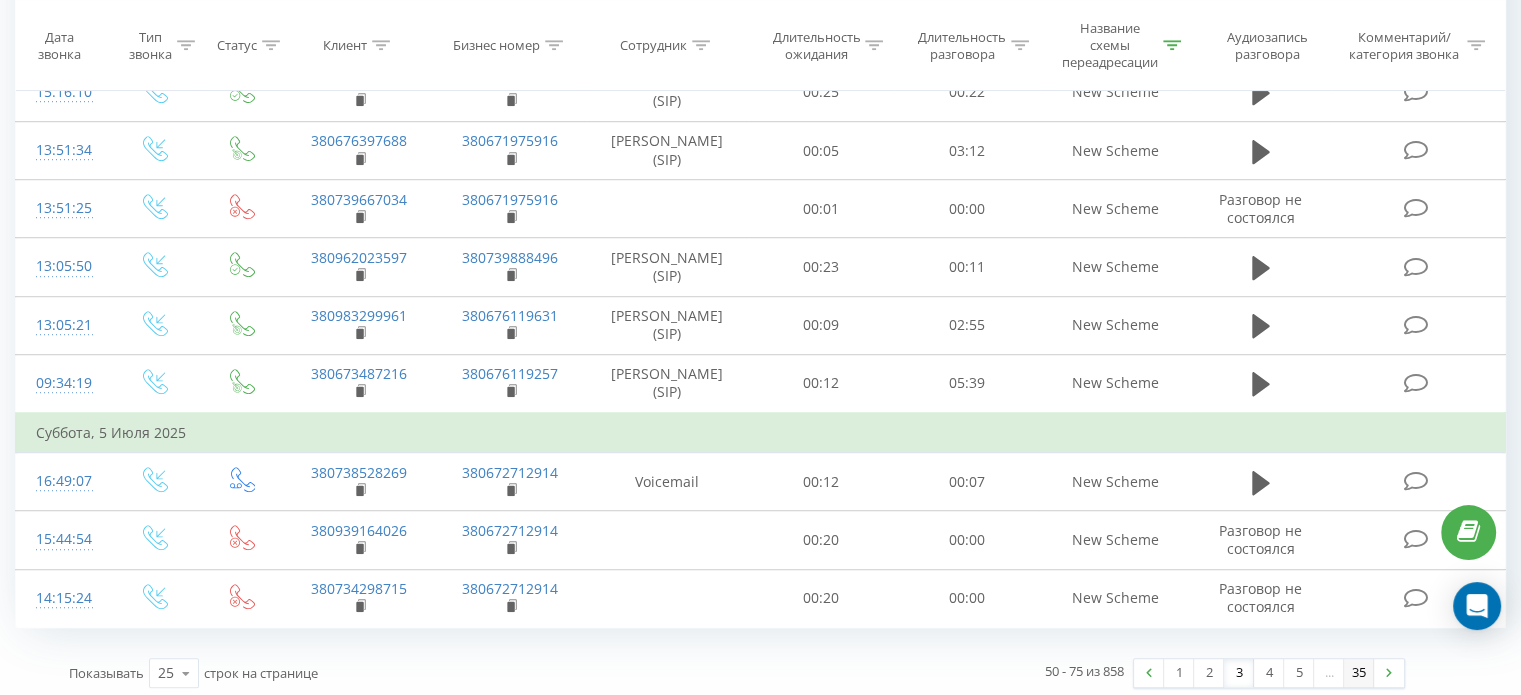 click on "35" at bounding box center [1359, 673] 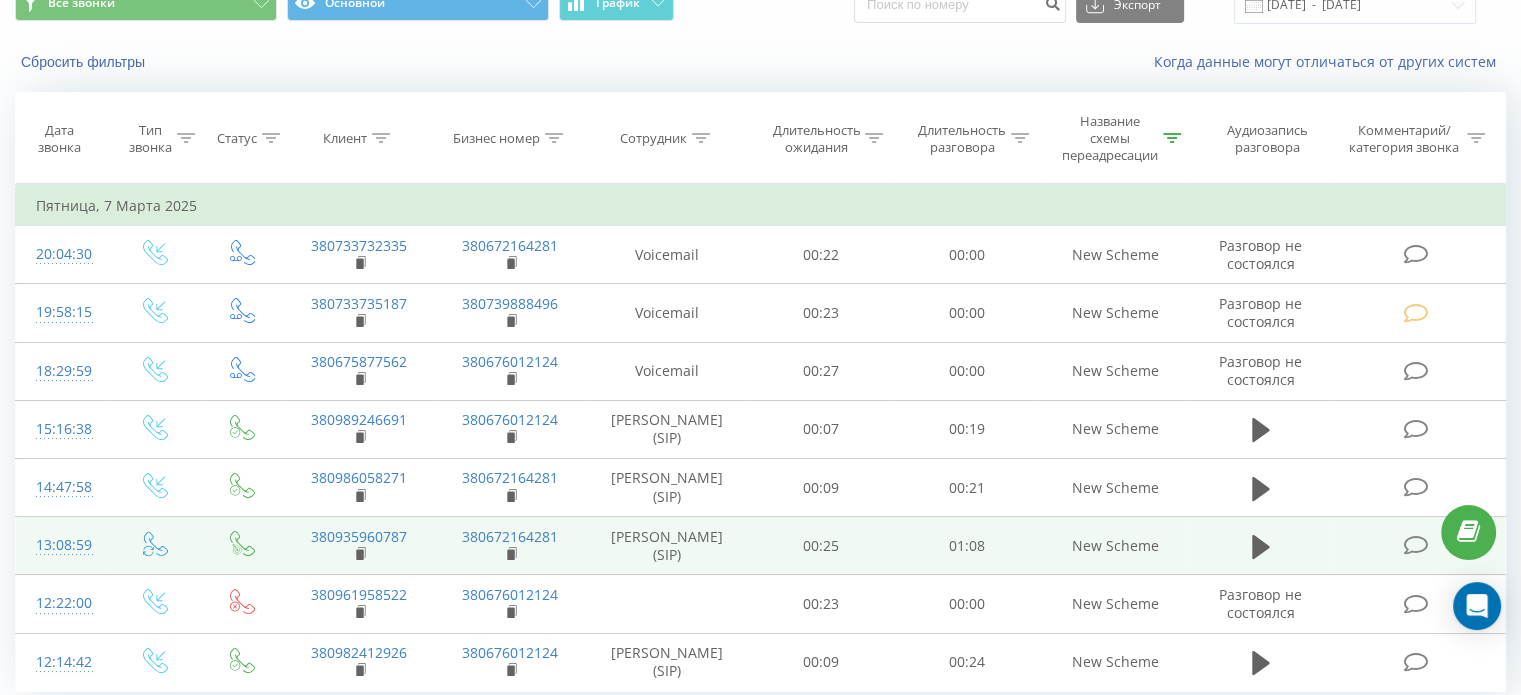 scroll, scrollTop: 158, scrollLeft: 0, axis: vertical 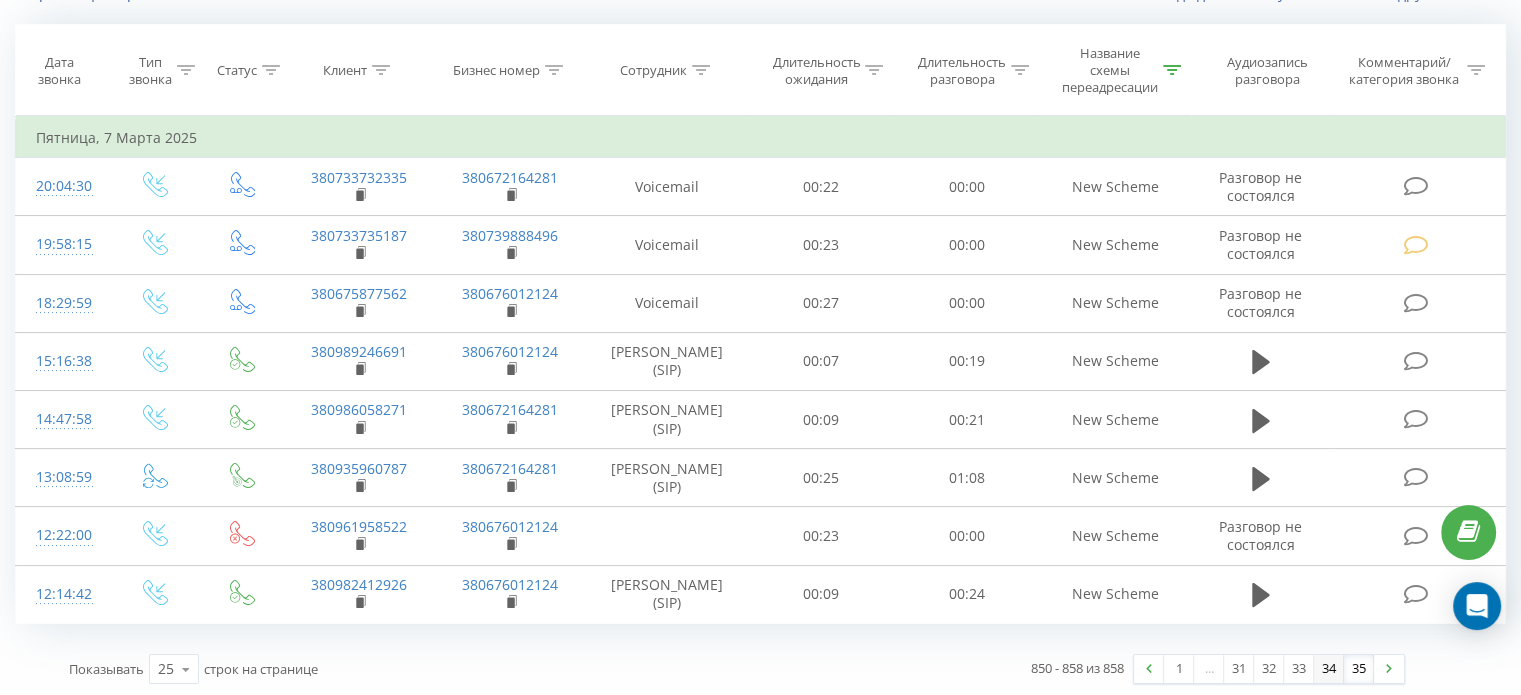 click on "34" at bounding box center [1329, 669] 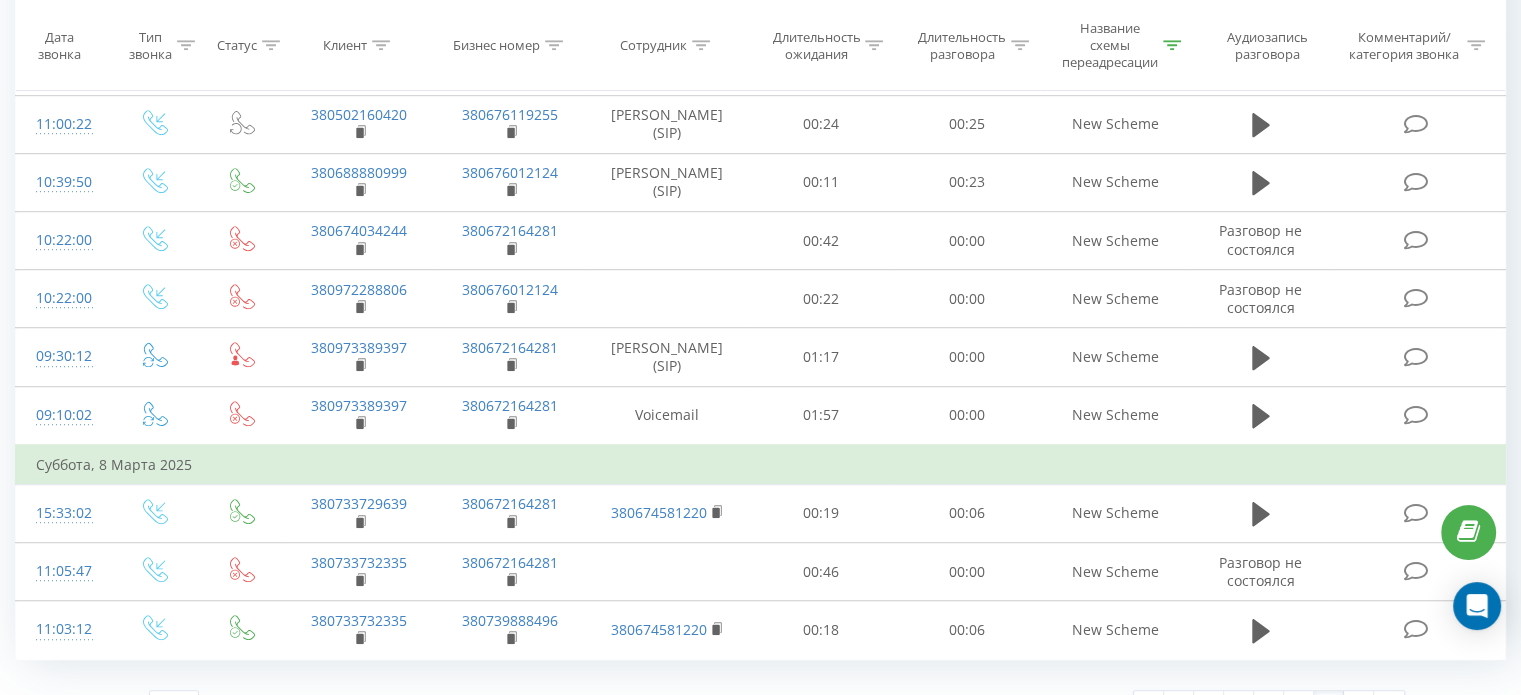 scroll, scrollTop: 1264, scrollLeft: 0, axis: vertical 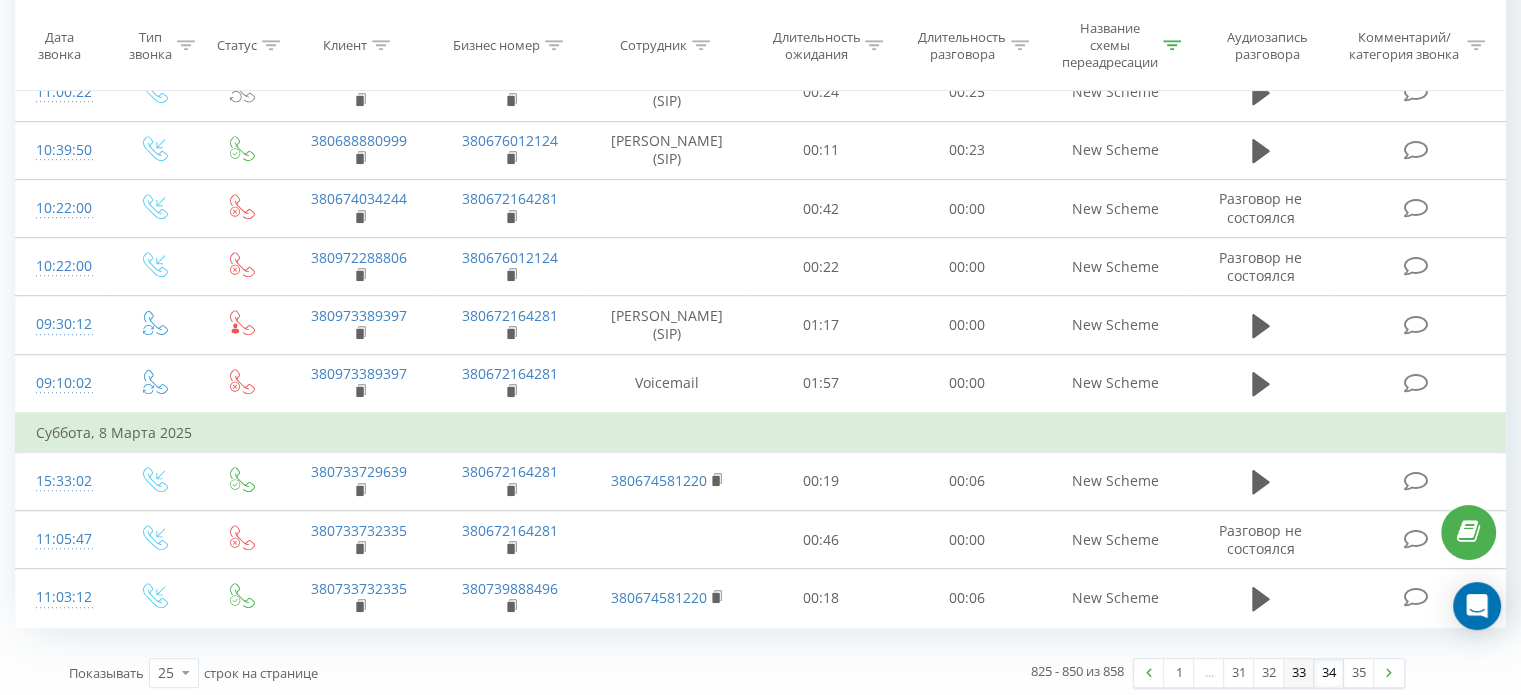 click on "33" at bounding box center (1299, 673) 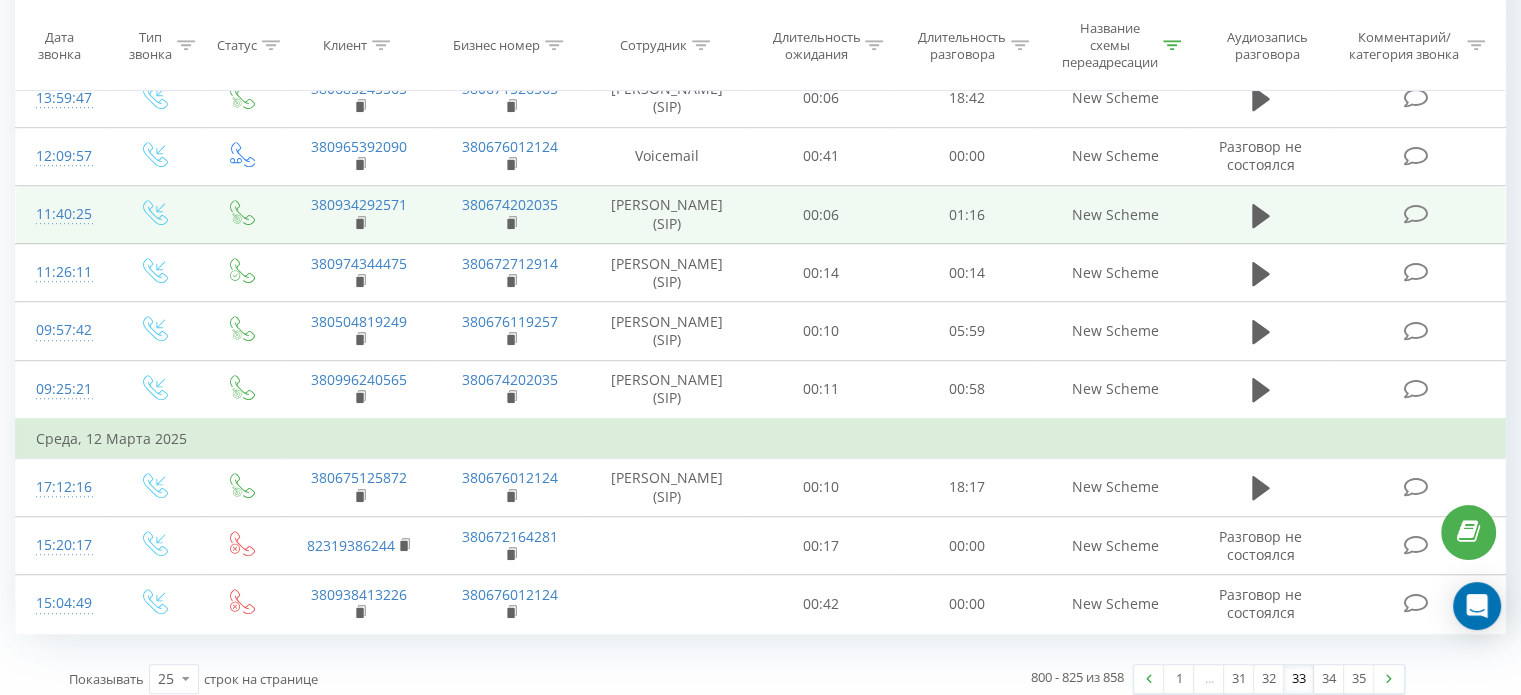 scroll, scrollTop: 1264, scrollLeft: 0, axis: vertical 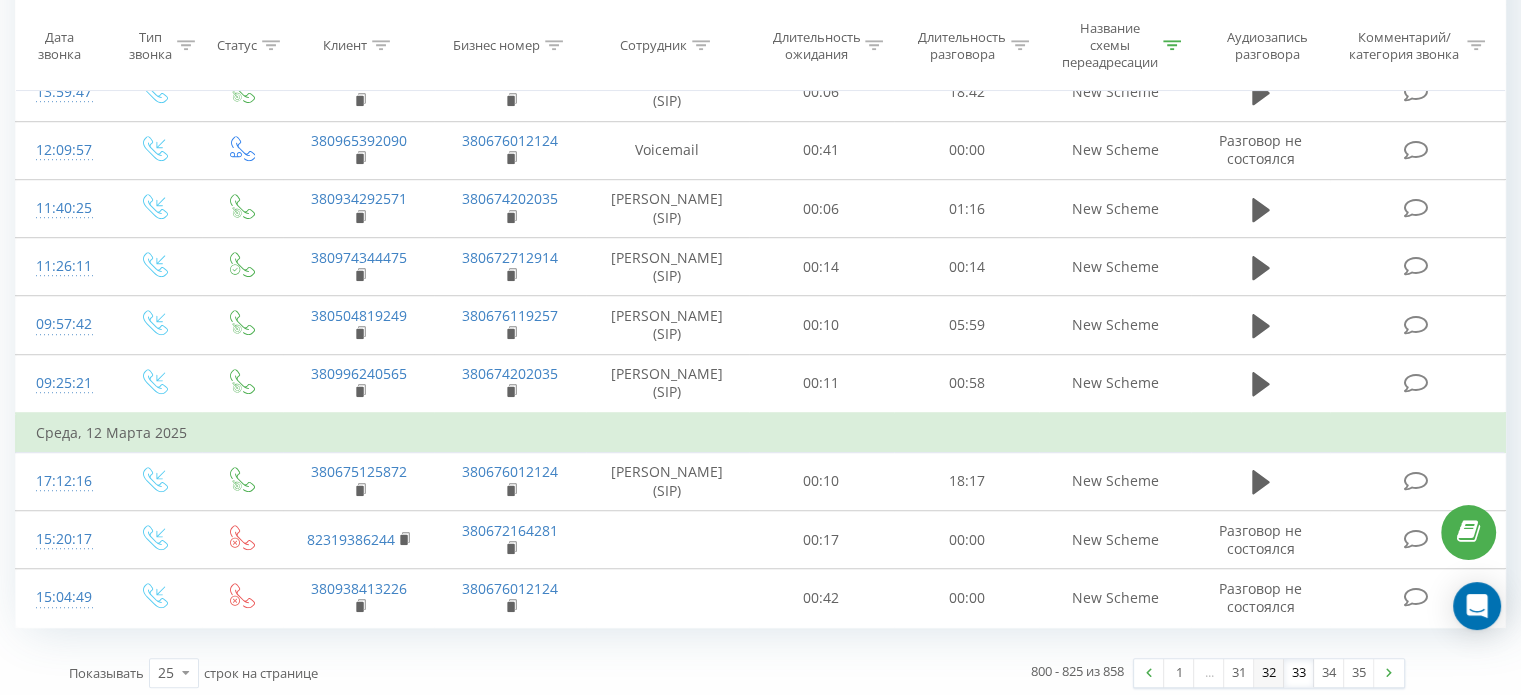 click on "32" at bounding box center [1269, 673] 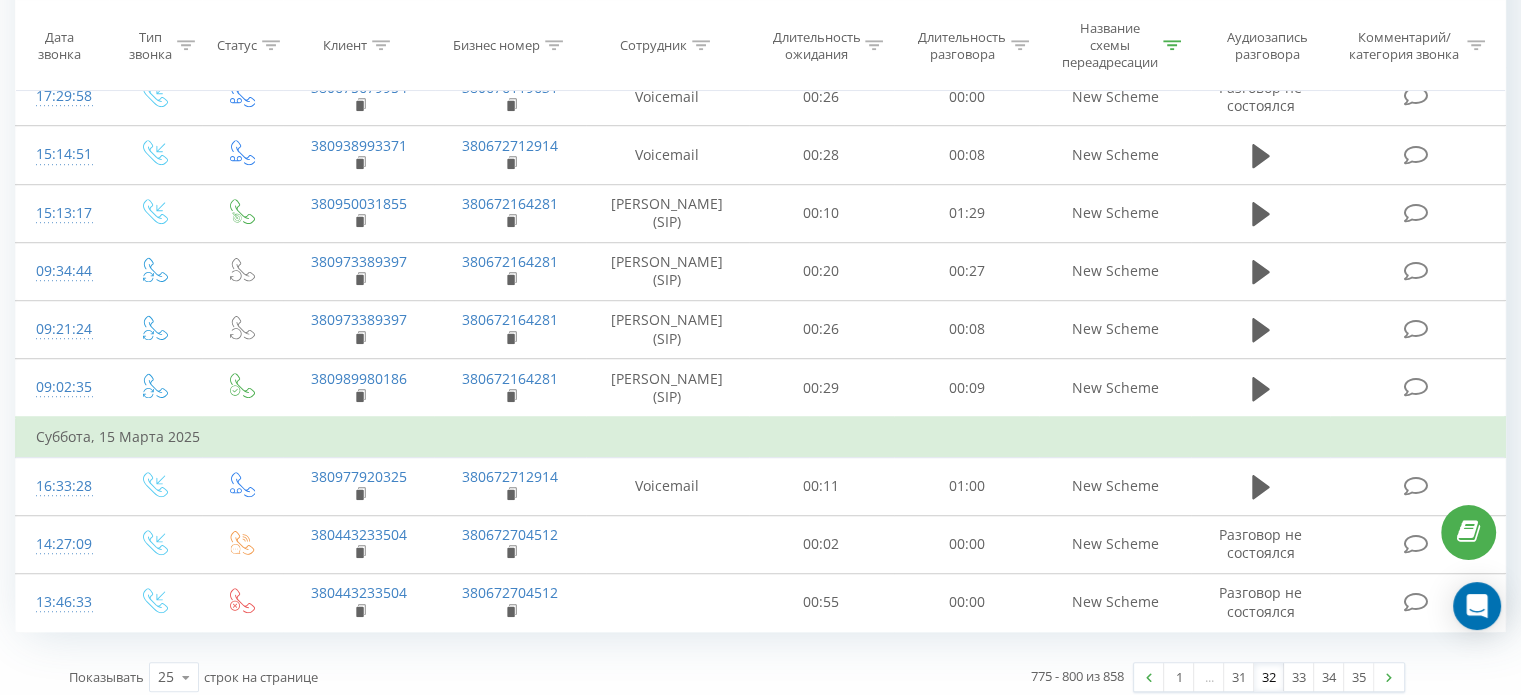 scroll, scrollTop: 1297, scrollLeft: 0, axis: vertical 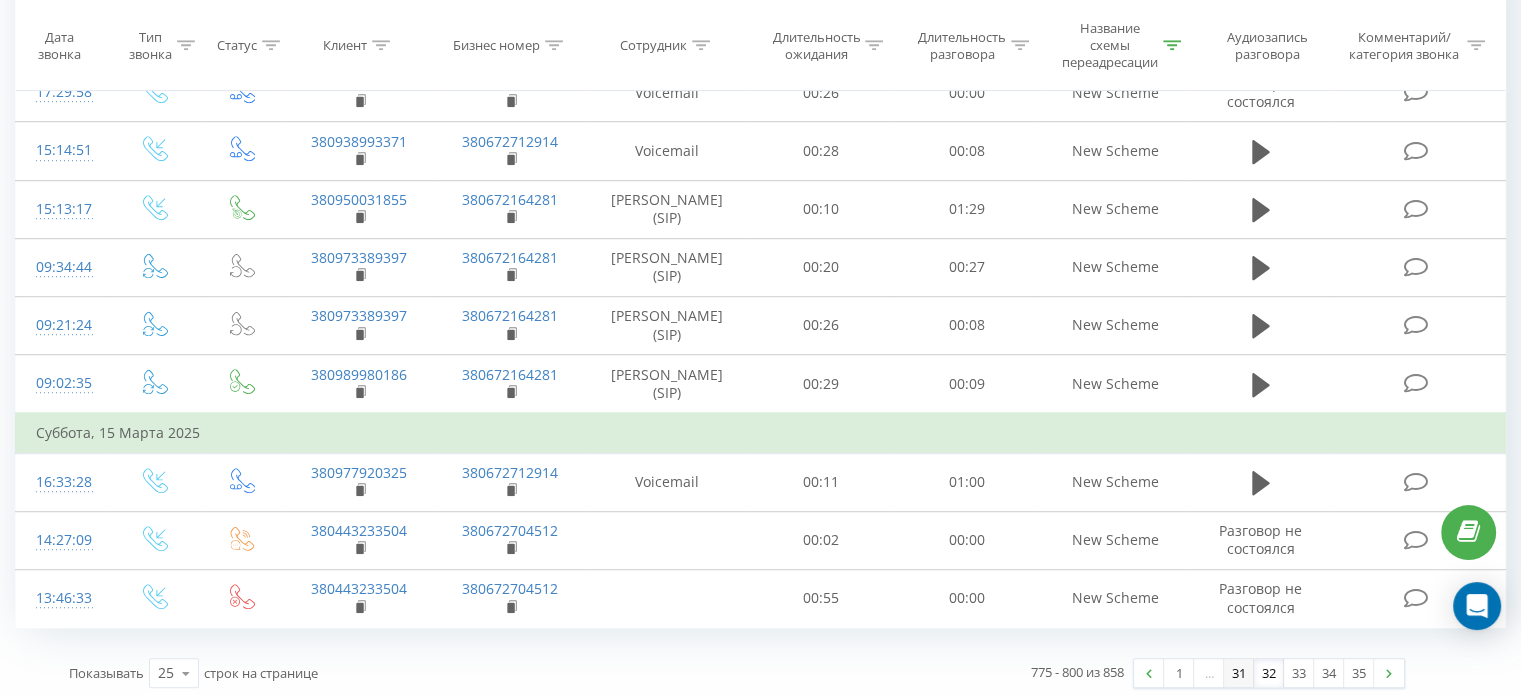 click on "31" at bounding box center [1239, 673] 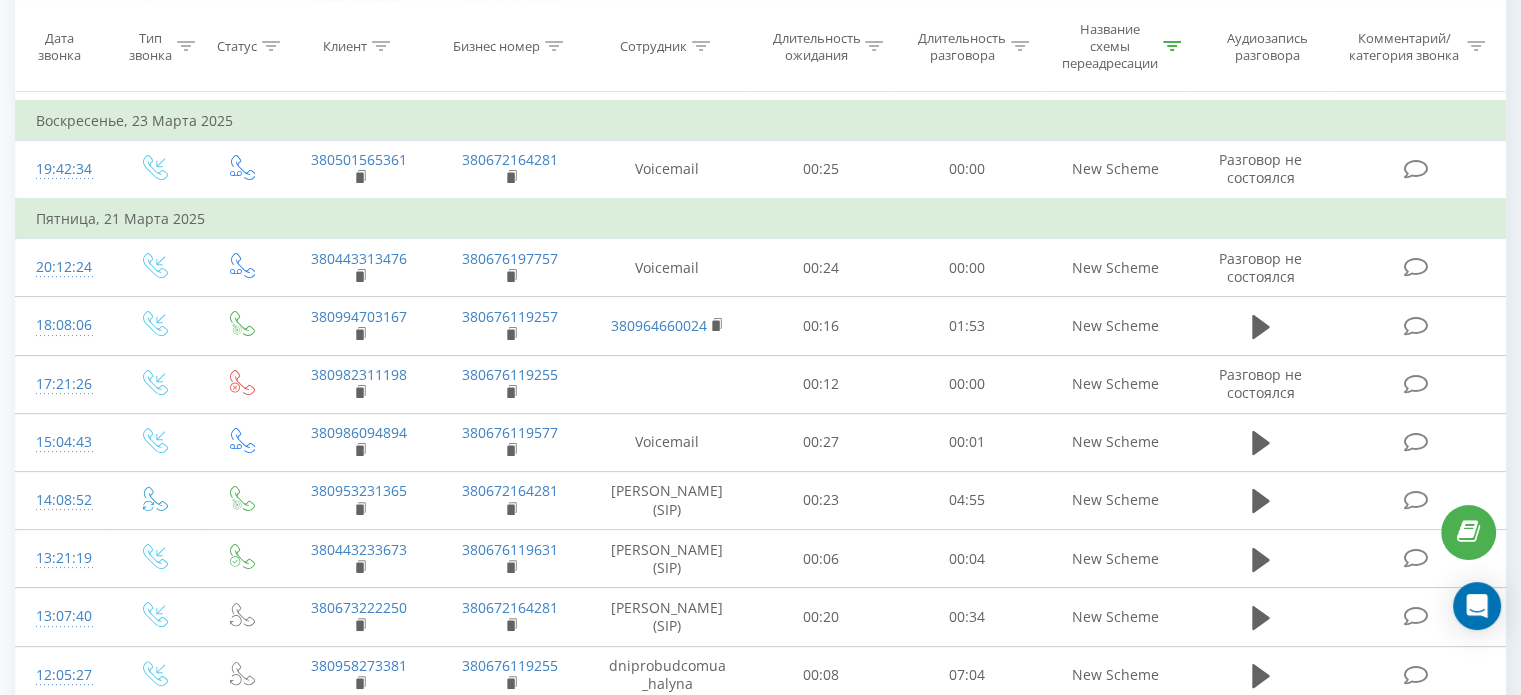 scroll, scrollTop: 0, scrollLeft: 0, axis: both 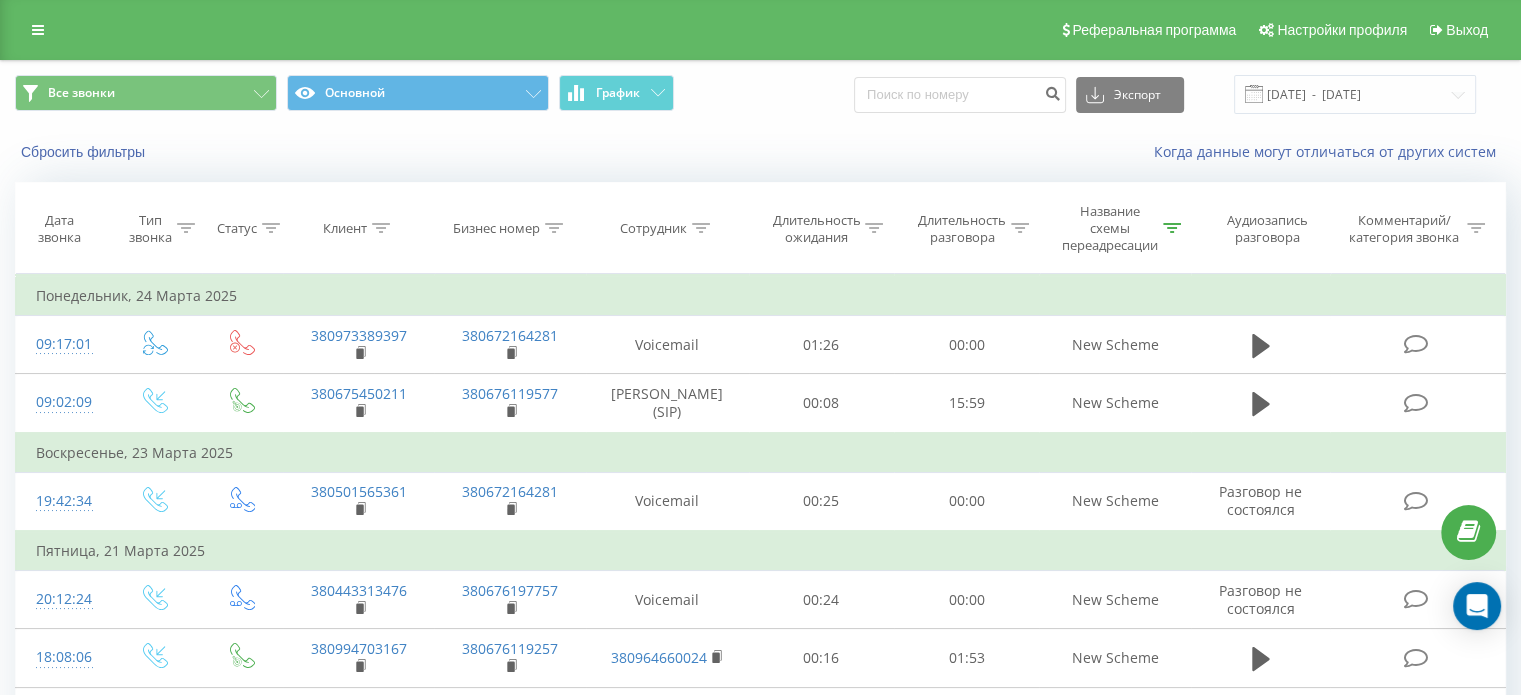 click 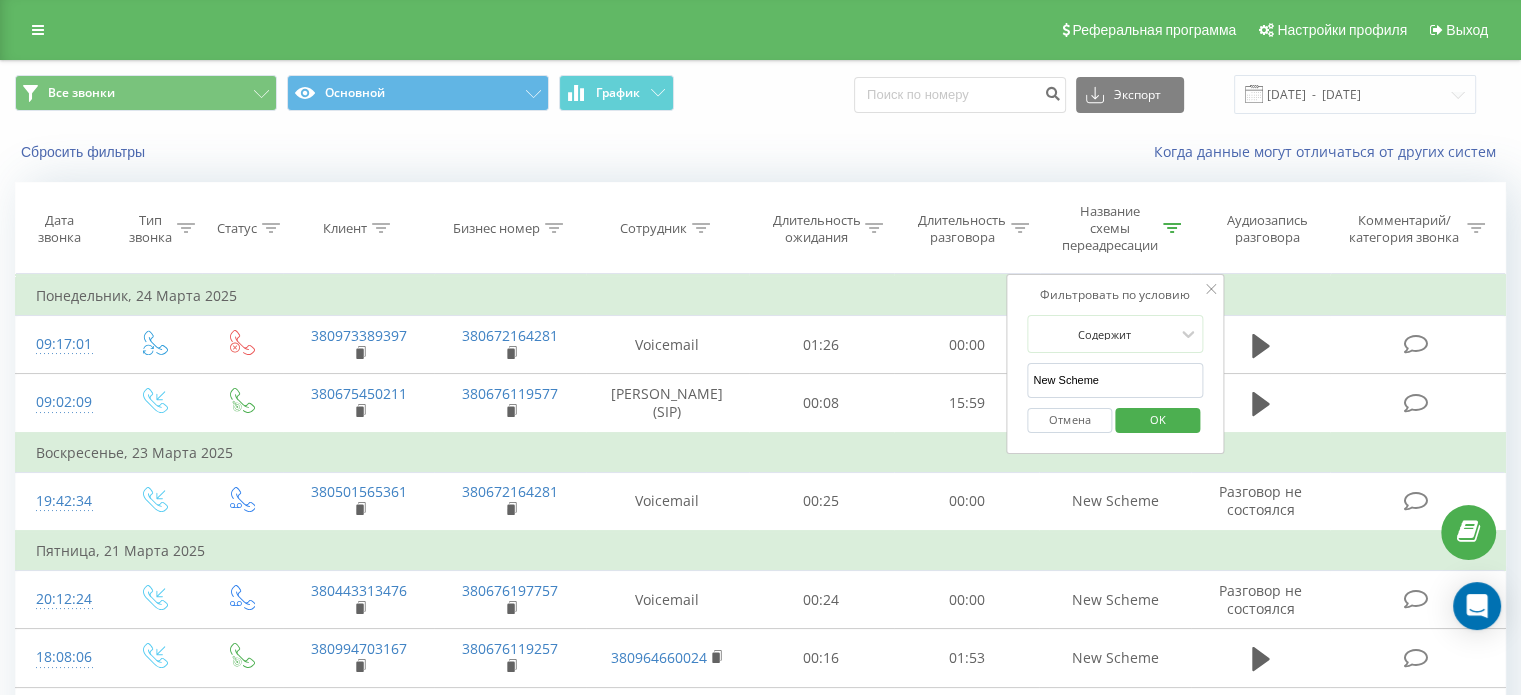 click on "New Scheme" at bounding box center (1115, 380) 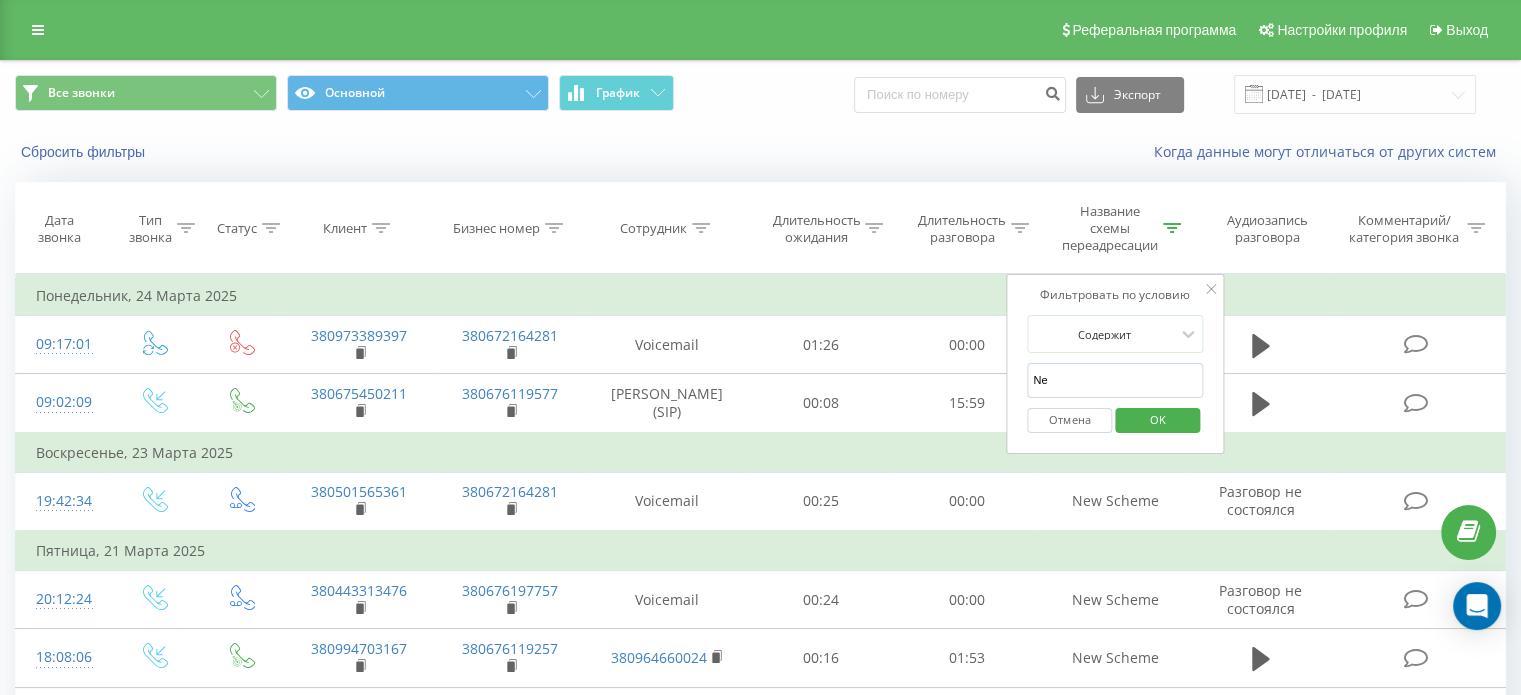 type on "N" 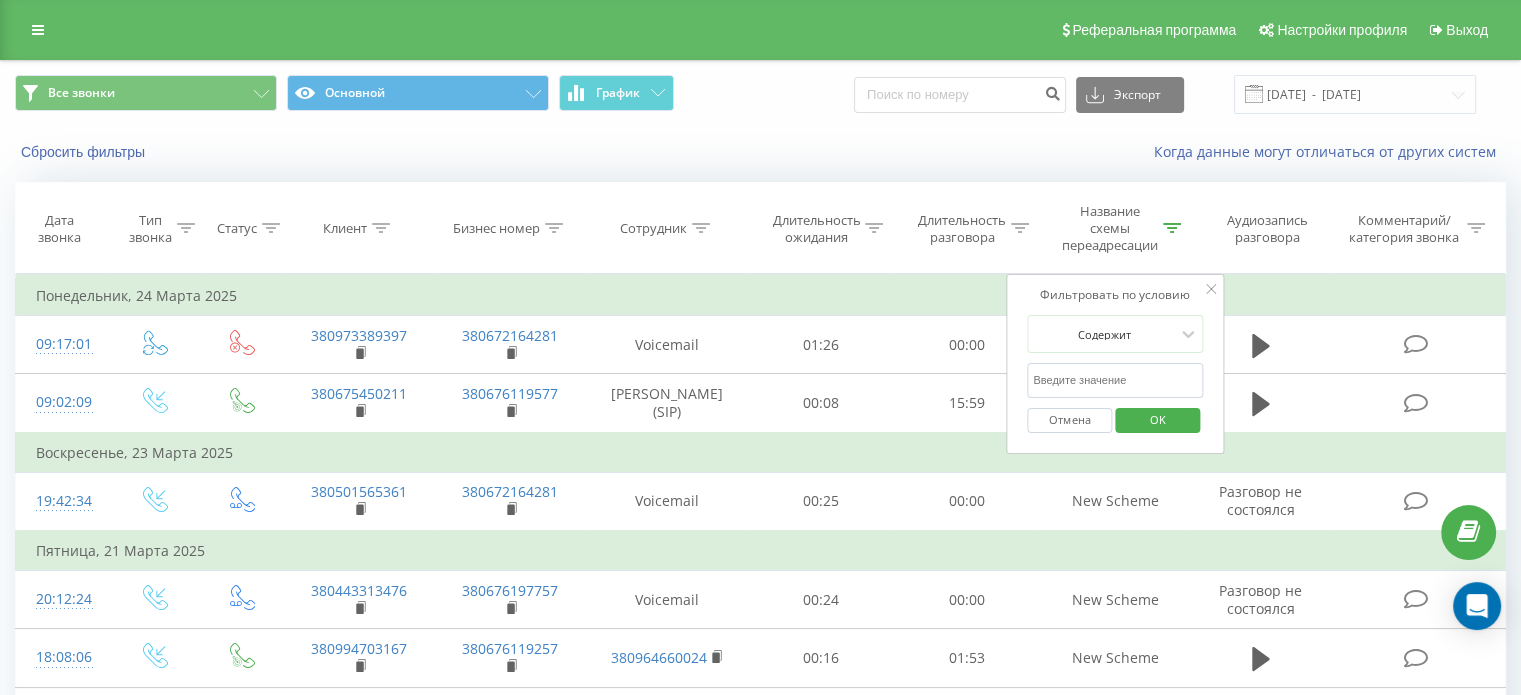 type 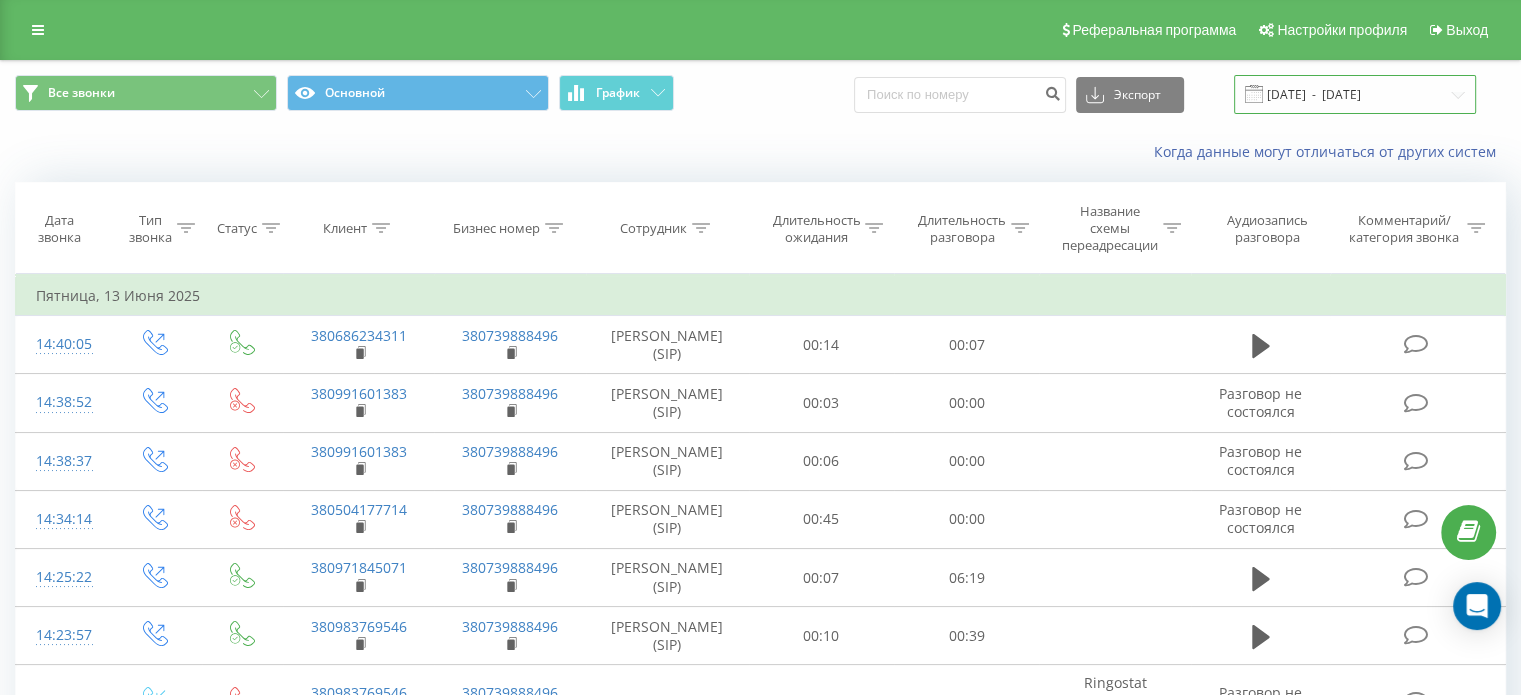 click on "[DATE]  -  [DATE]" at bounding box center (1355, 94) 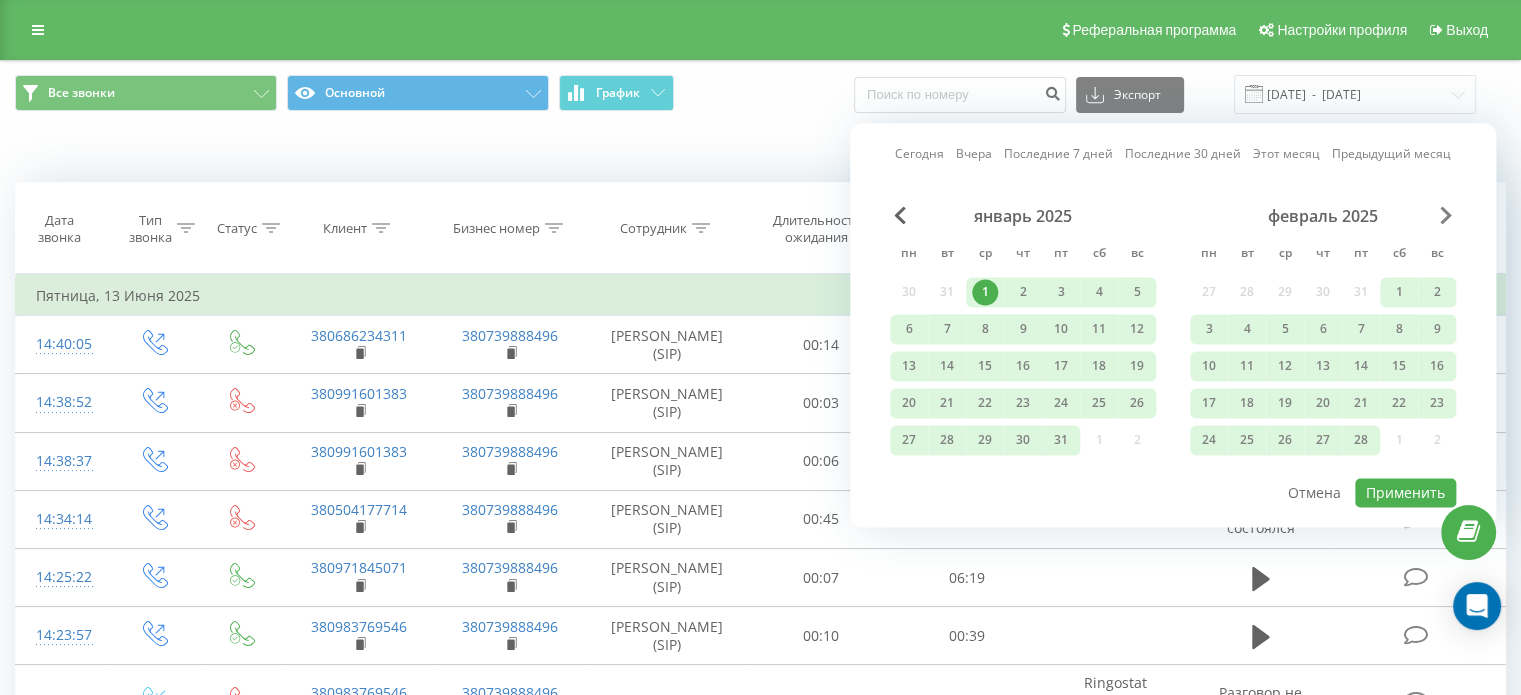 click at bounding box center (1446, 215) 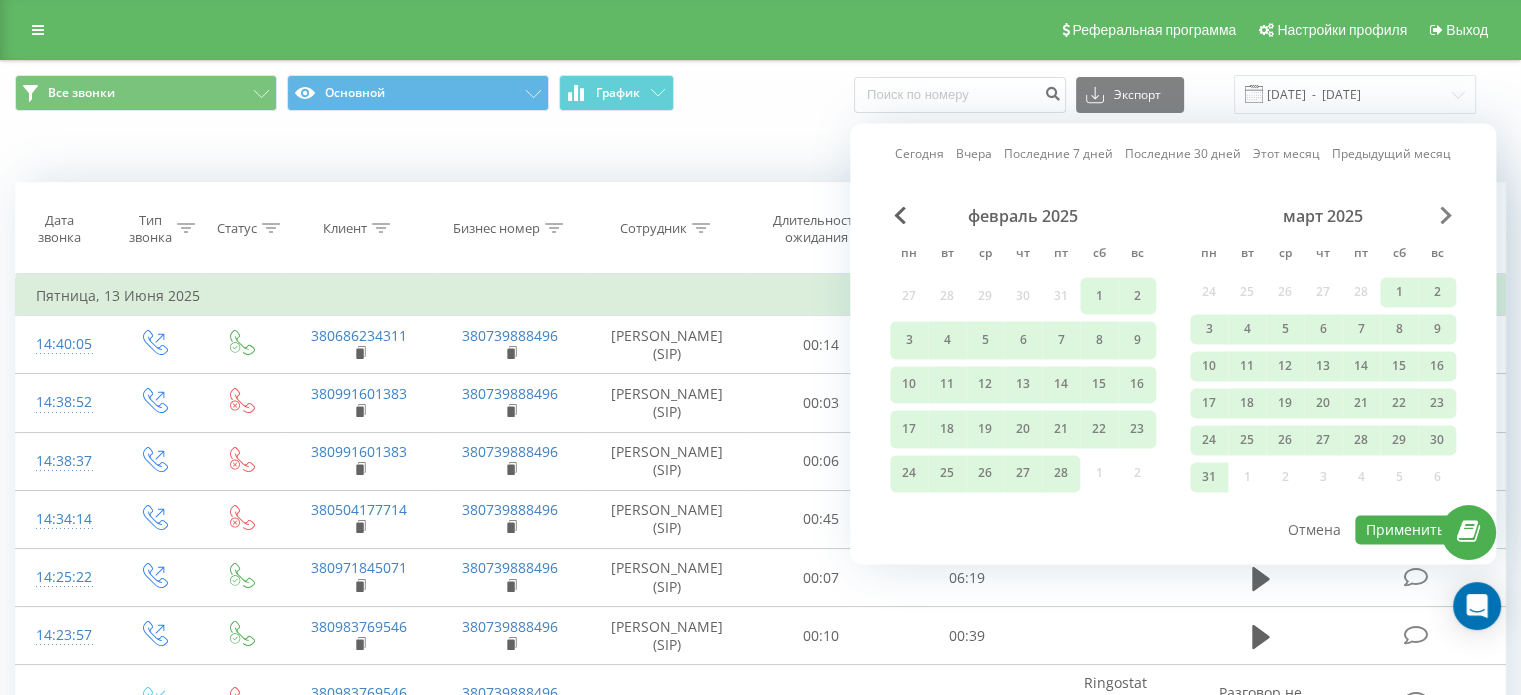 click at bounding box center (1446, 215) 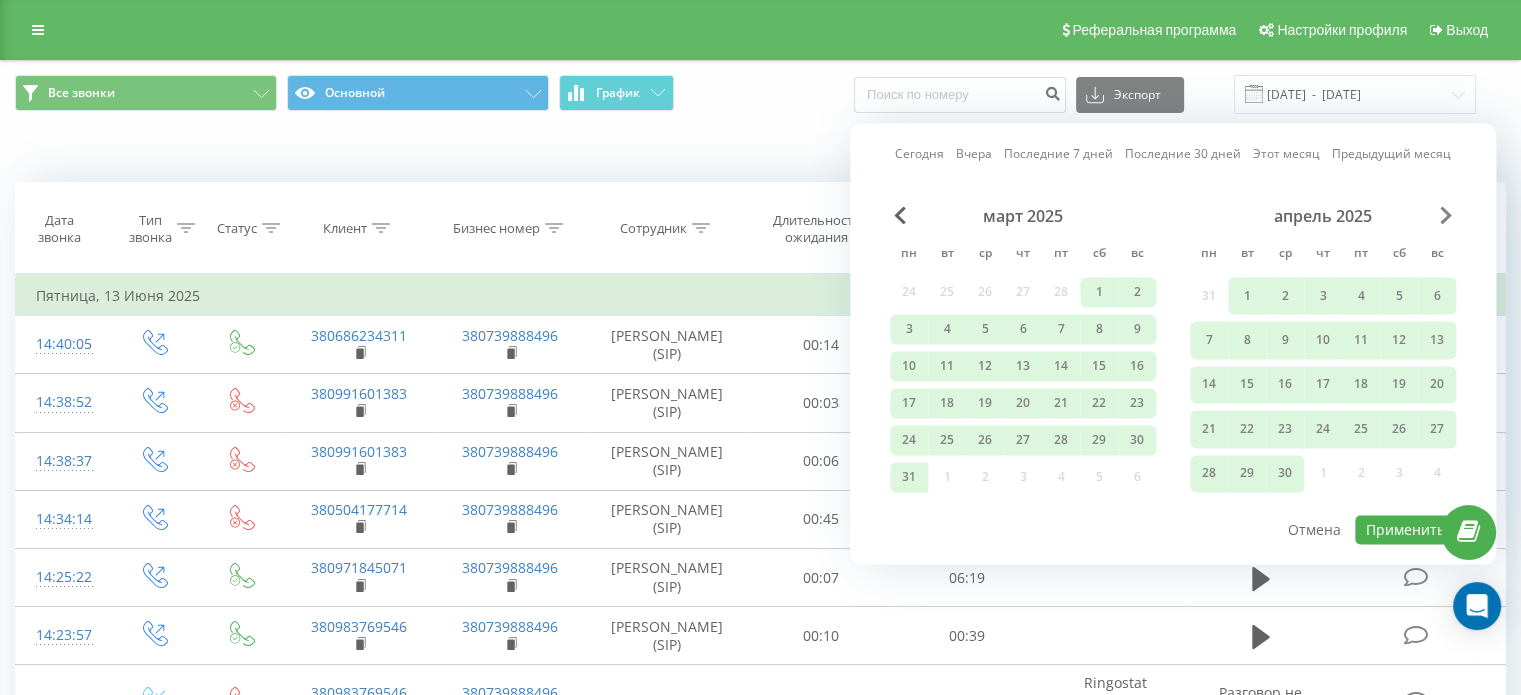 click at bounding box center (1446, 215) 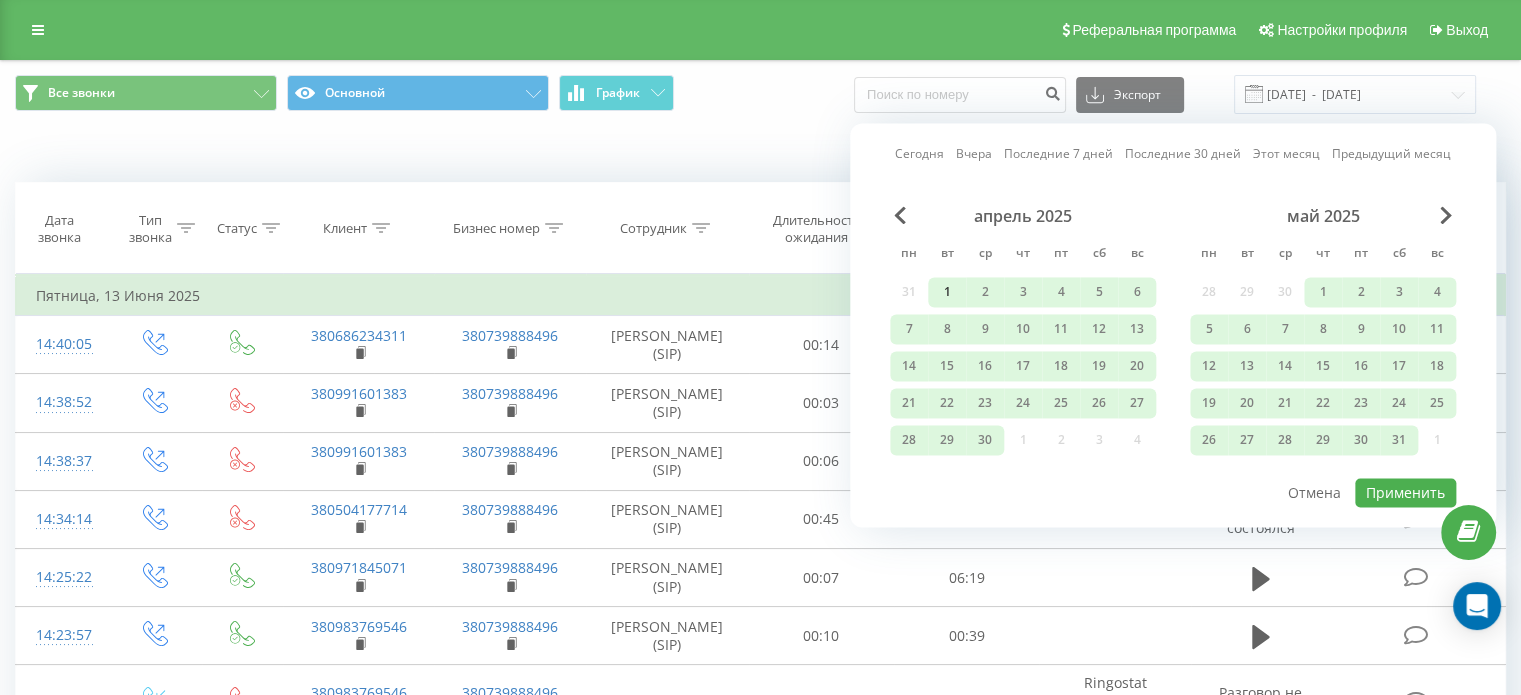 click on "1" at bounding box center (947, 292) 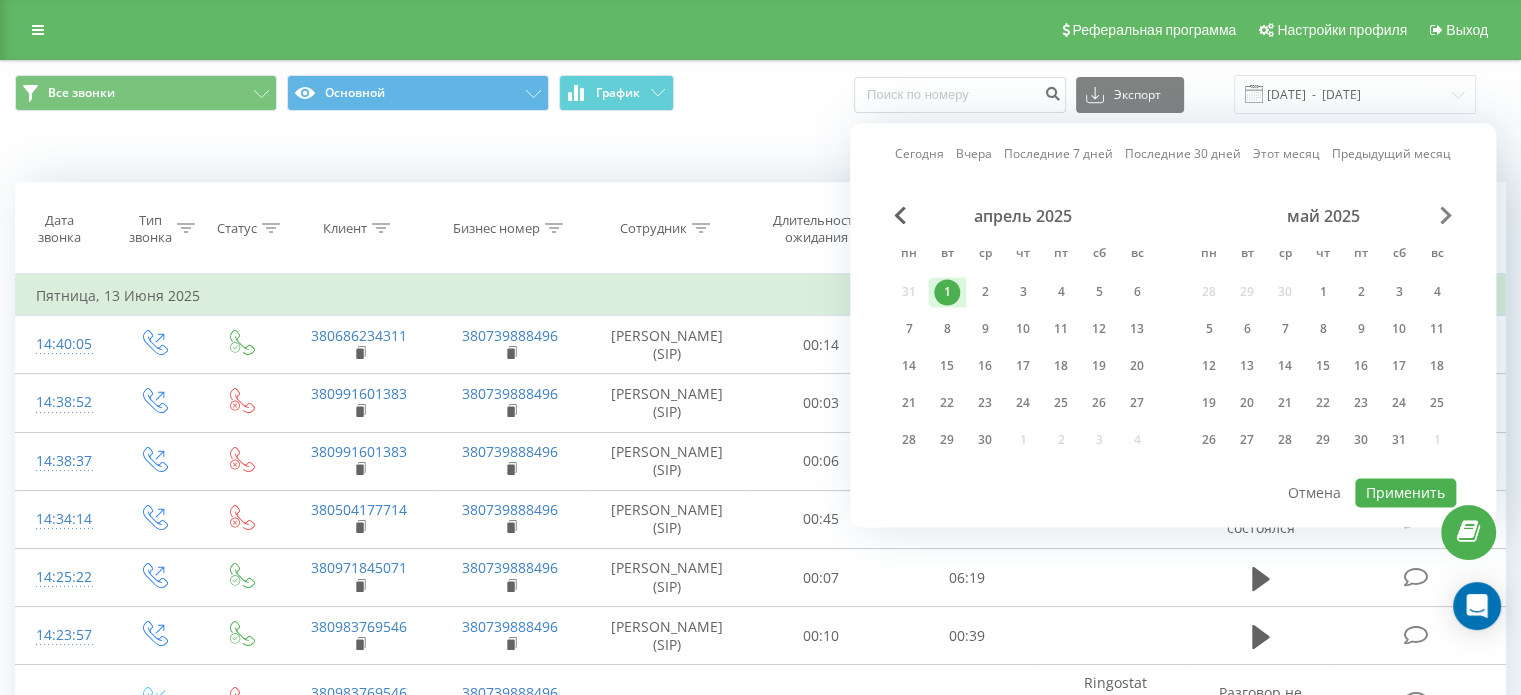 click at bounding box center [1446, 215] 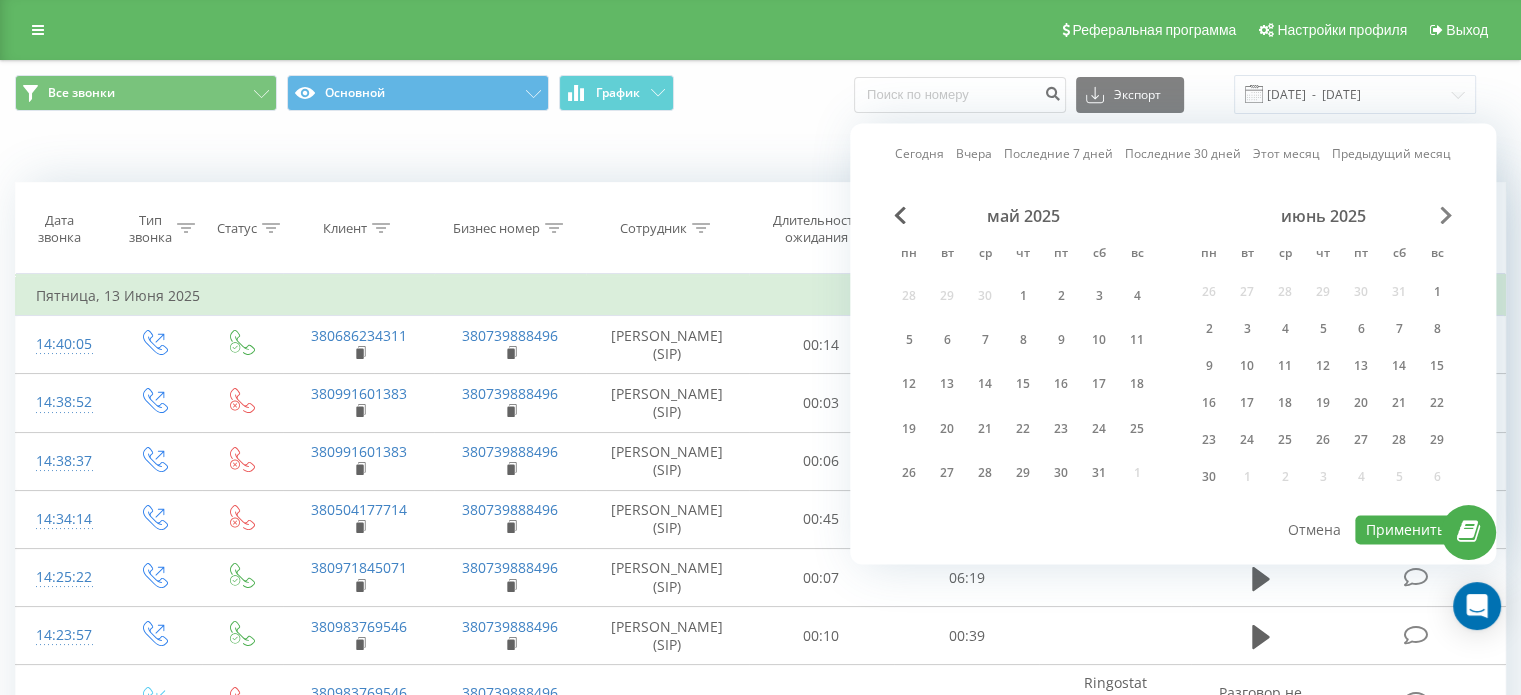 click at bounding box center (1446, 215) 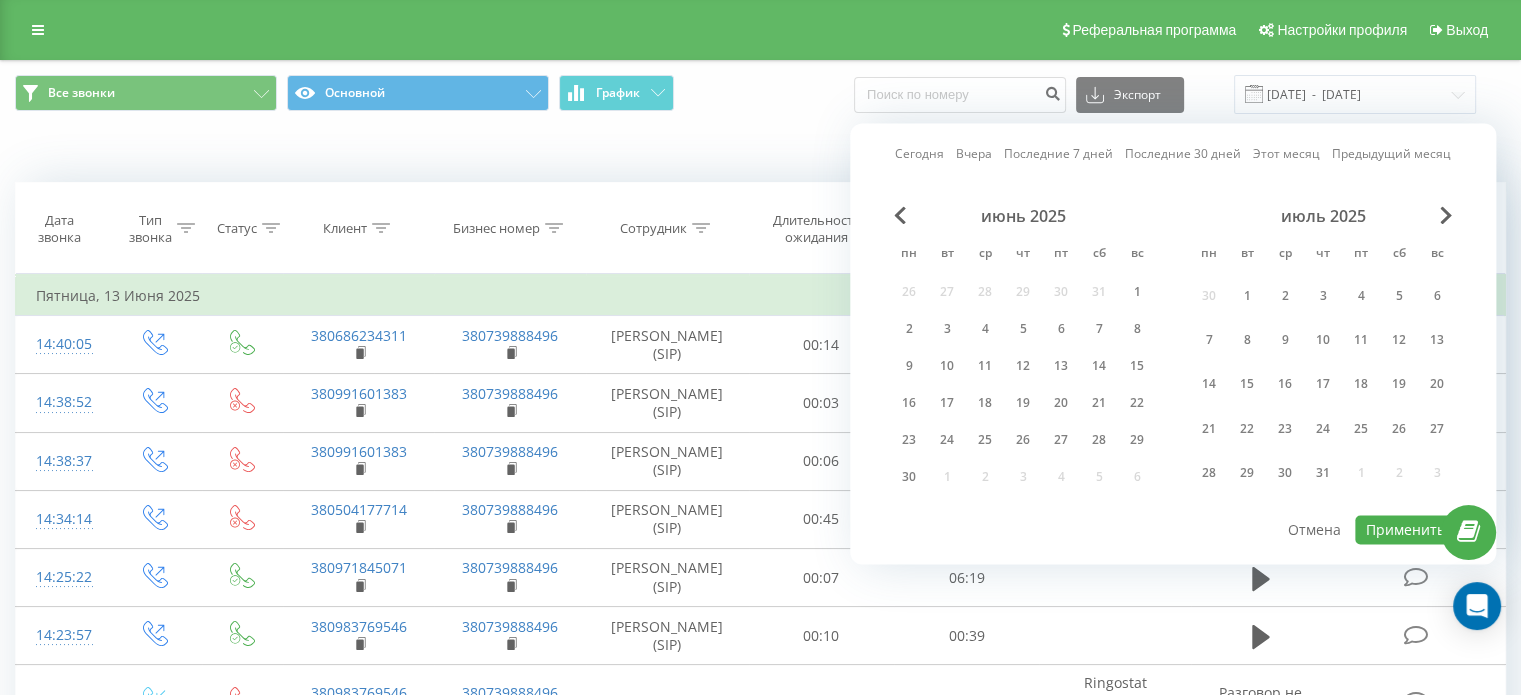 click on "Сегодня Вчера Последние 7 дней Последние 30 дней Этот месяц Предыдущий месяц июнь 2025 пн вт ср чт пт сб вс 26 27 28 29 30 31 1 2 3 4 5 6 7 8 9 10 11 12 13 14 15 16 17 18 19 20 21 22 23 24 25 26 27 28 29 30 1 2 3 4 5 6 июль 2025 пн вт ср чт пт сб вс 30 1 2 3 4 5 6 7 8 9 10 11 12 13 14 15 16 17 18 19 20 21 22 23 24 25 26 27 28 29 30 31 1 2 3 Применить Отмена" at bounding box center (1173, 343) 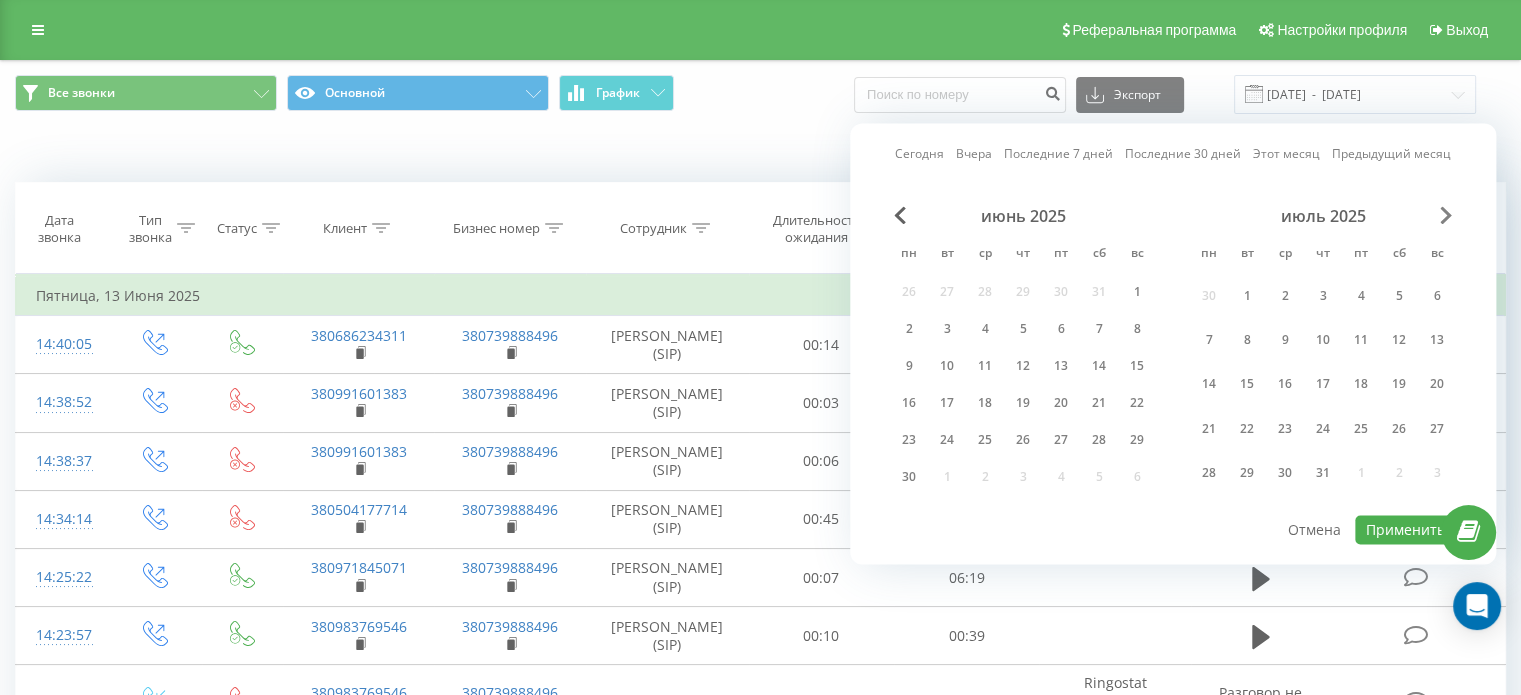 click at bounding box center [1446, 215] 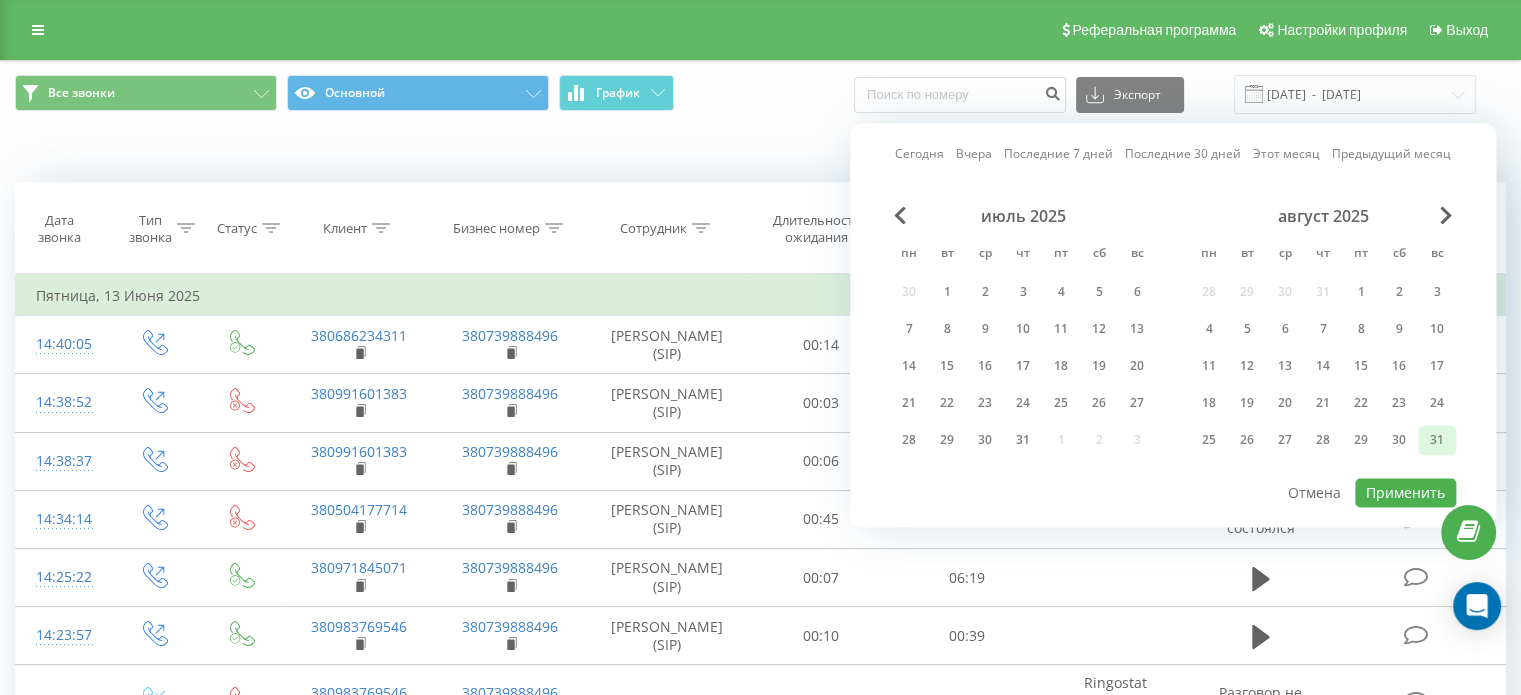 click on "31" at bounding box center (1437, 440) 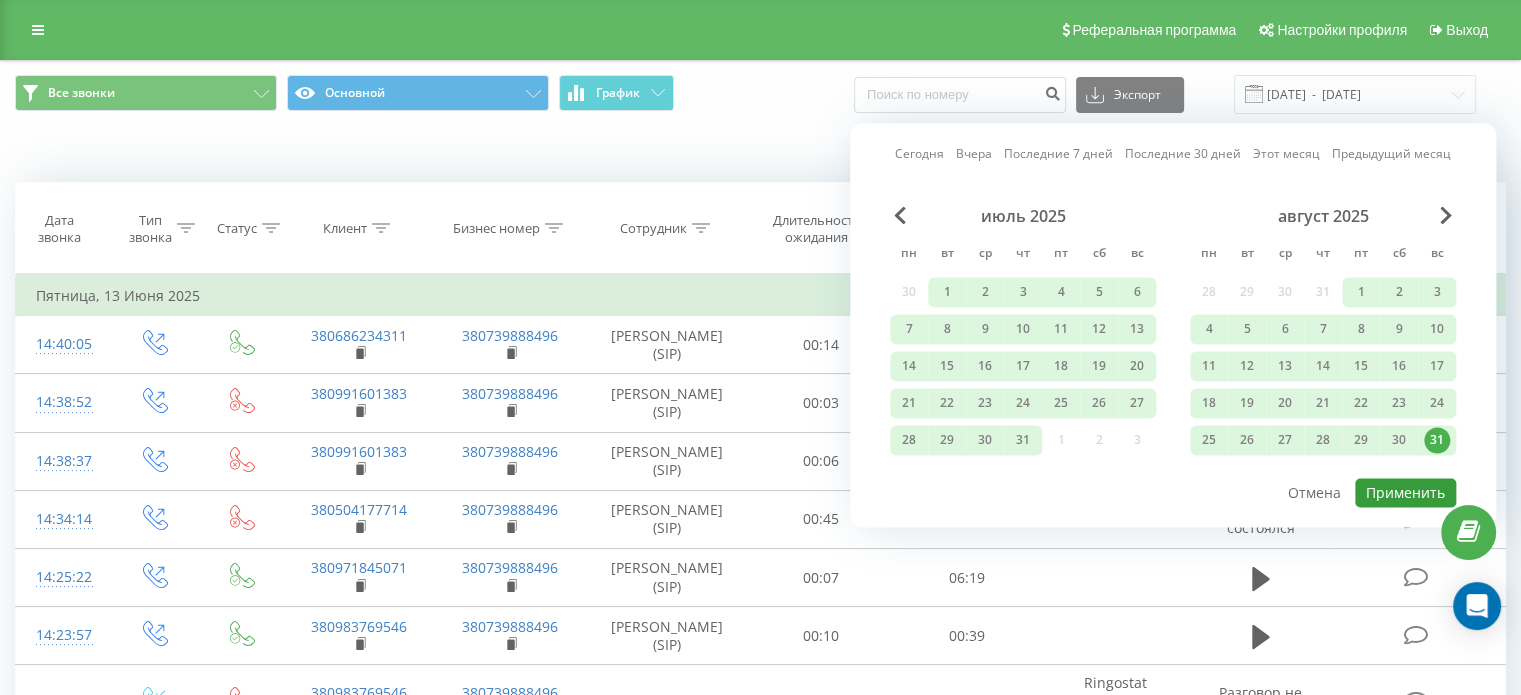 click on "Применить" at bounding box center [1405, 492] 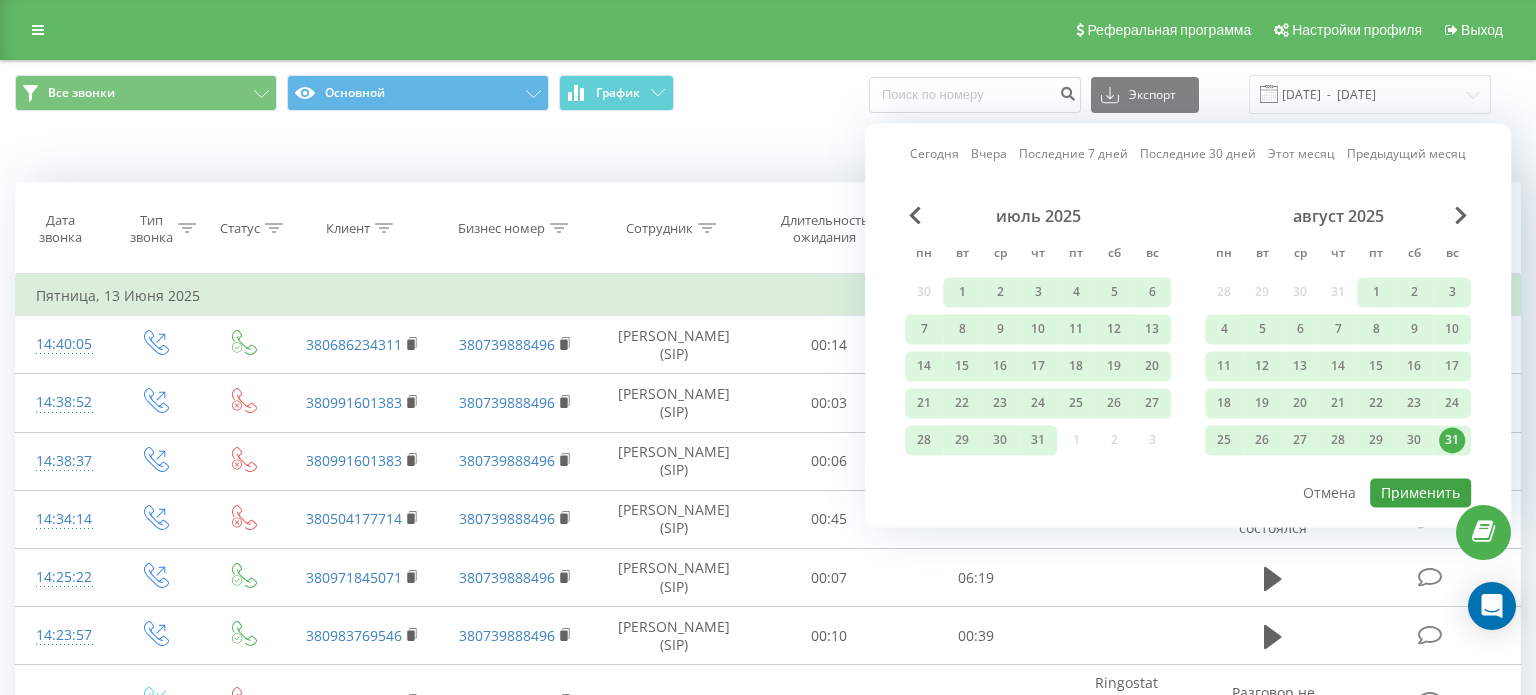 type on "[DATE]  -  [DATE]" 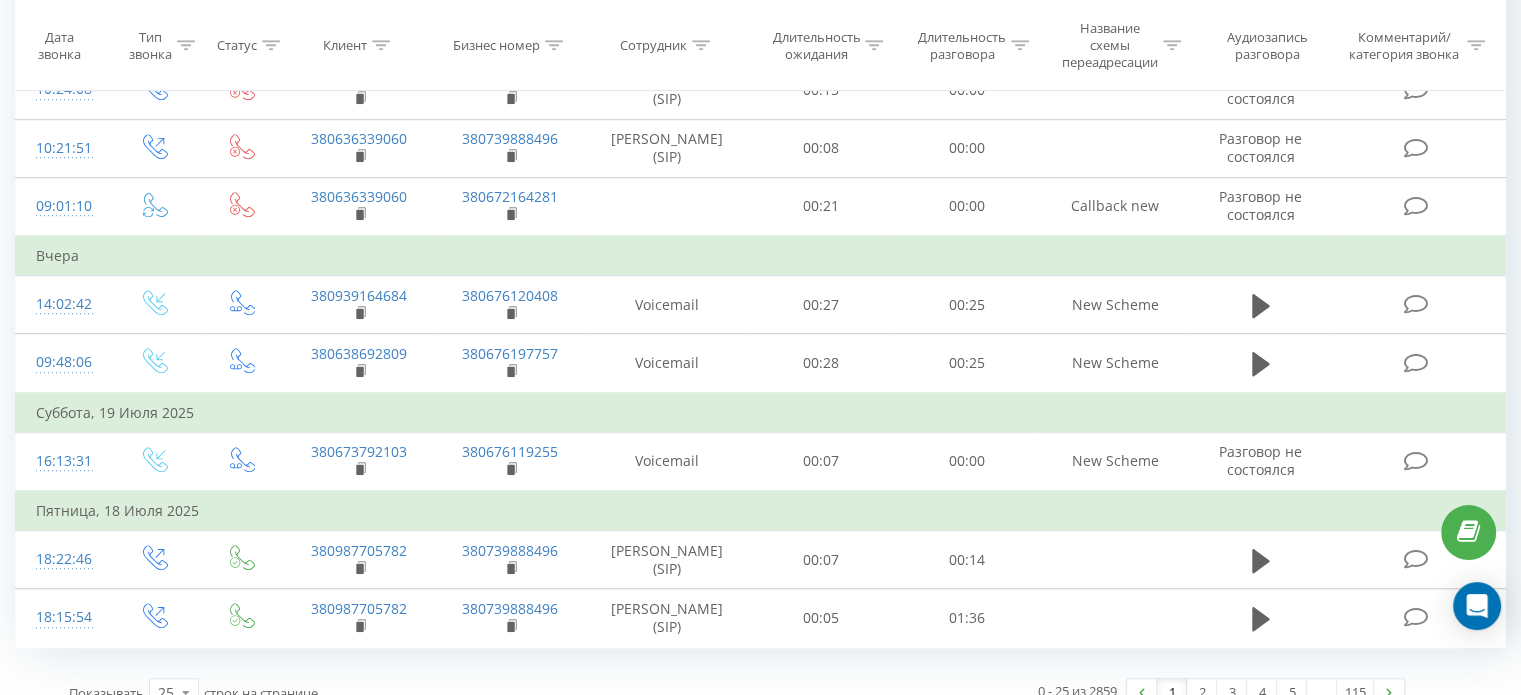 scroll, scrollTop: 1264, scrollLeft: 0, axis: vertical 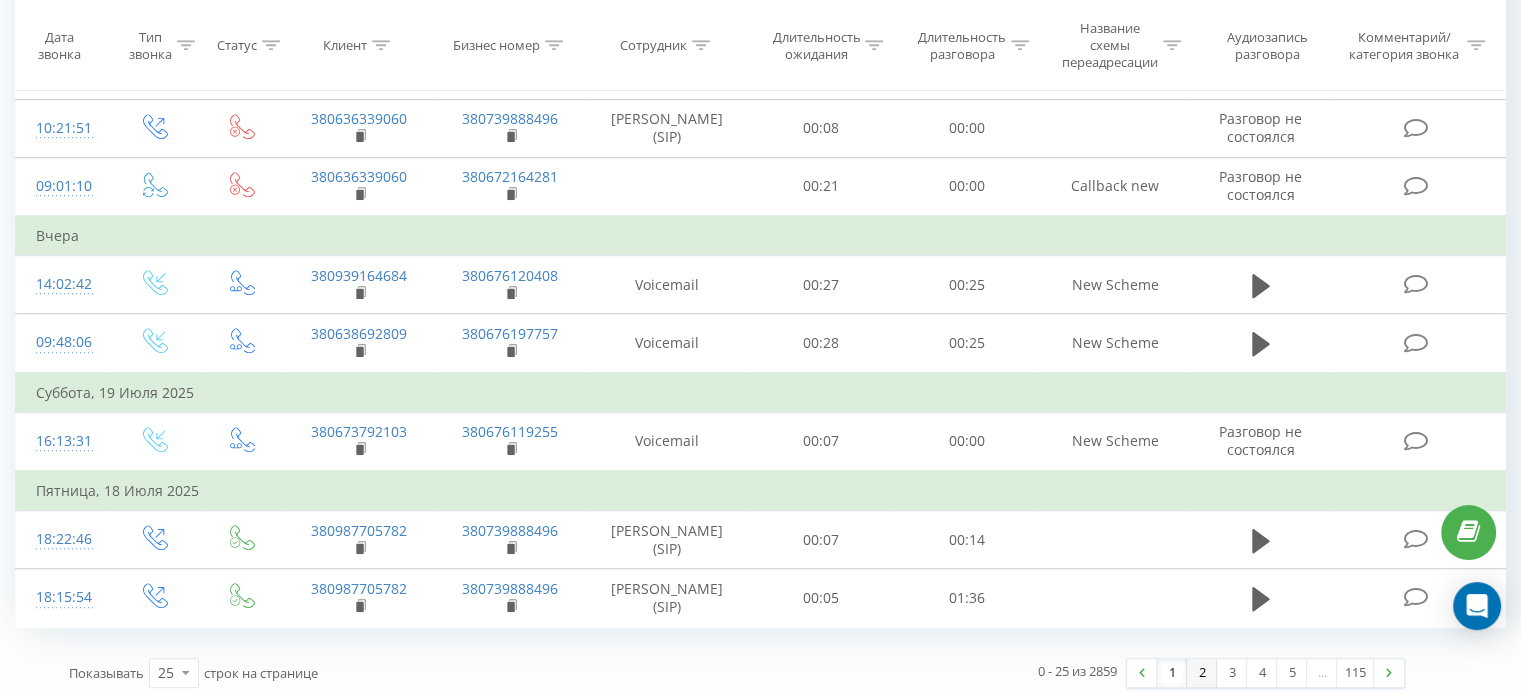 click on "2" at bounding box center [1202, 673] 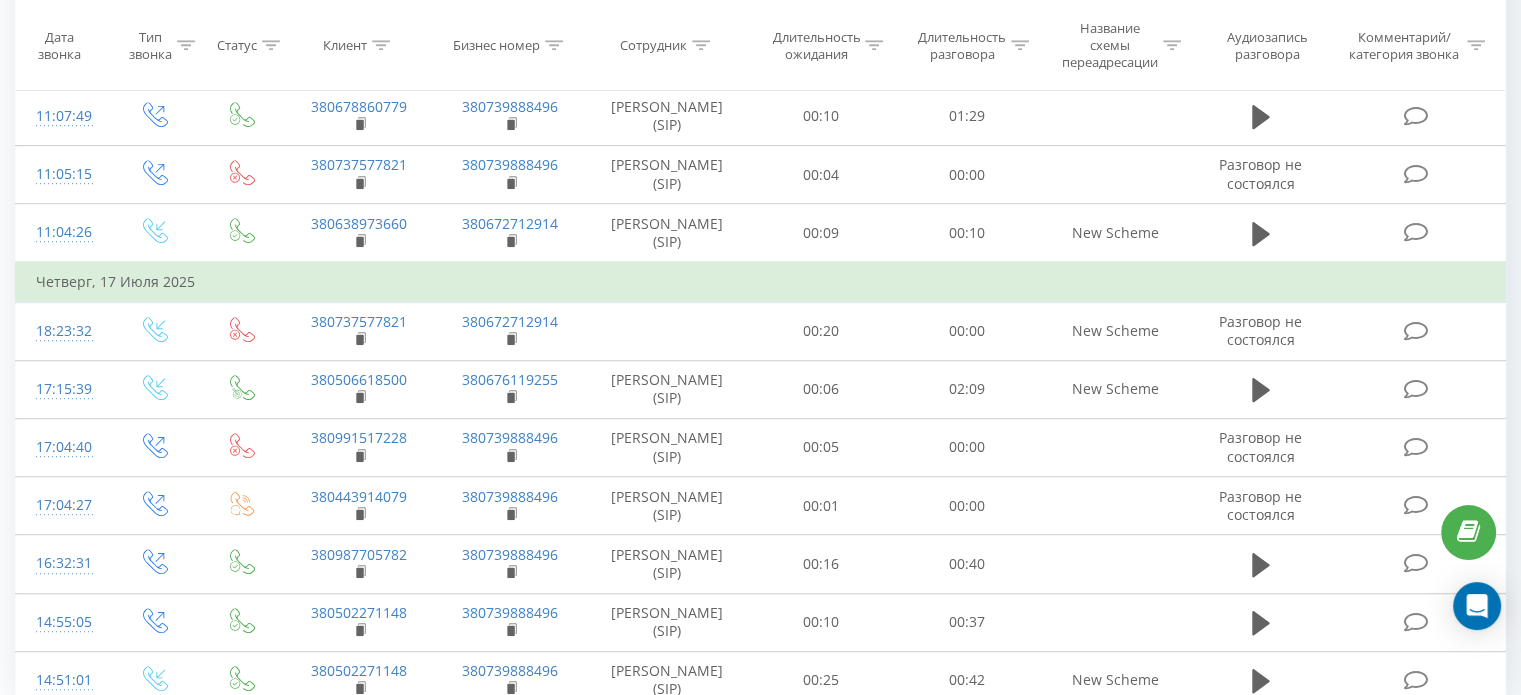 scroll, scrollTop: 1215, scrollLeft: 0, axis: vertical 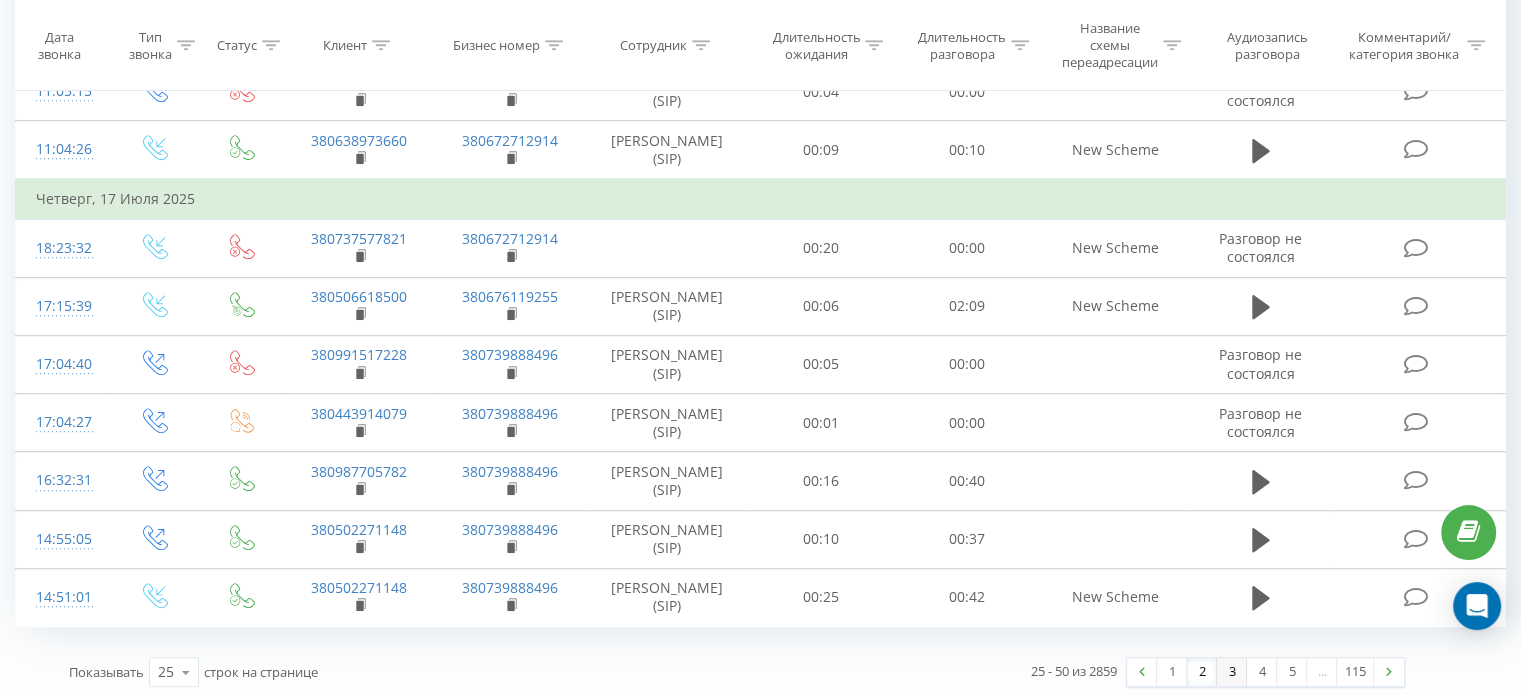 click on "3" at bounding box center [1232, 672] 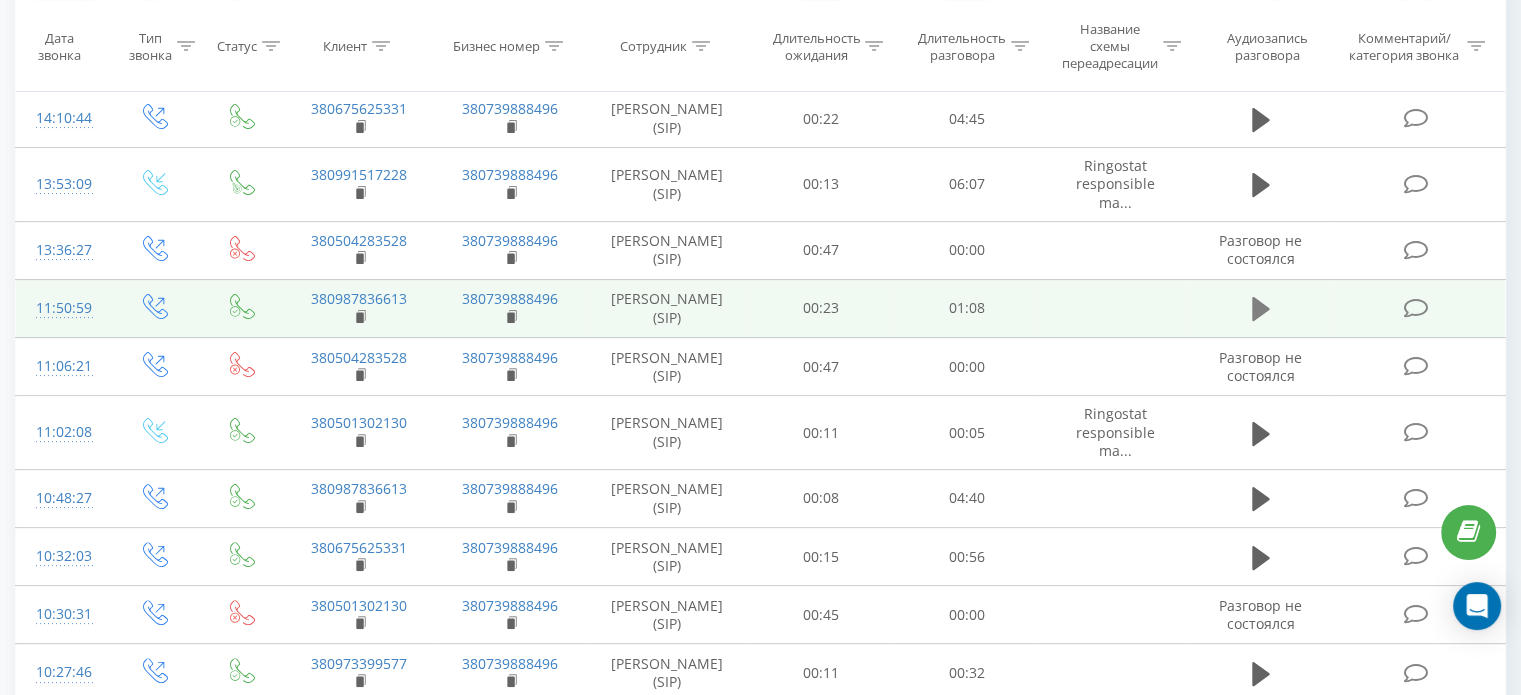scroll, scrollTop: 432, scrollLeft: 0, axis: vertical 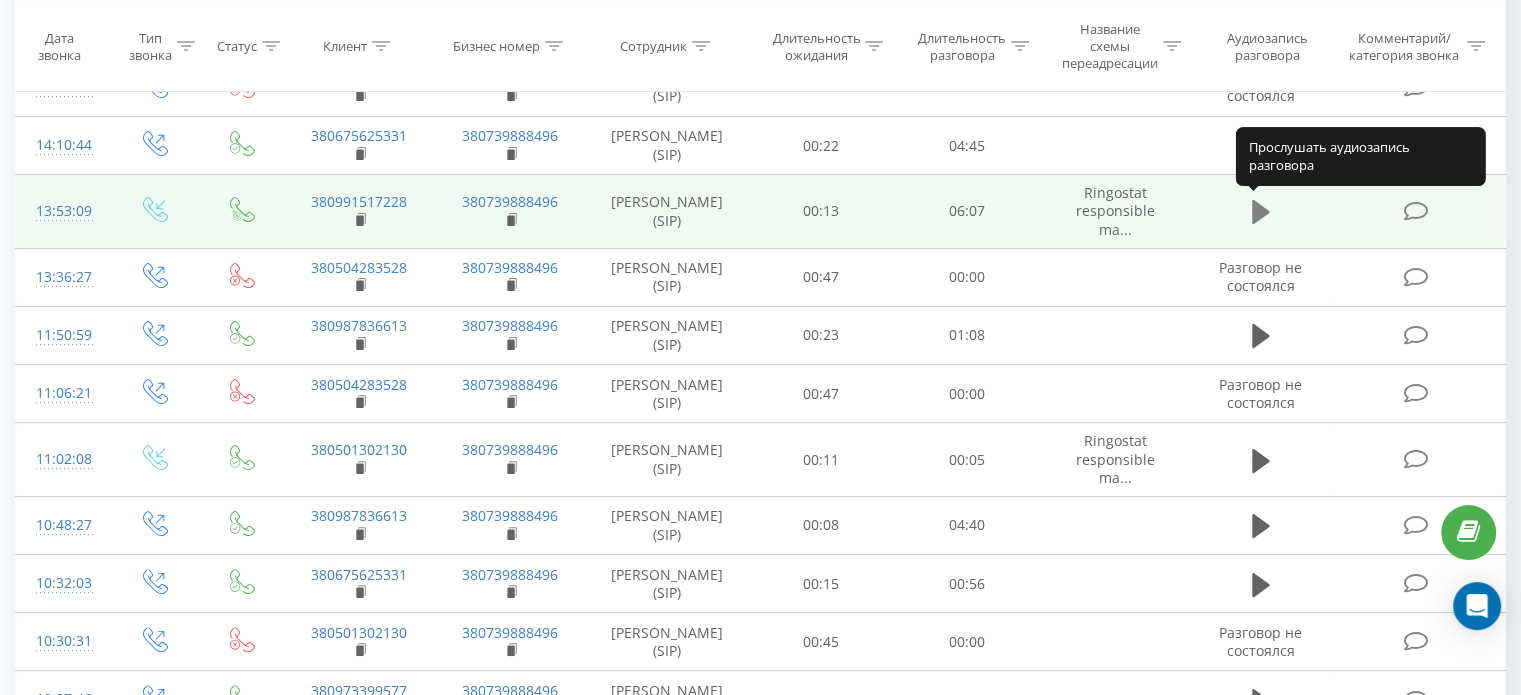 click 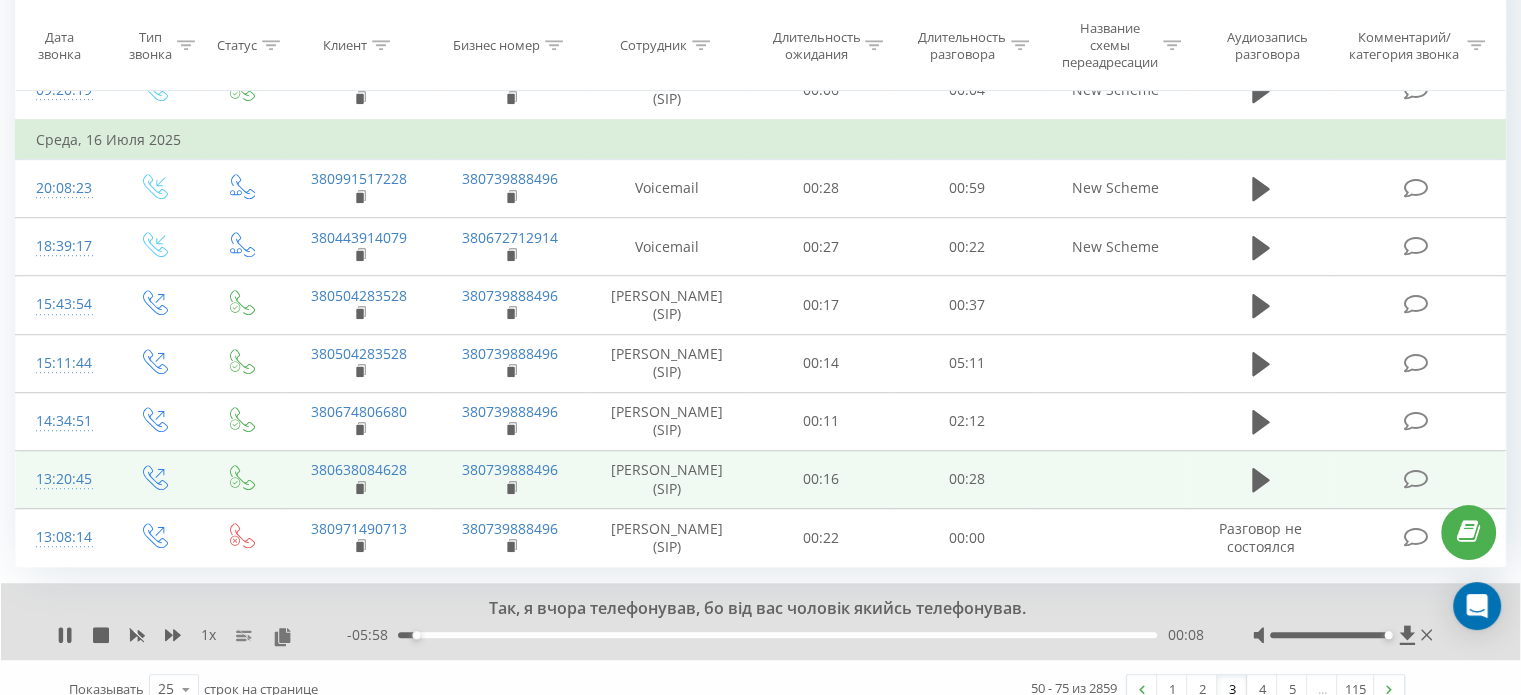 scroll, scrollTop: 1308, scrollLeft: 0, axis: vertical 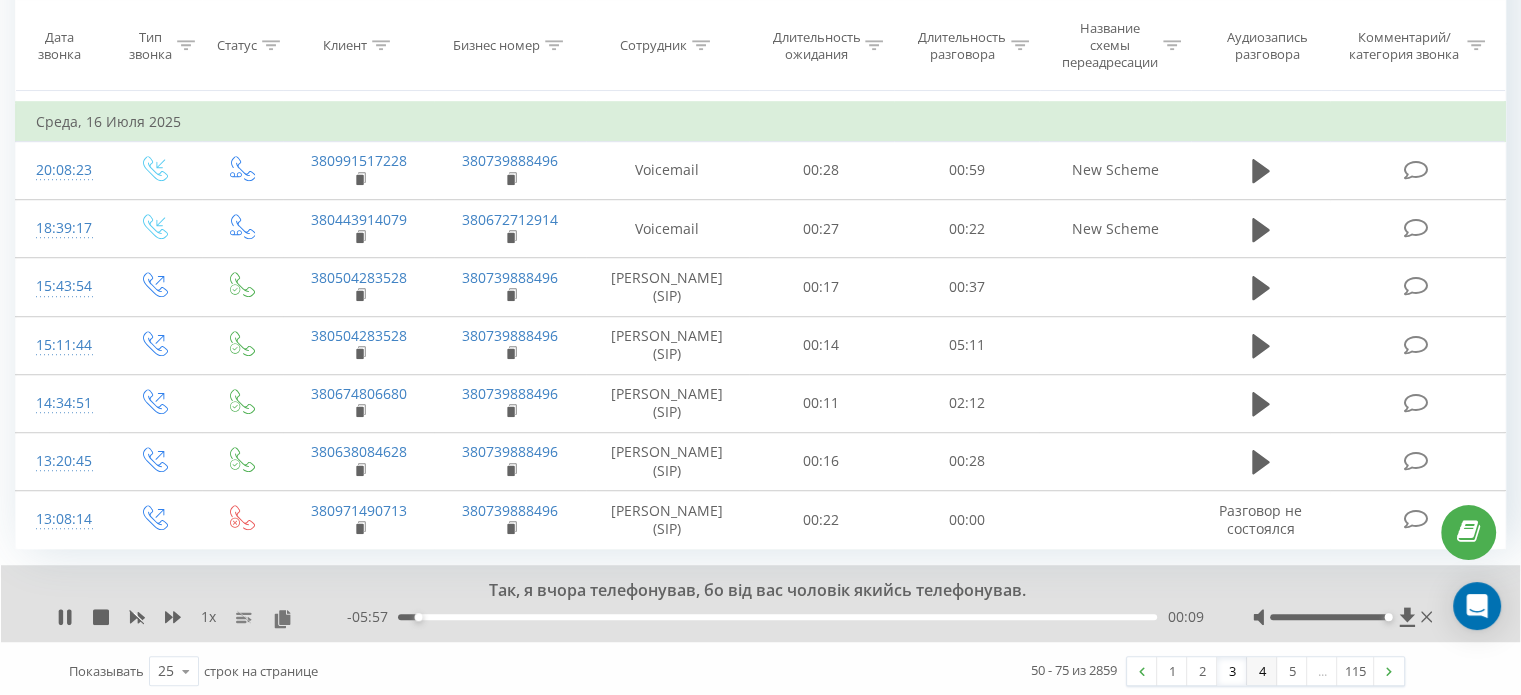 click on "4" at bounding box center [1262, 671] 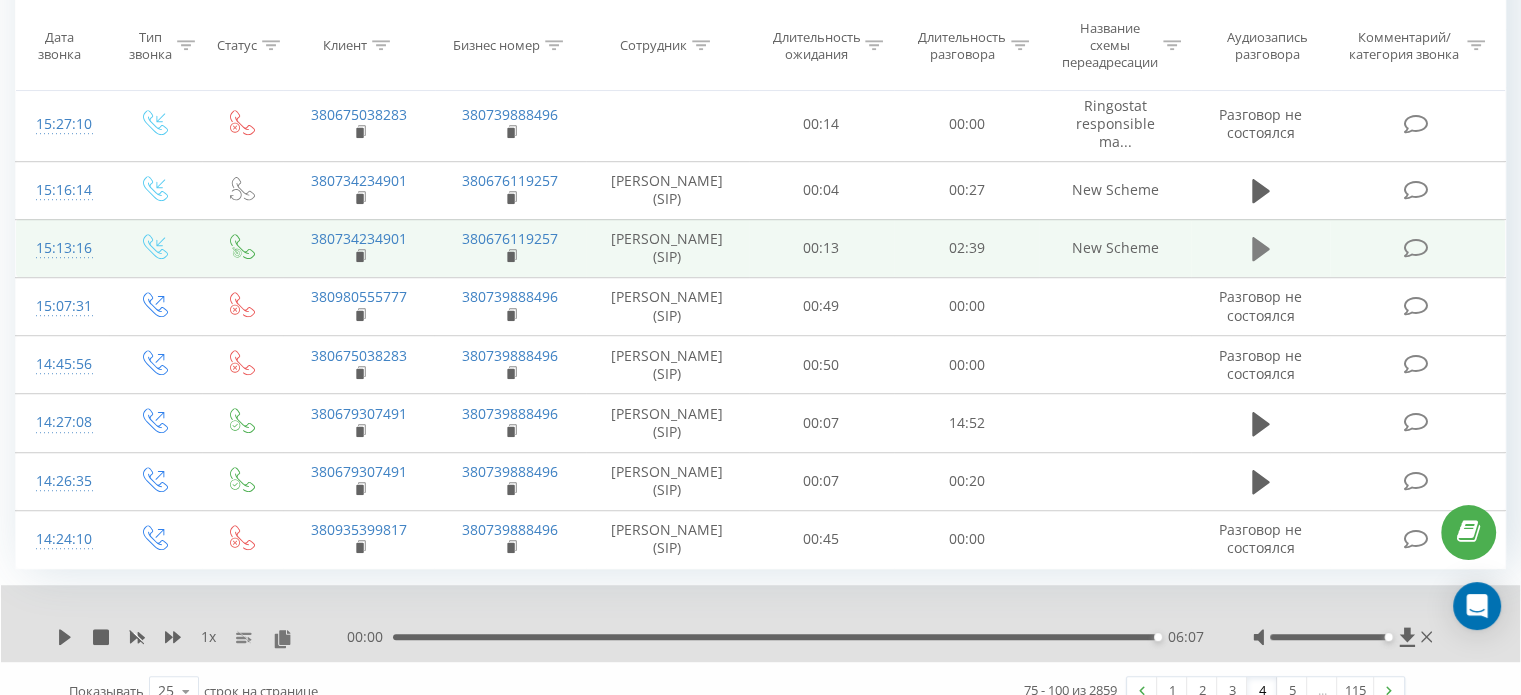 scroll, scrollTop: 1292, scrollLeft: 0, axis: vertical 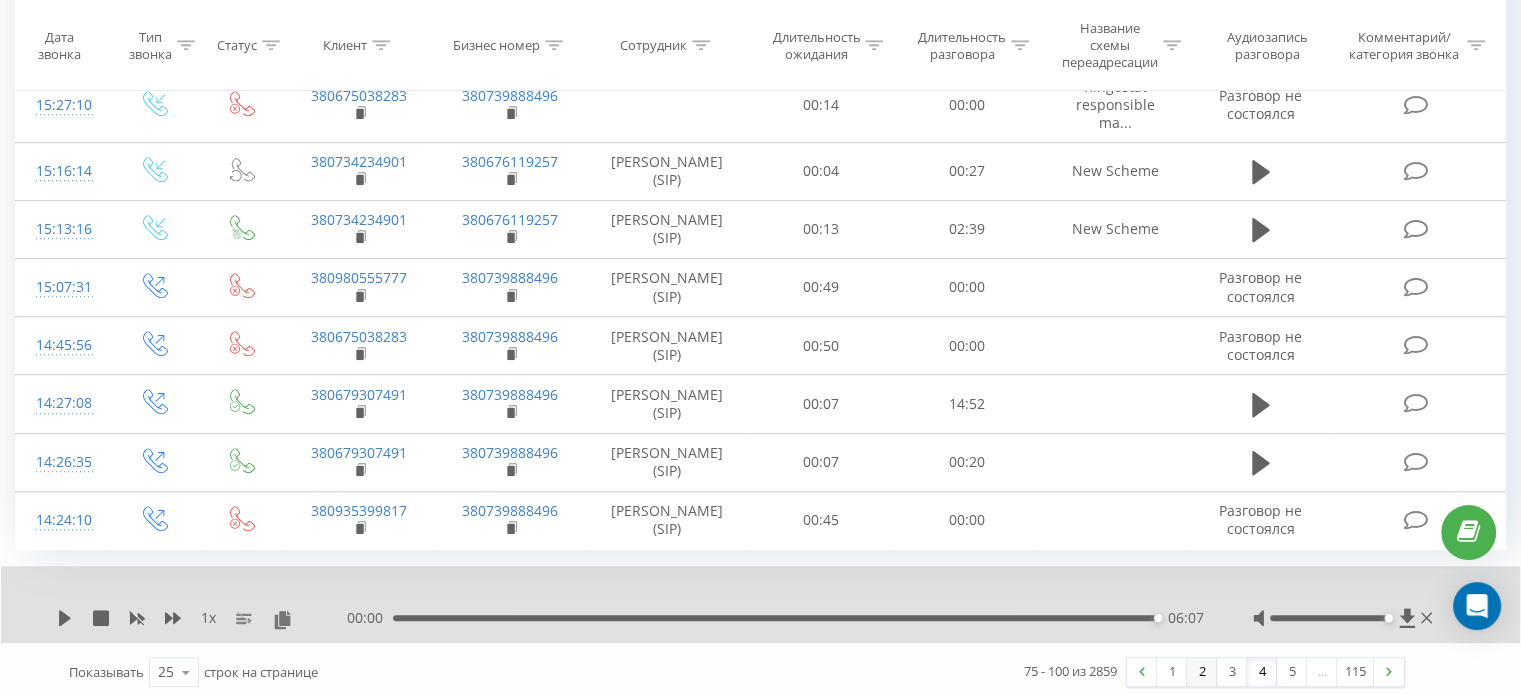click on "2" at bounding box center (1202, 672) 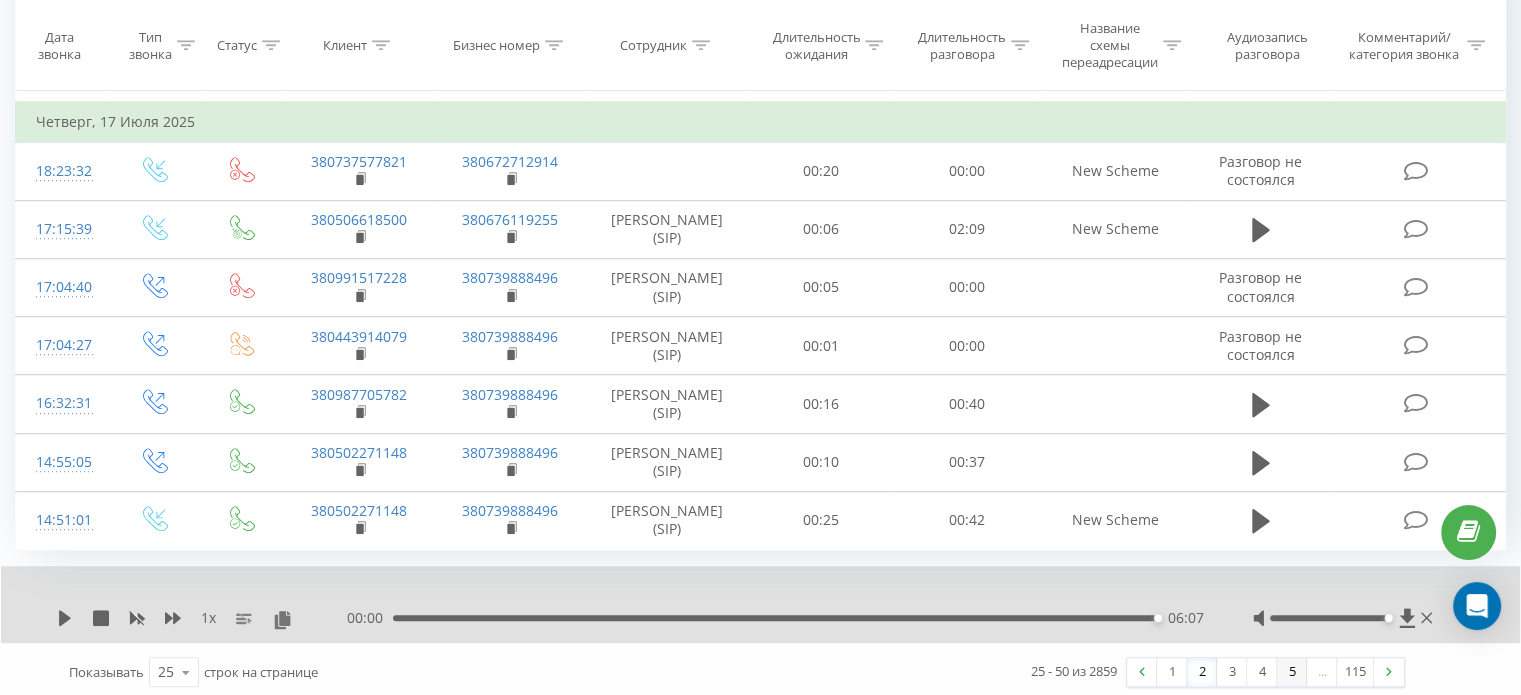 click on "5" at bounding box center [1292, 672] 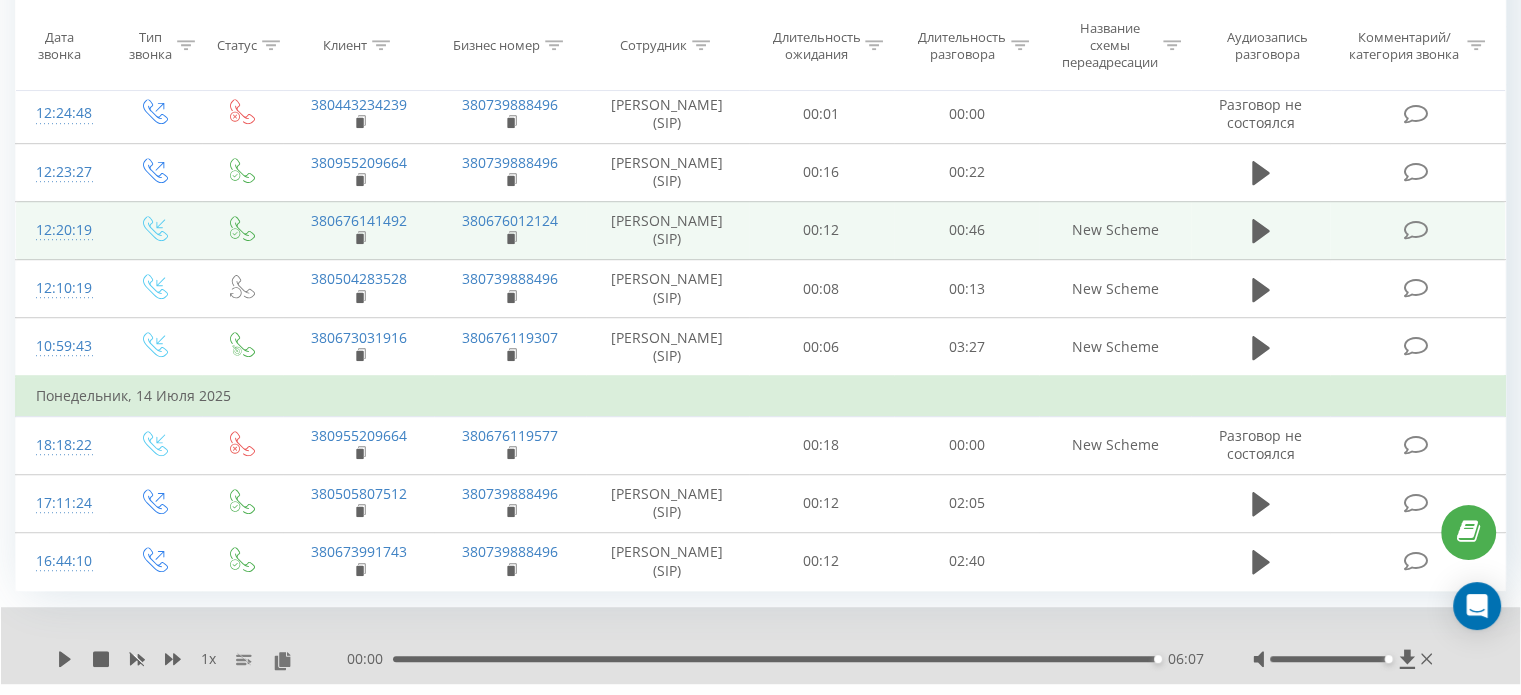 scroll, scrollTop: 1261, scrollLeft: 0, axis: vertical 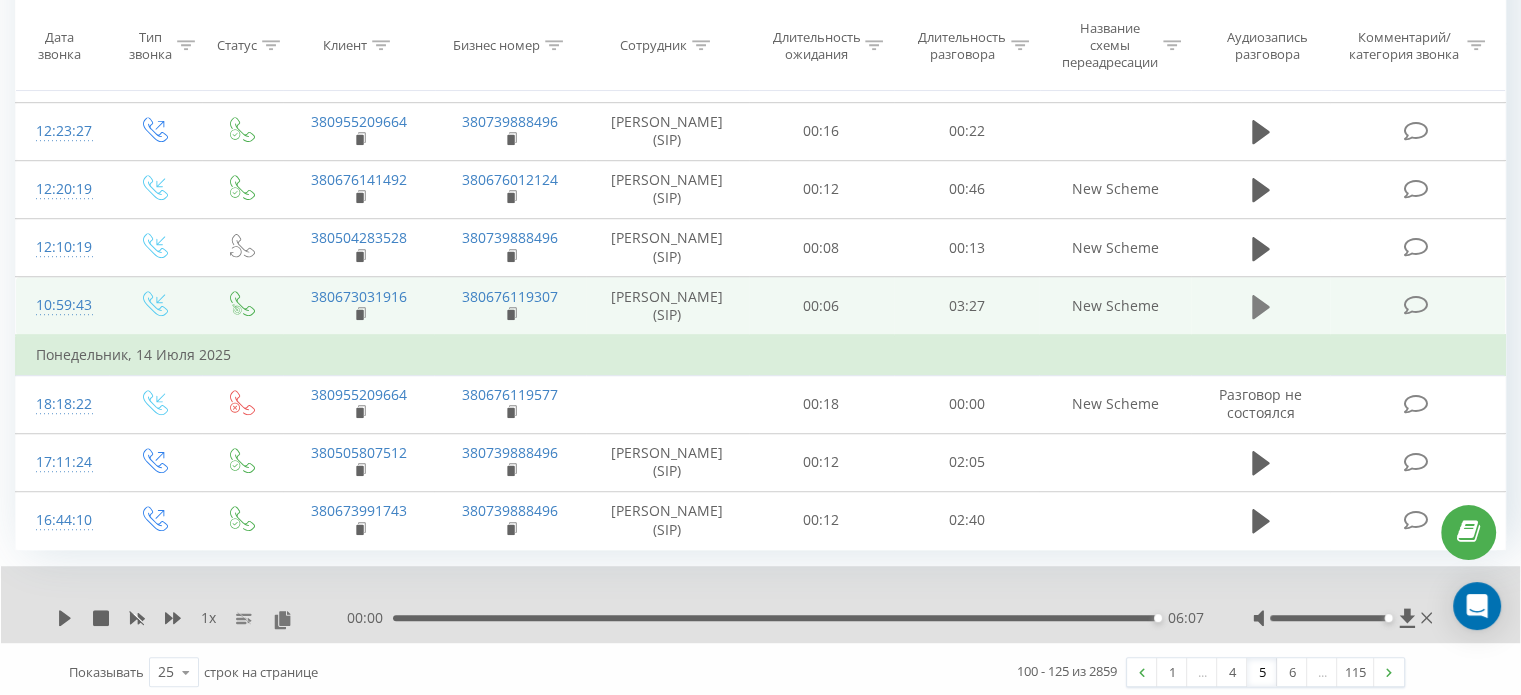 click 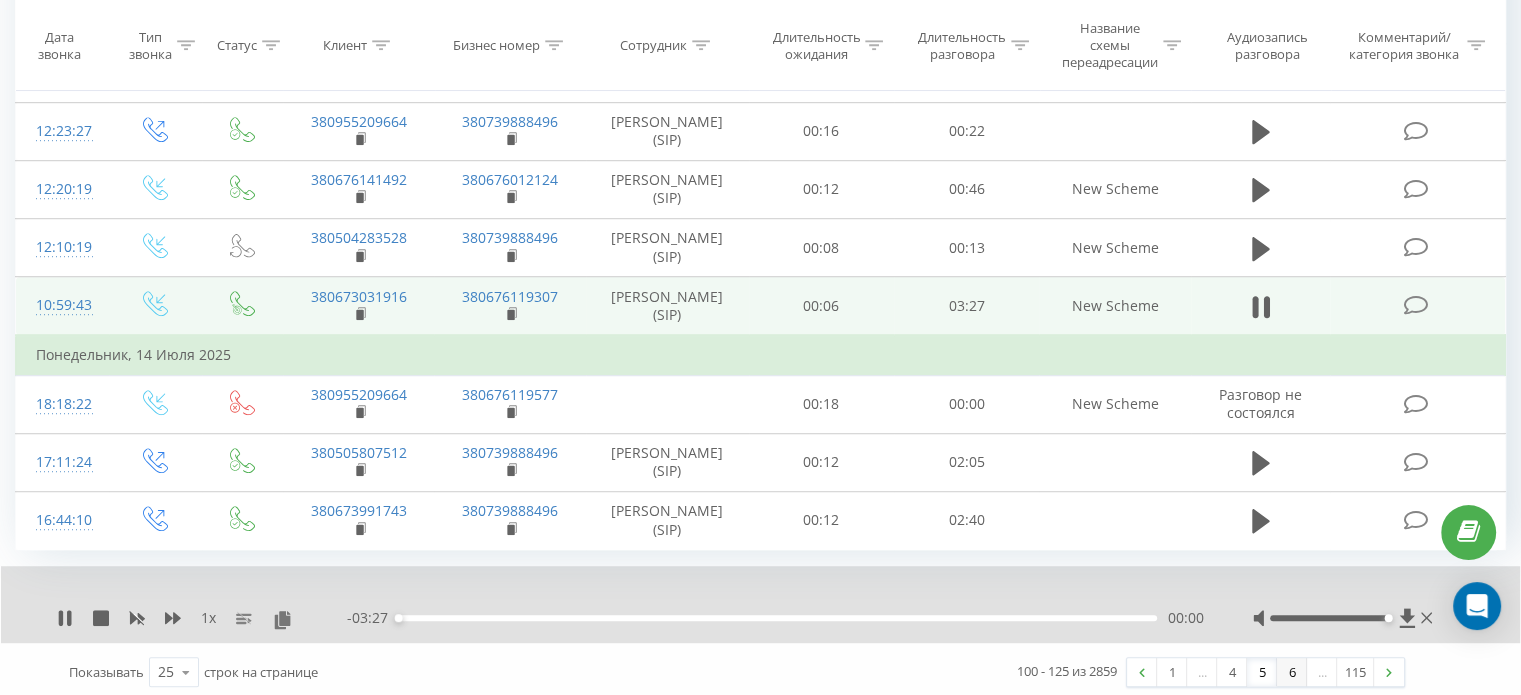 click on "6" at bounding box center (1292, 672) 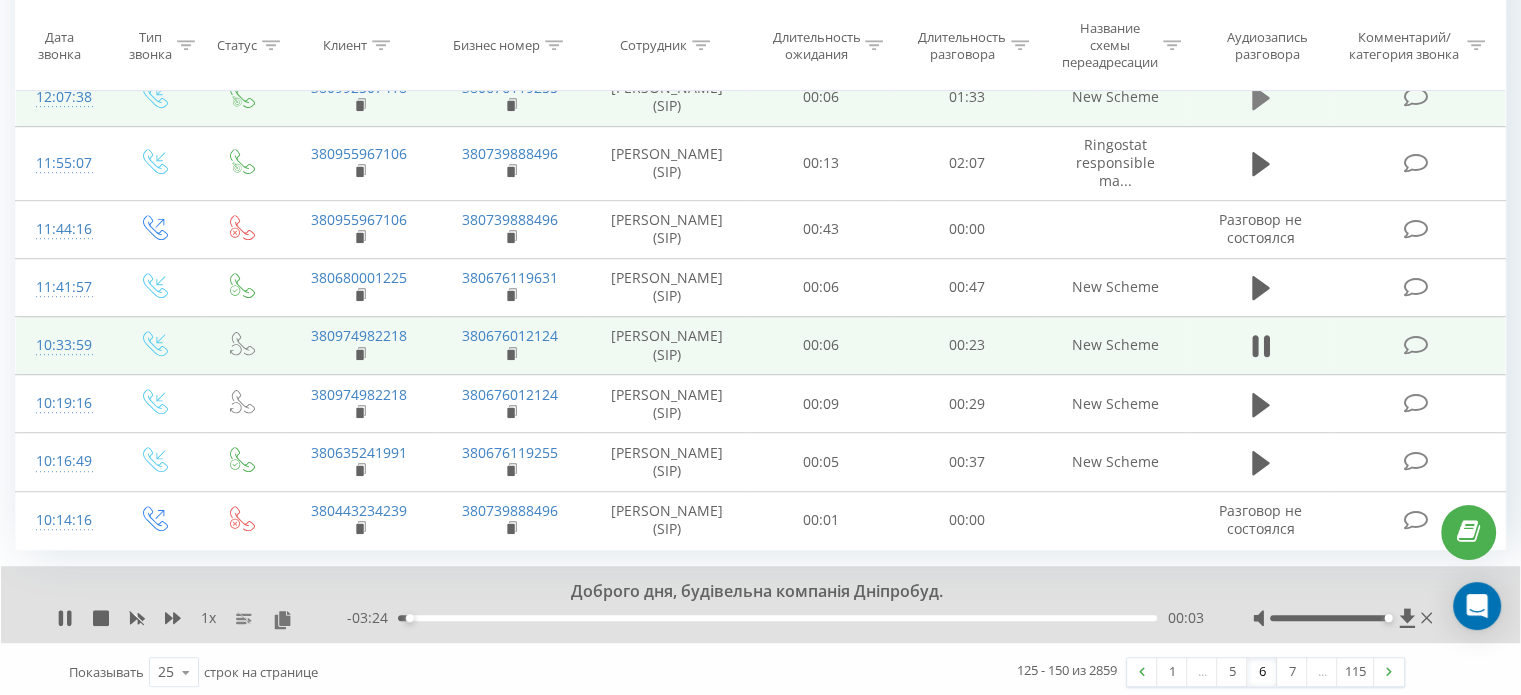 scroll, scrollTop: 1252, scrollLeft: 0, axis: vertical 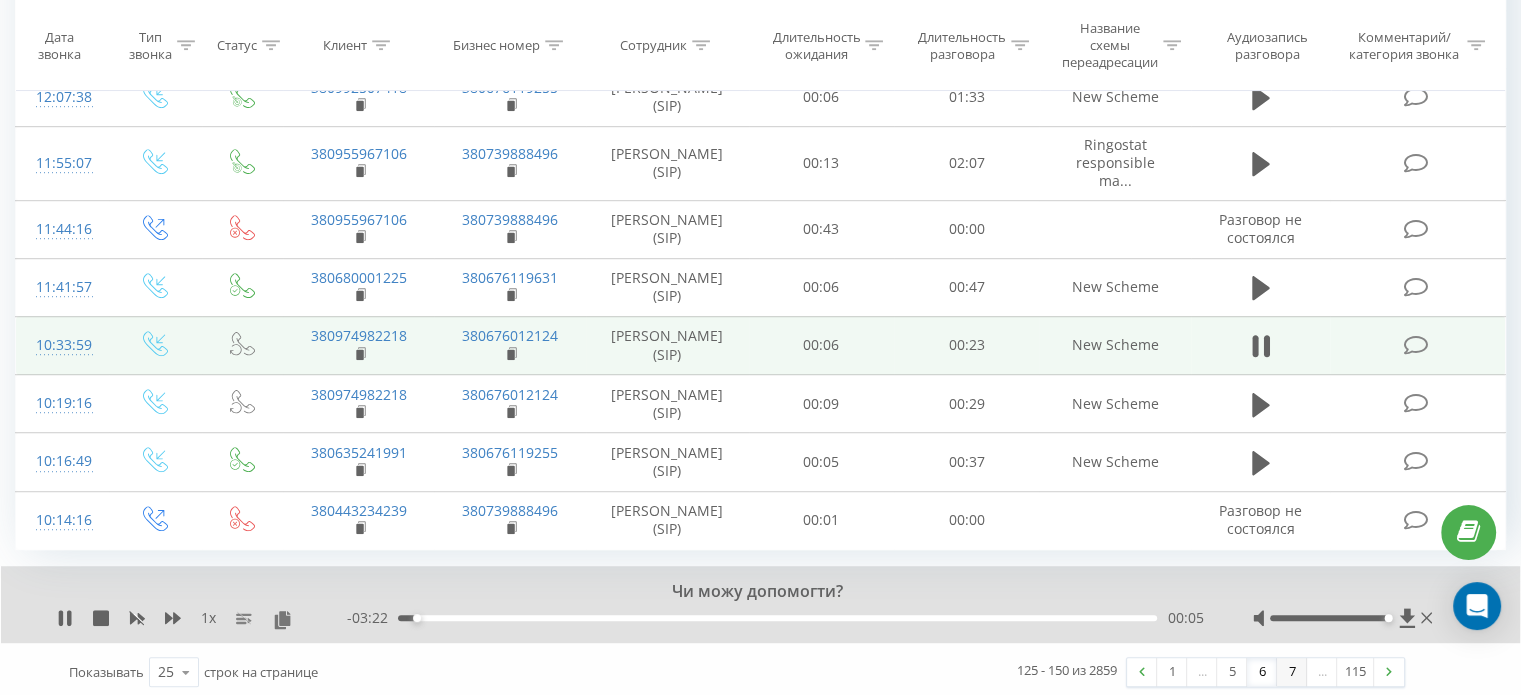 click on "7" at bounding box center [1292, 672] 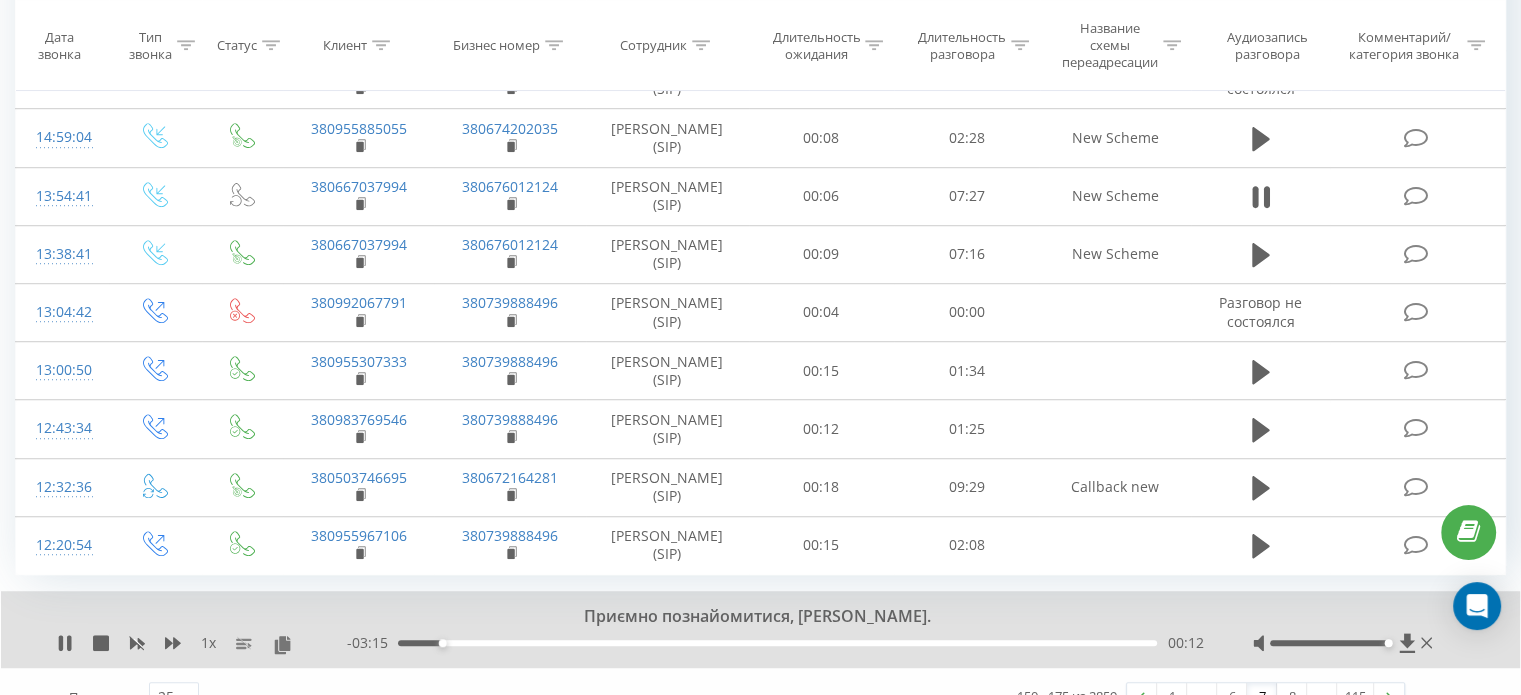 scroll, scrollTop: 1356, scrollLeft: 0, axis: vertical 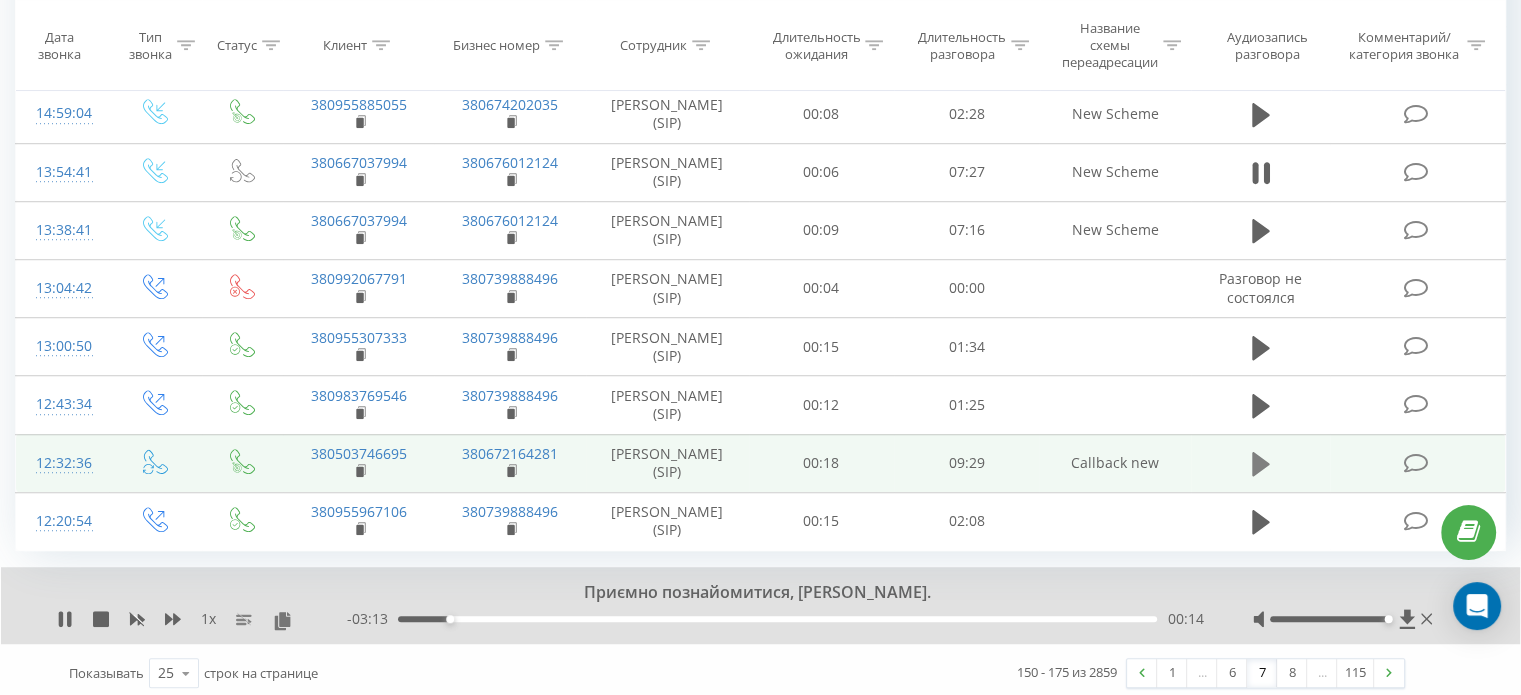 click 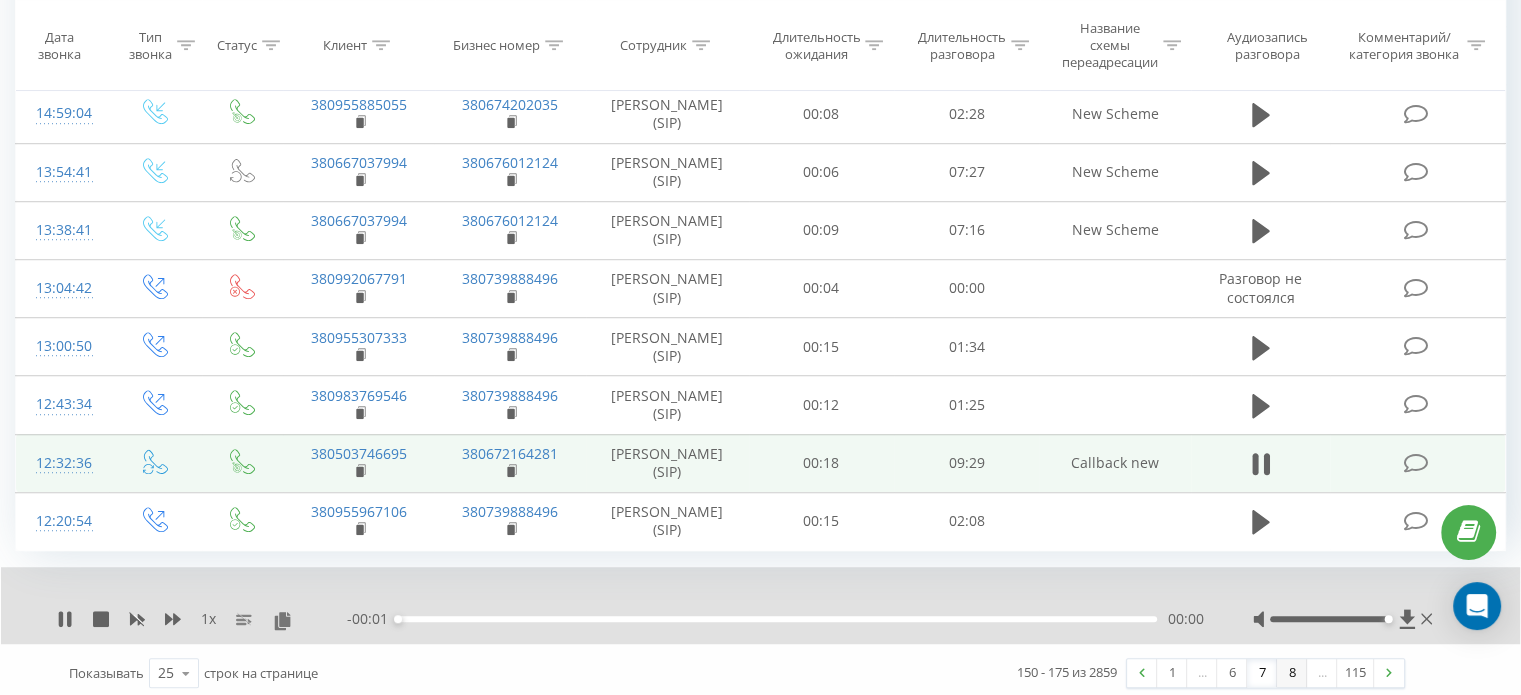 click on "8" at bounding box center [1292, 673] 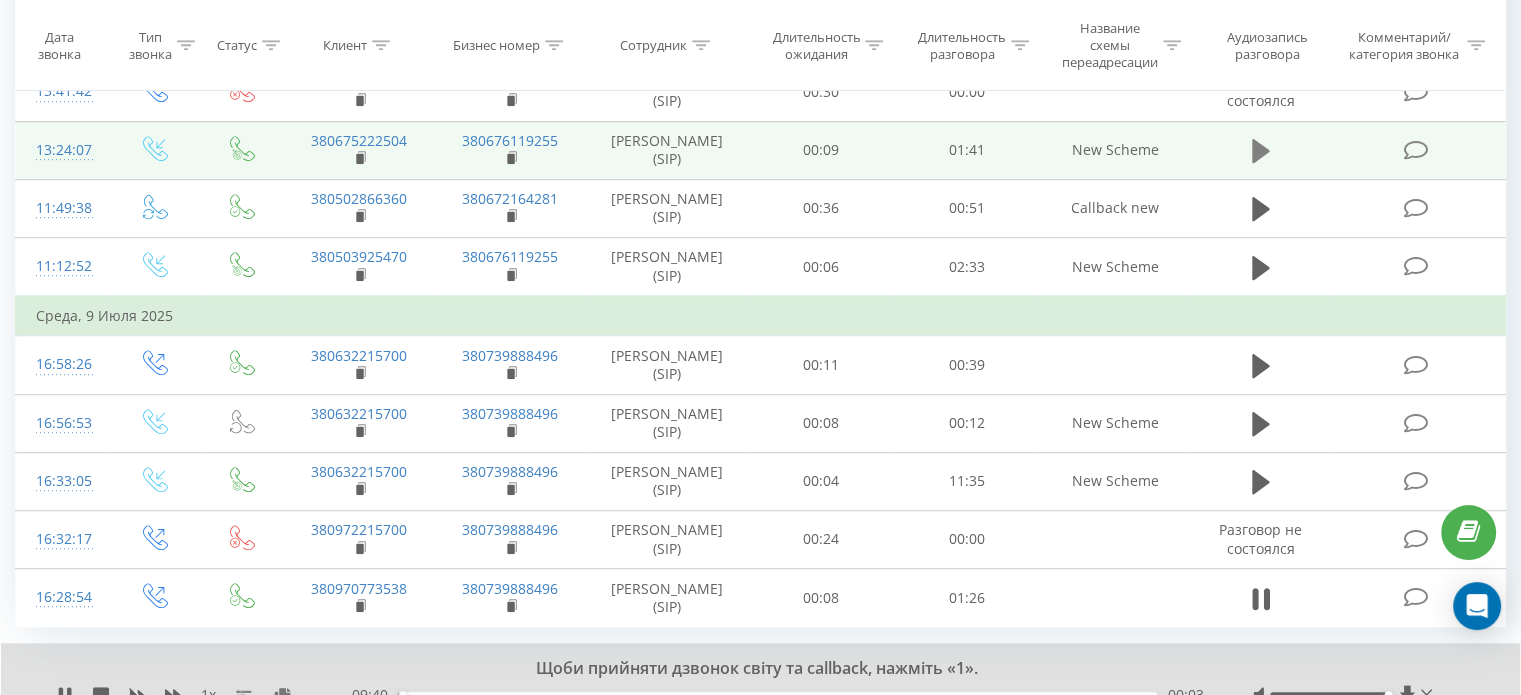 scroll, scrollTop: 1301, scrollLeft: 0, axis: vertical 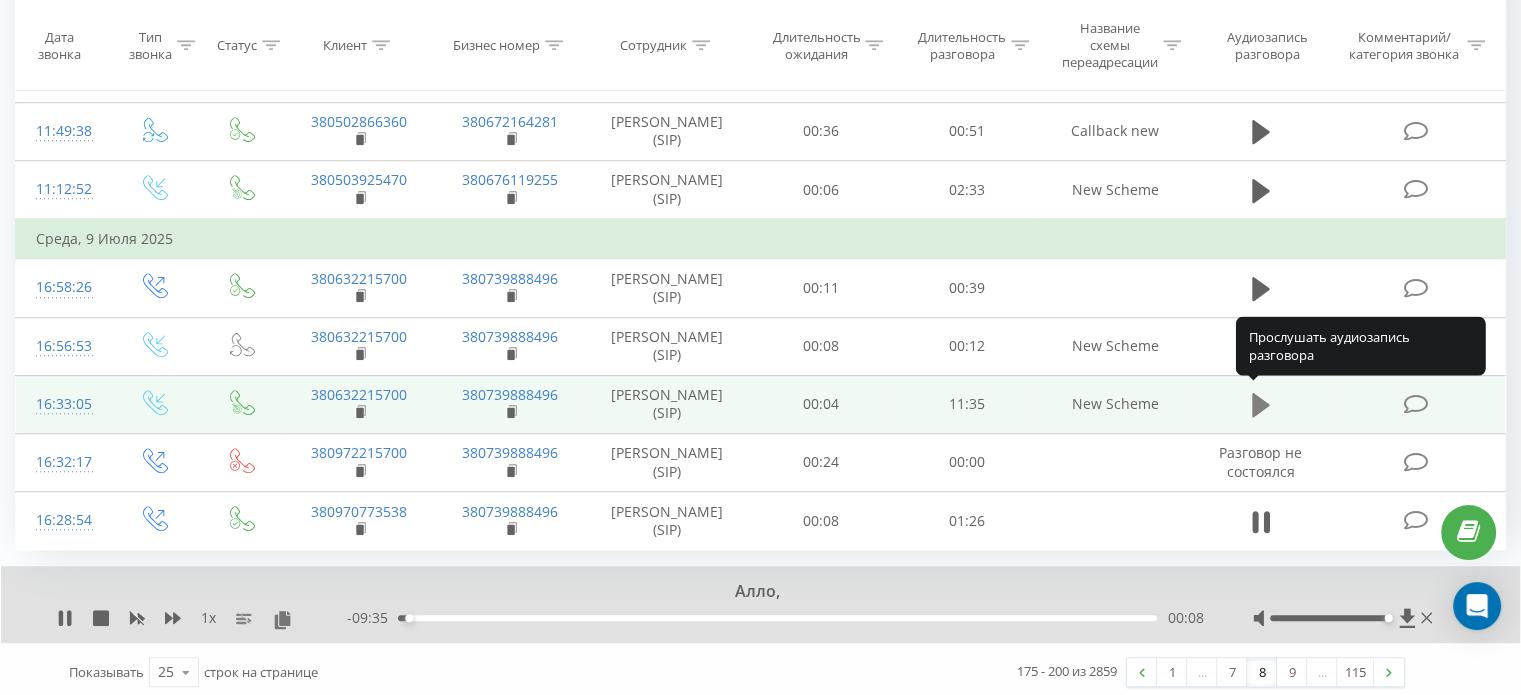 click 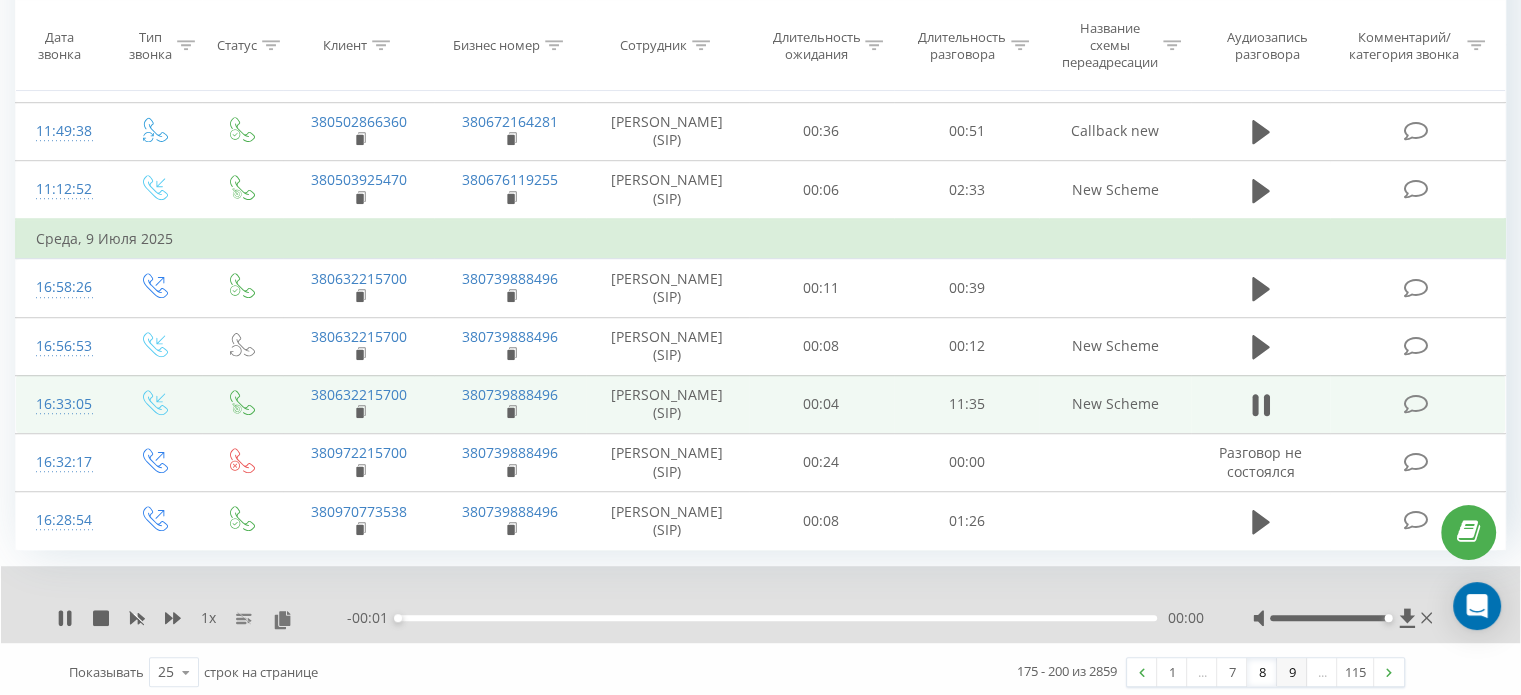 click on "9" at bounding box center [1292, 672] 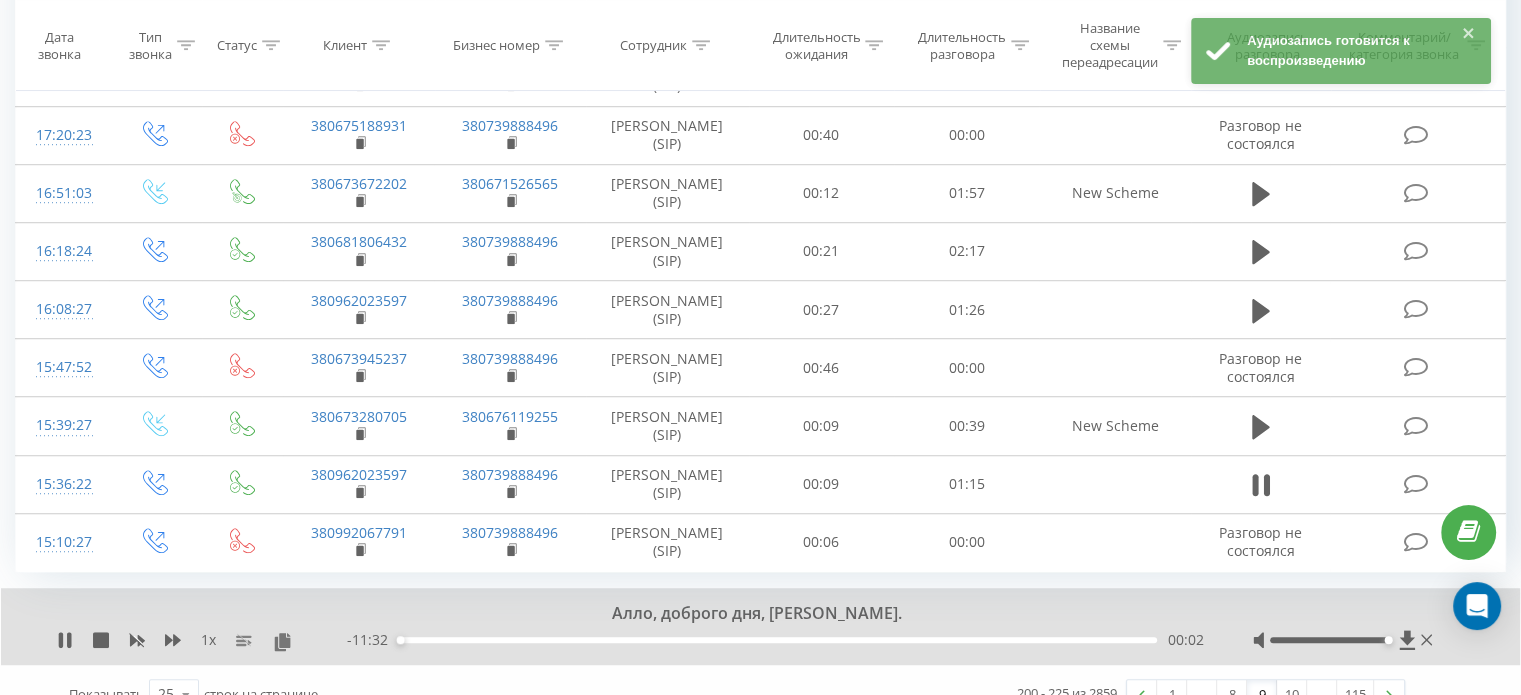 scroll, scrollTop: 1338, scrollLeft: 0, axis: vertical 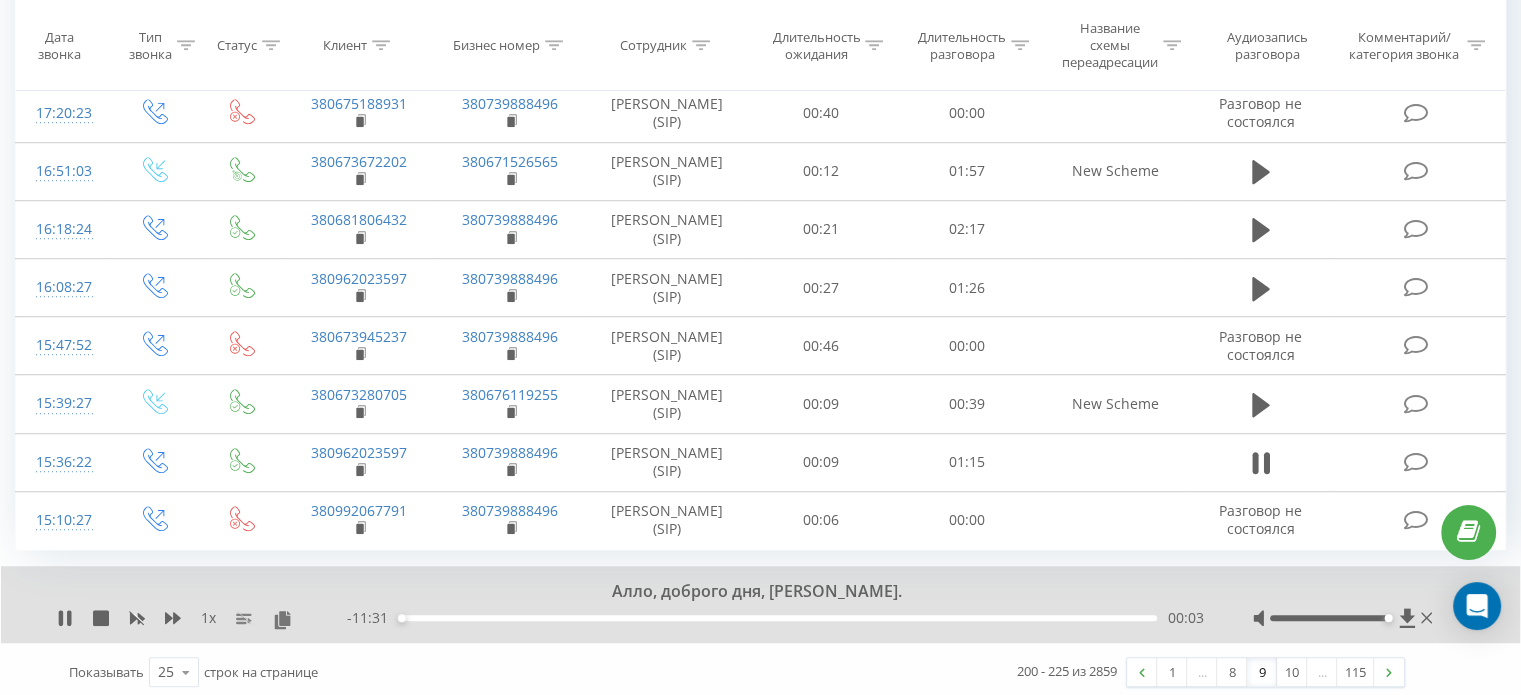 click on "..." at bounding box center [1322, 672] 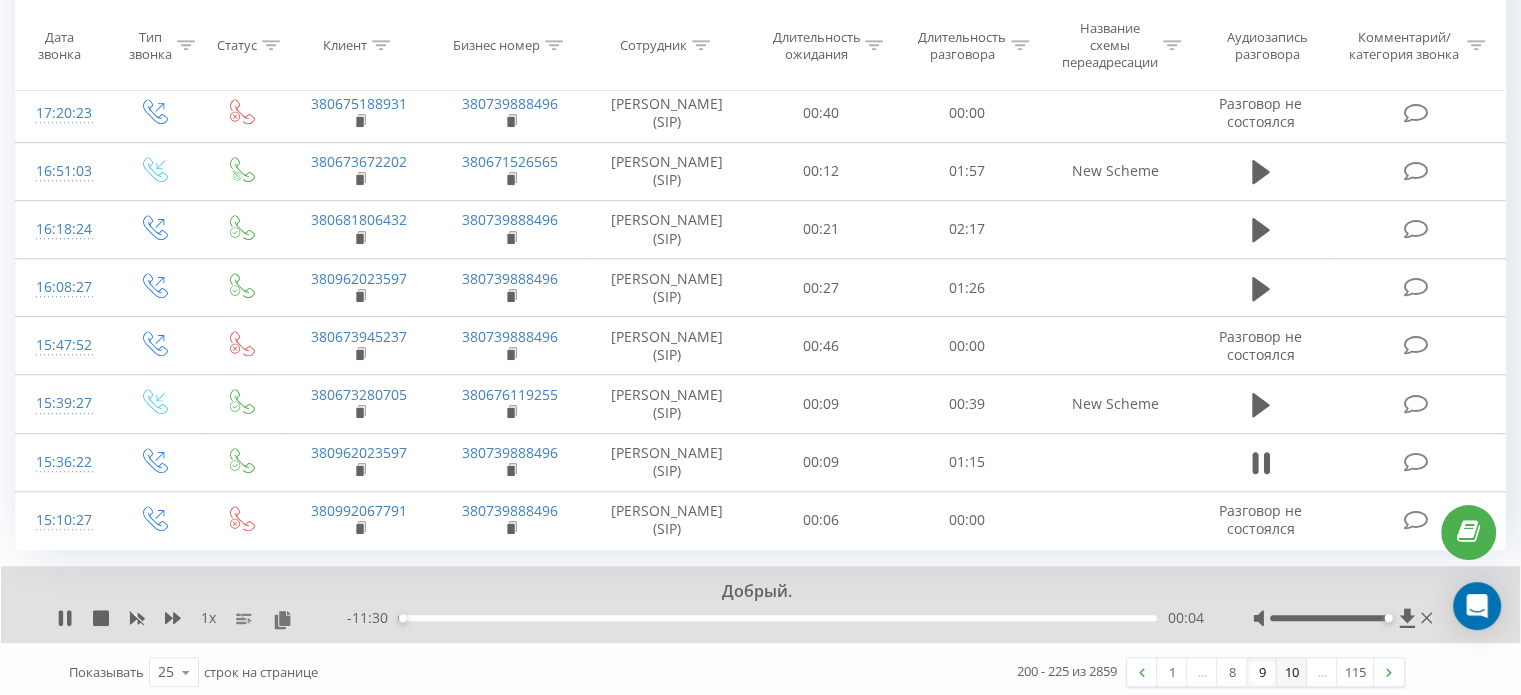 click on "10" at bounding box center (1292, 672) 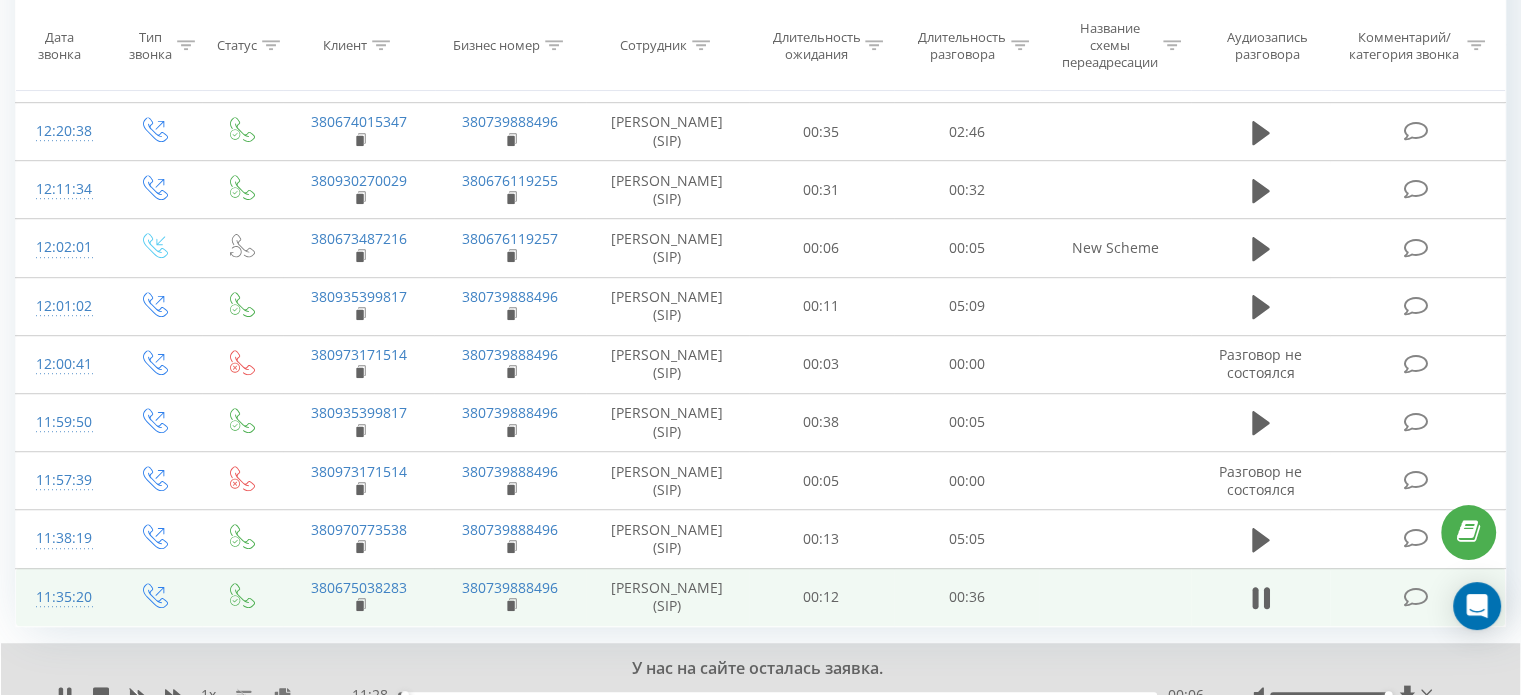 scroll, scrollTop: 1252, scrollLeft: 0, axis: vertical 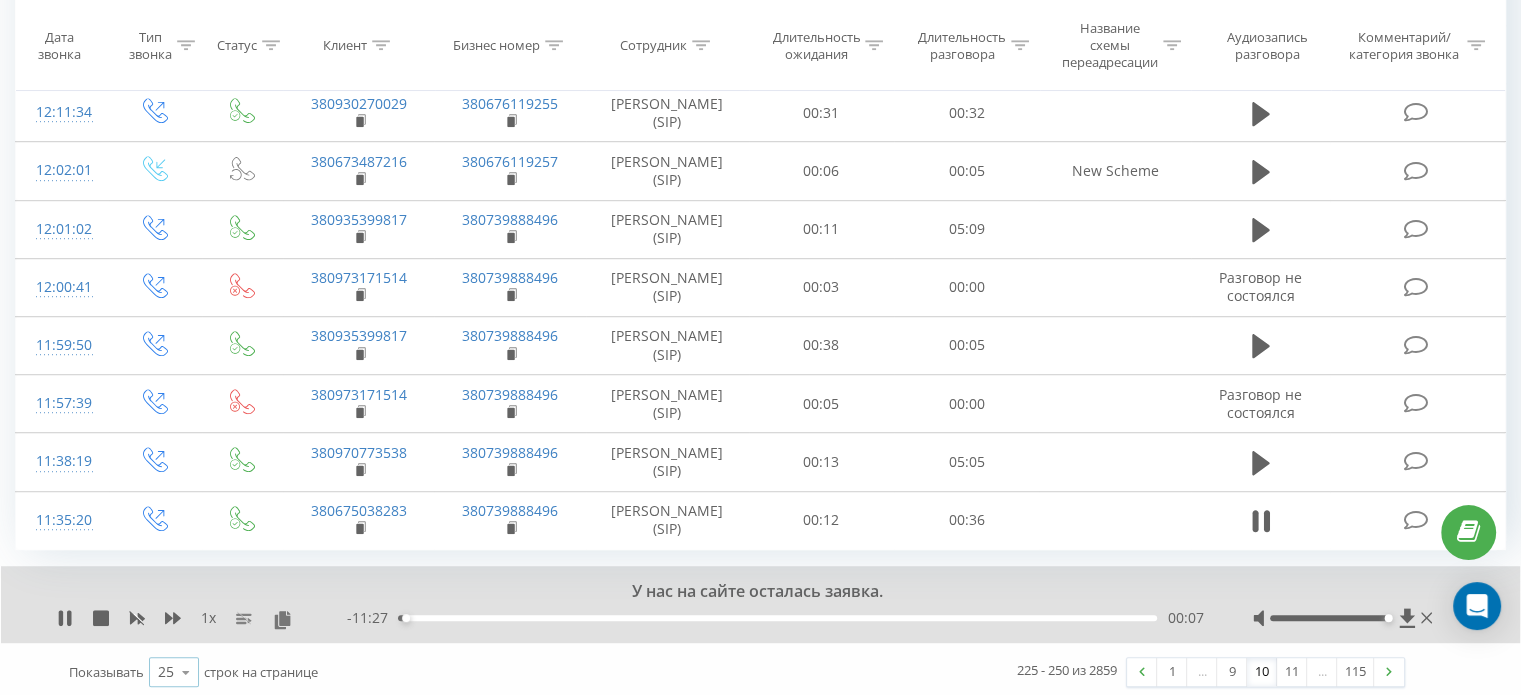 click at bounding box center (186, 672) 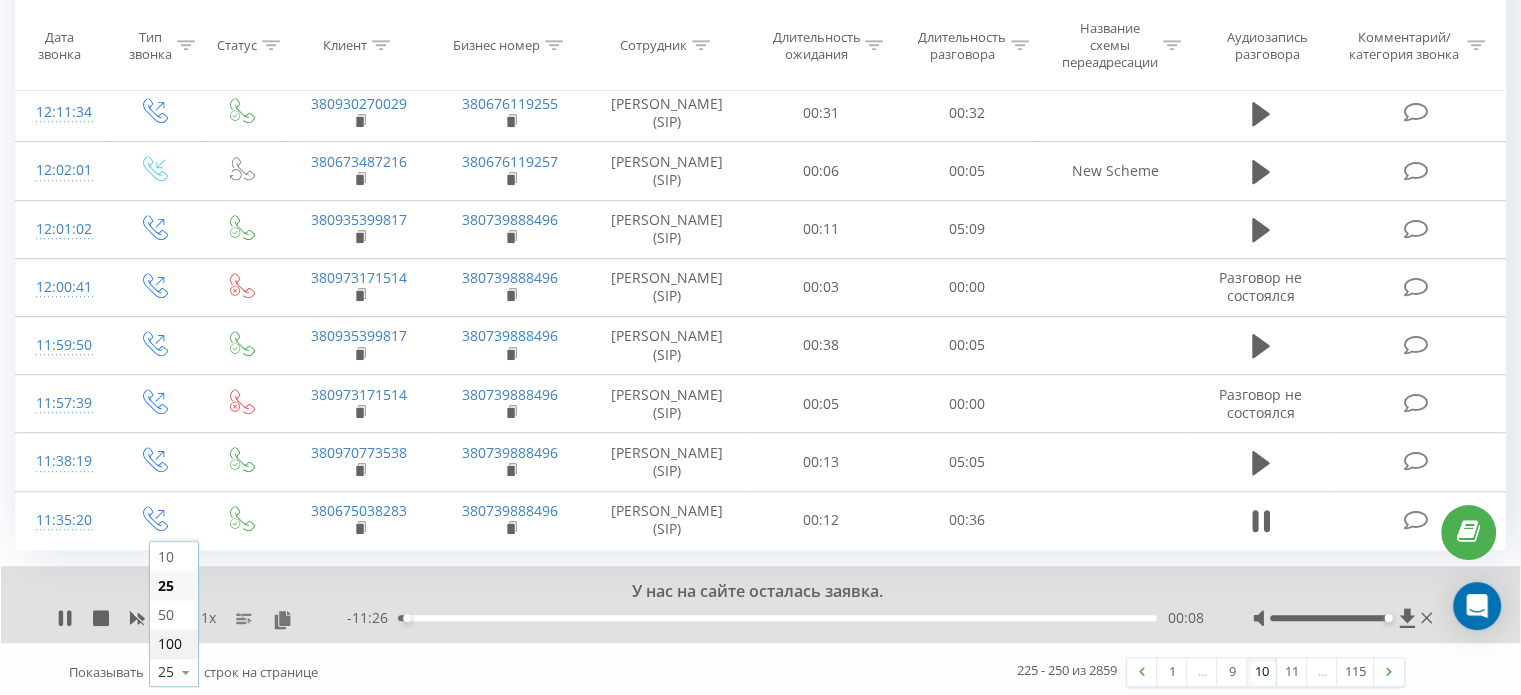 click on "100" at bounding box center (170, 643) 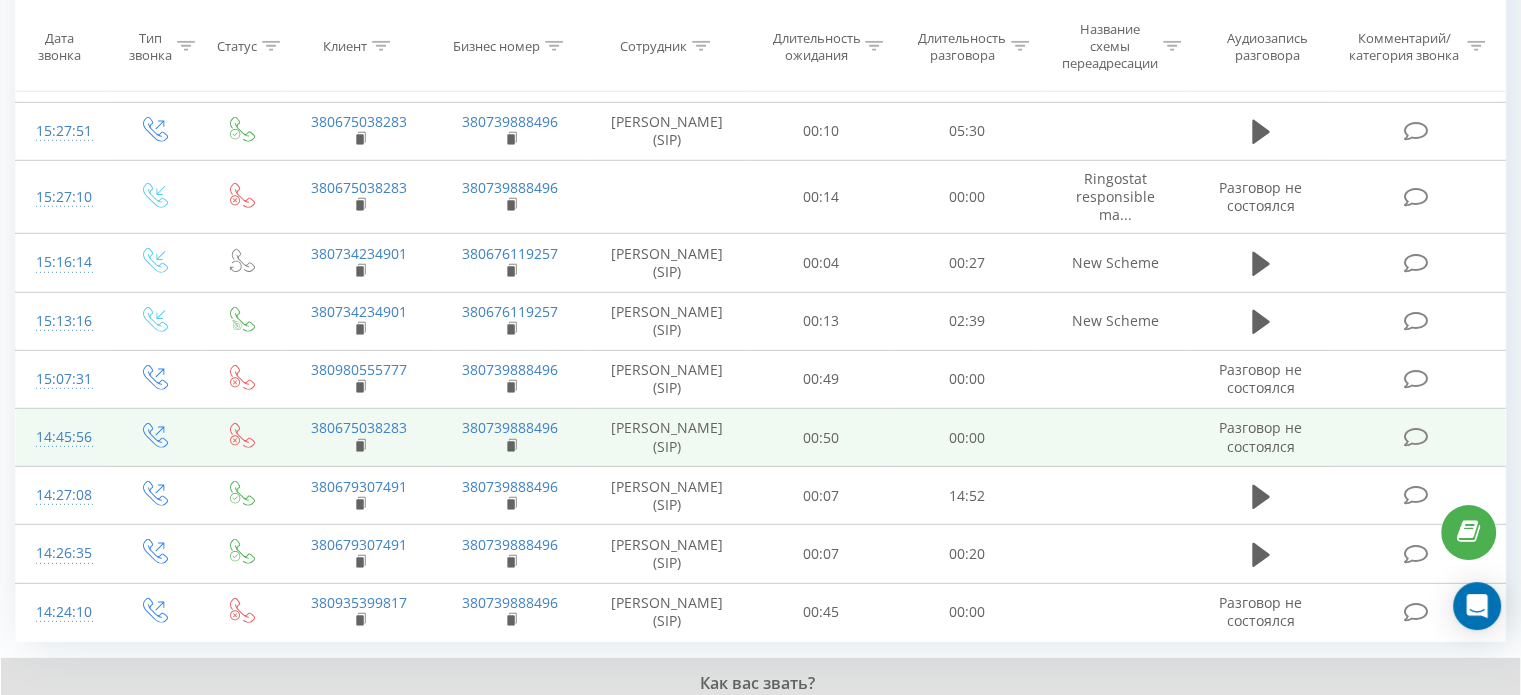 scroll, scrollTop: 5918, scrollLeft: 0, axis: vertical 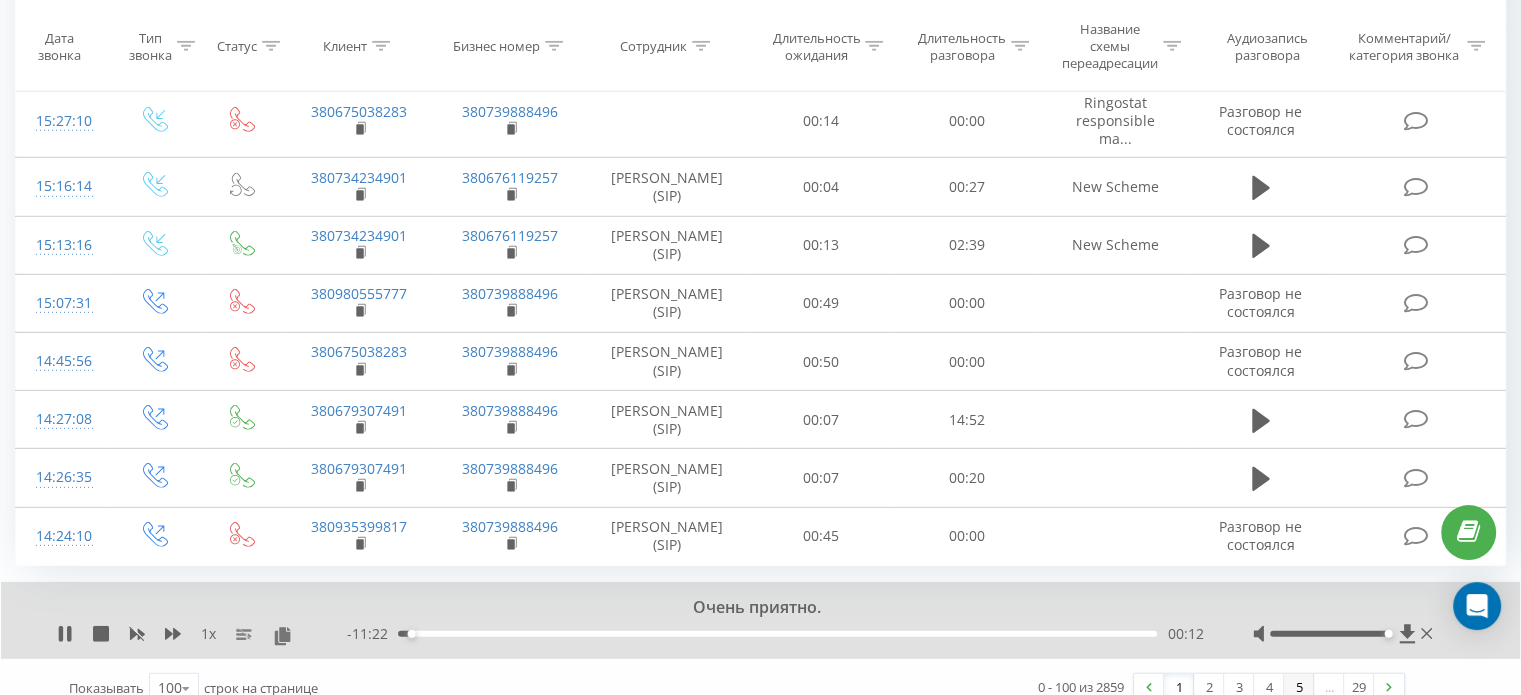 click on "5" at bounding box center (1299, 688) 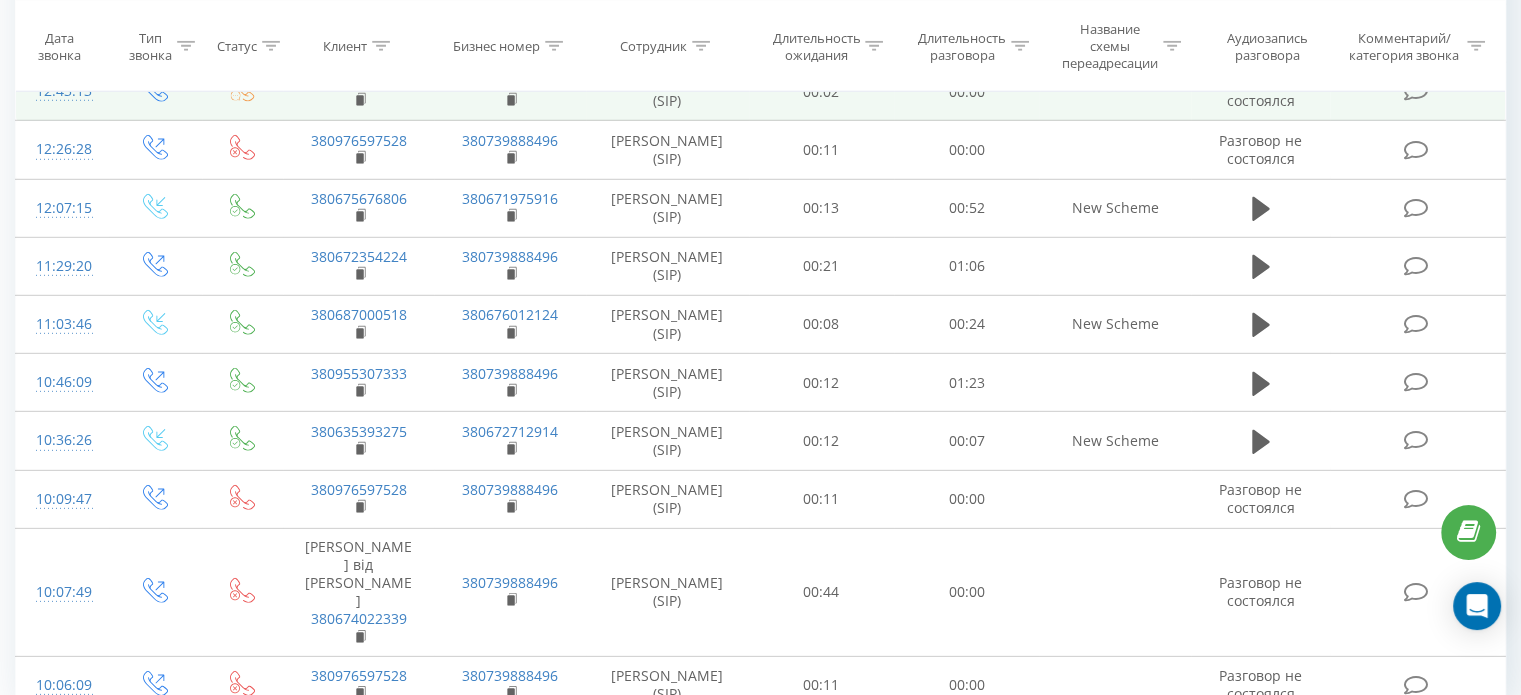 scroll, scrollTop: 5979, scrollLeft: 0, axis: vertical 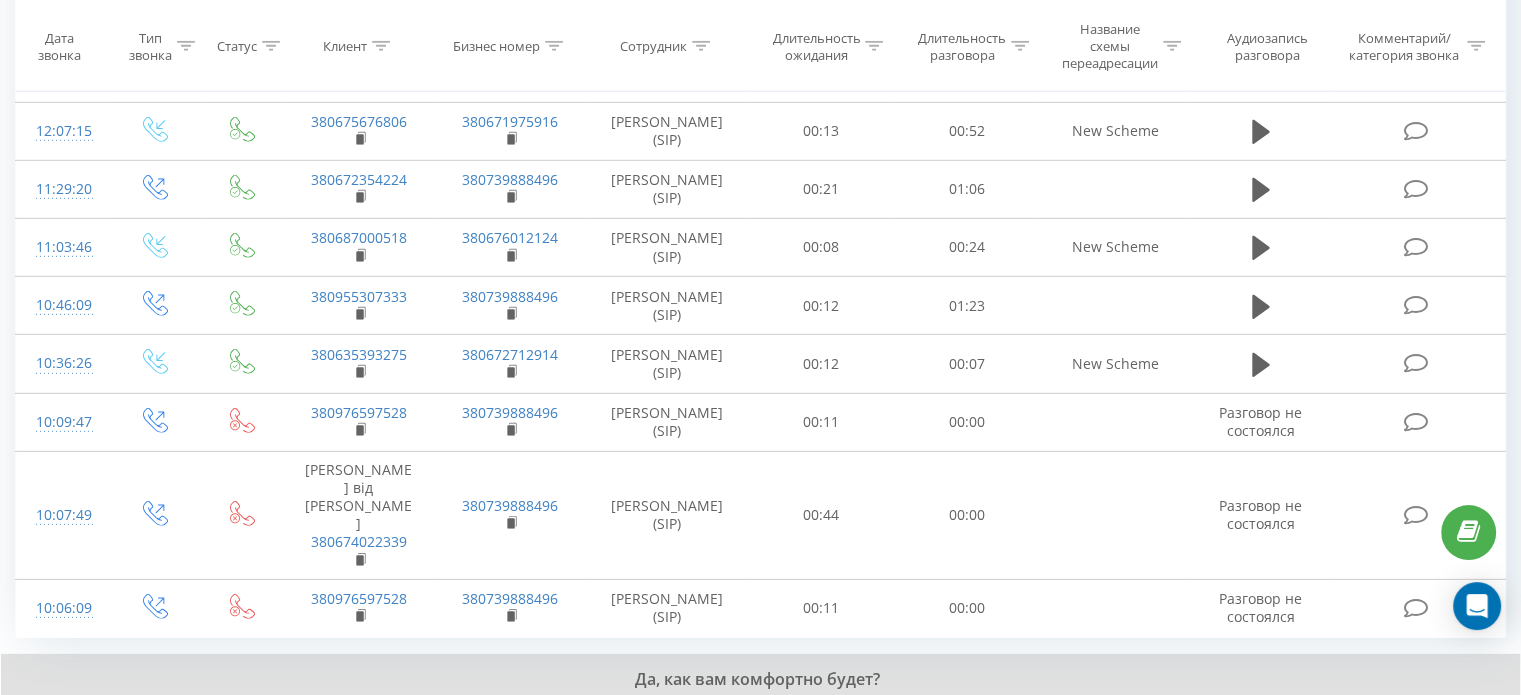 click on "6" at bounding box center (1299, 760) 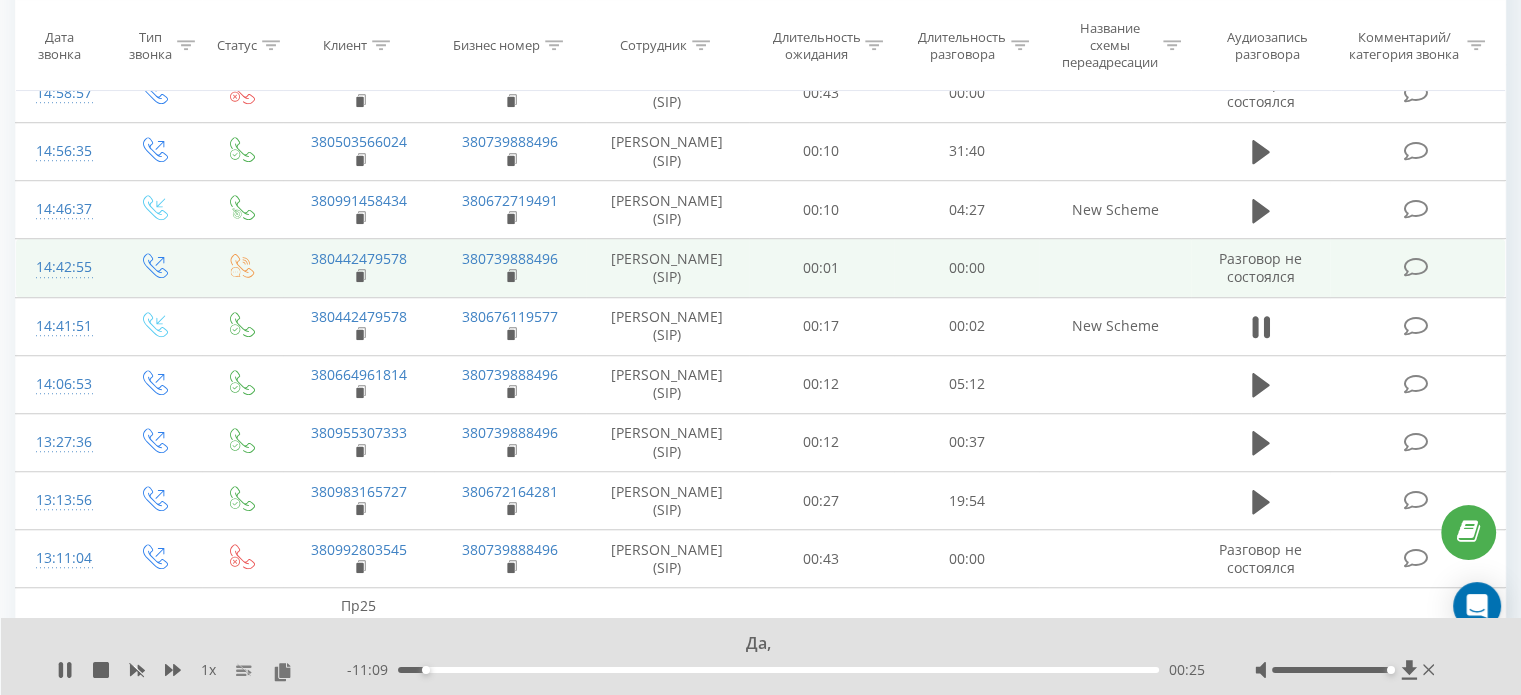 scroll, scrollTop: 1432, scrollLeft: 0, axis: vertical 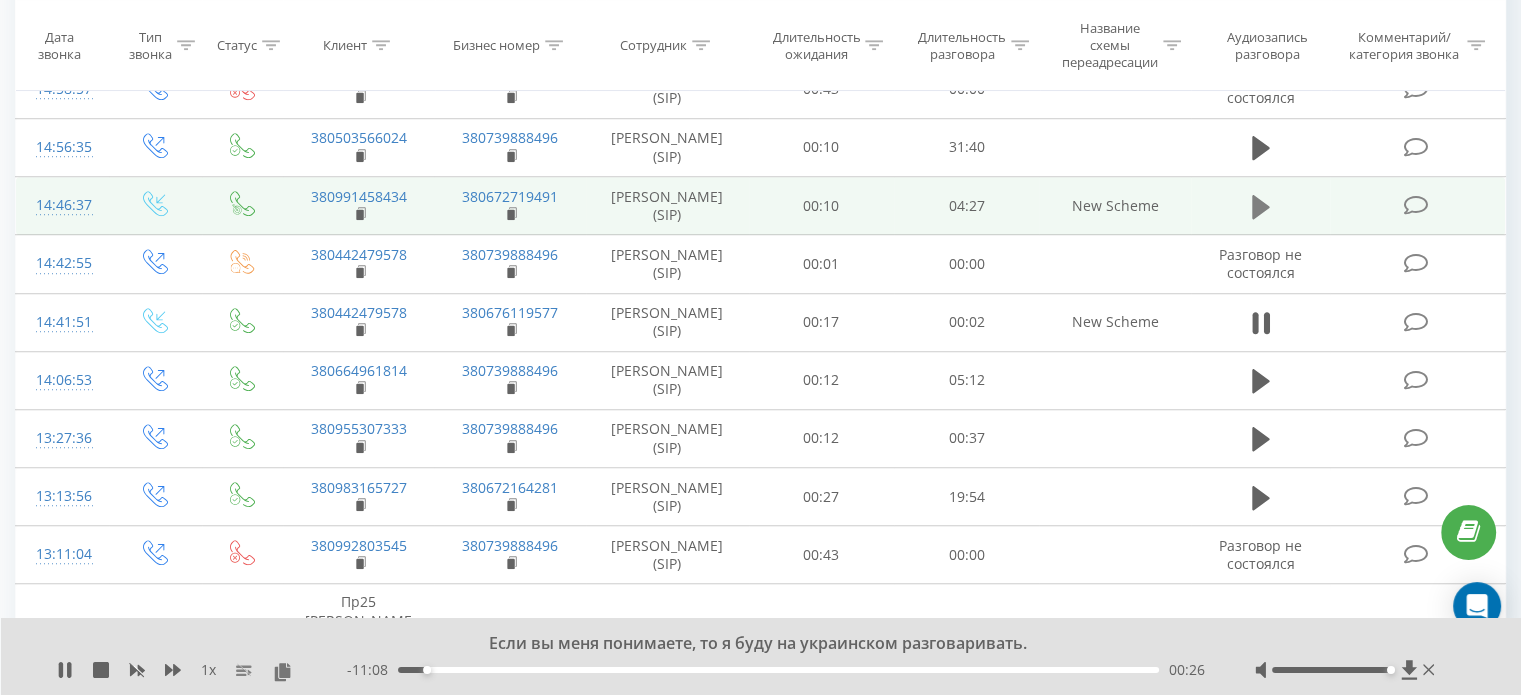 click 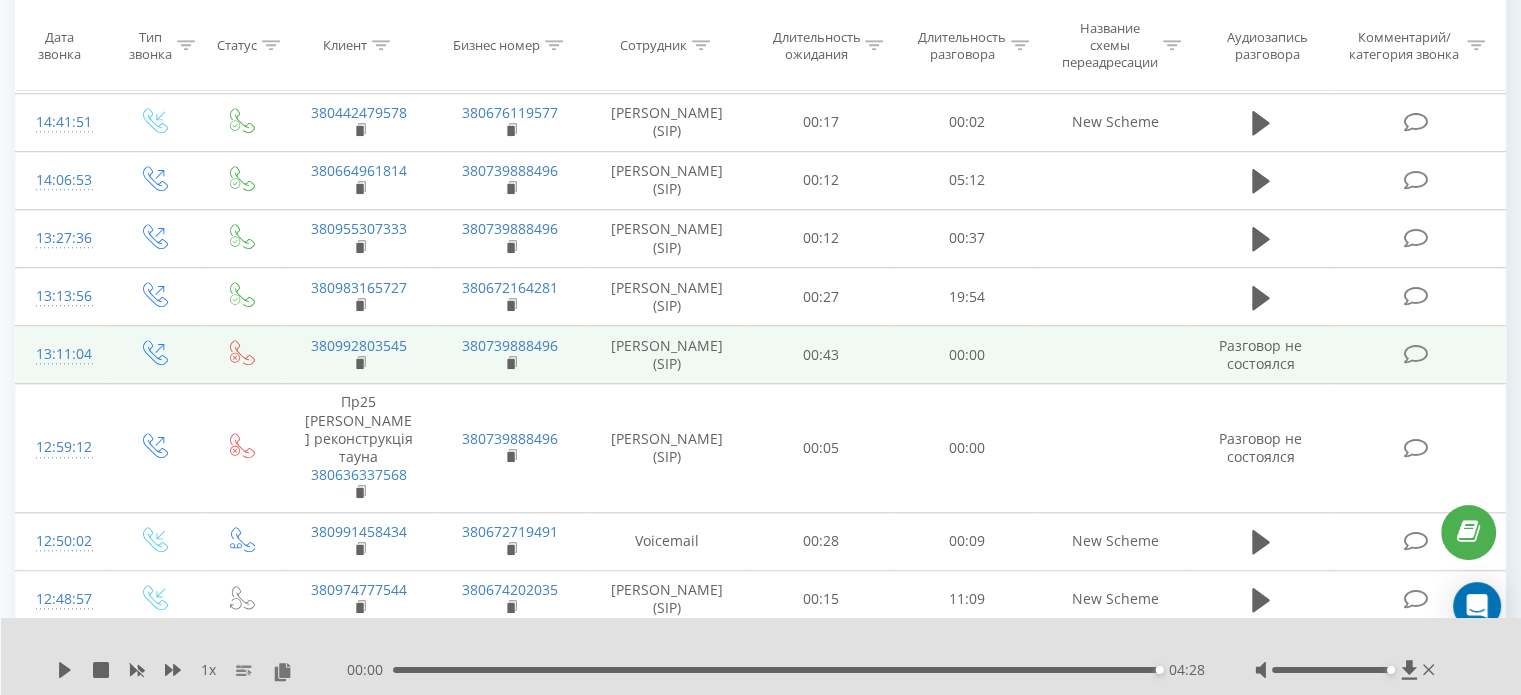 scroll, scrollTop: 1832, scrollLeft: 0, axis: vertical 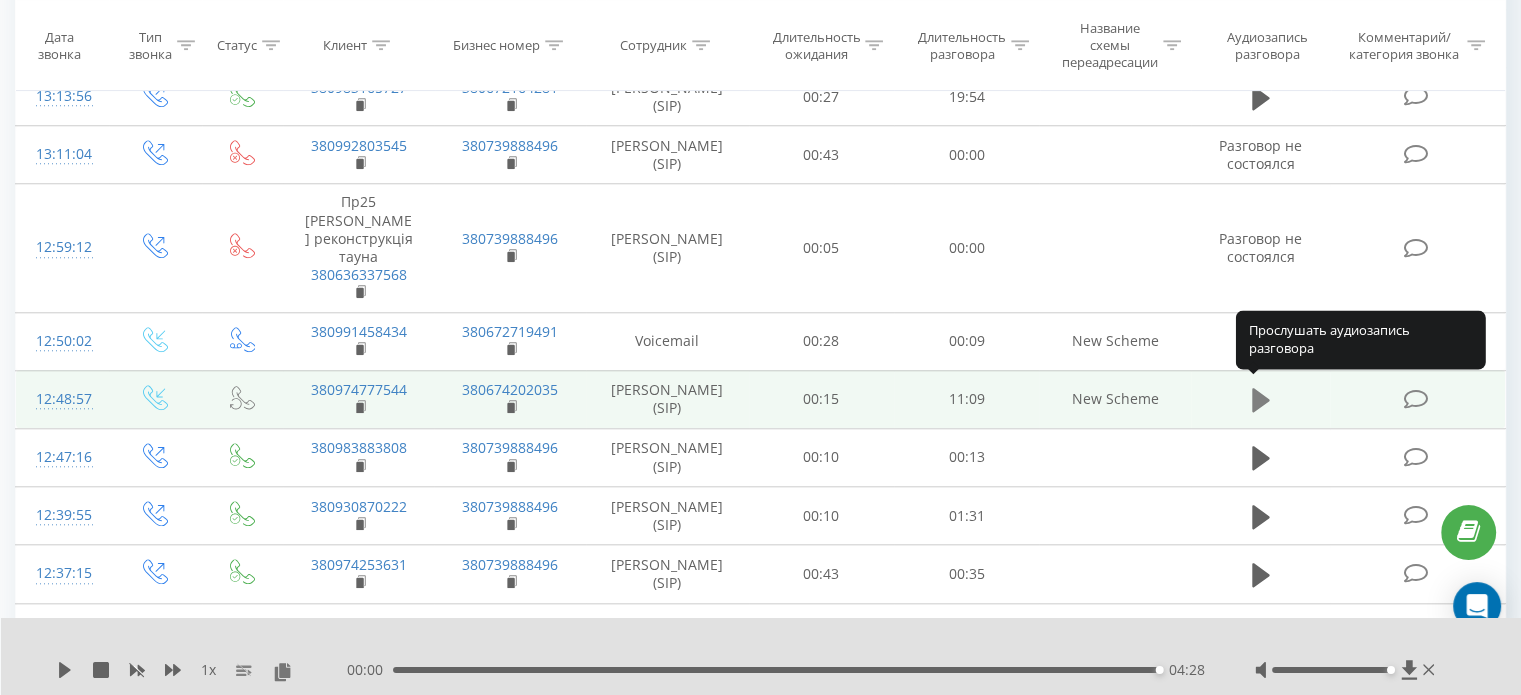 click 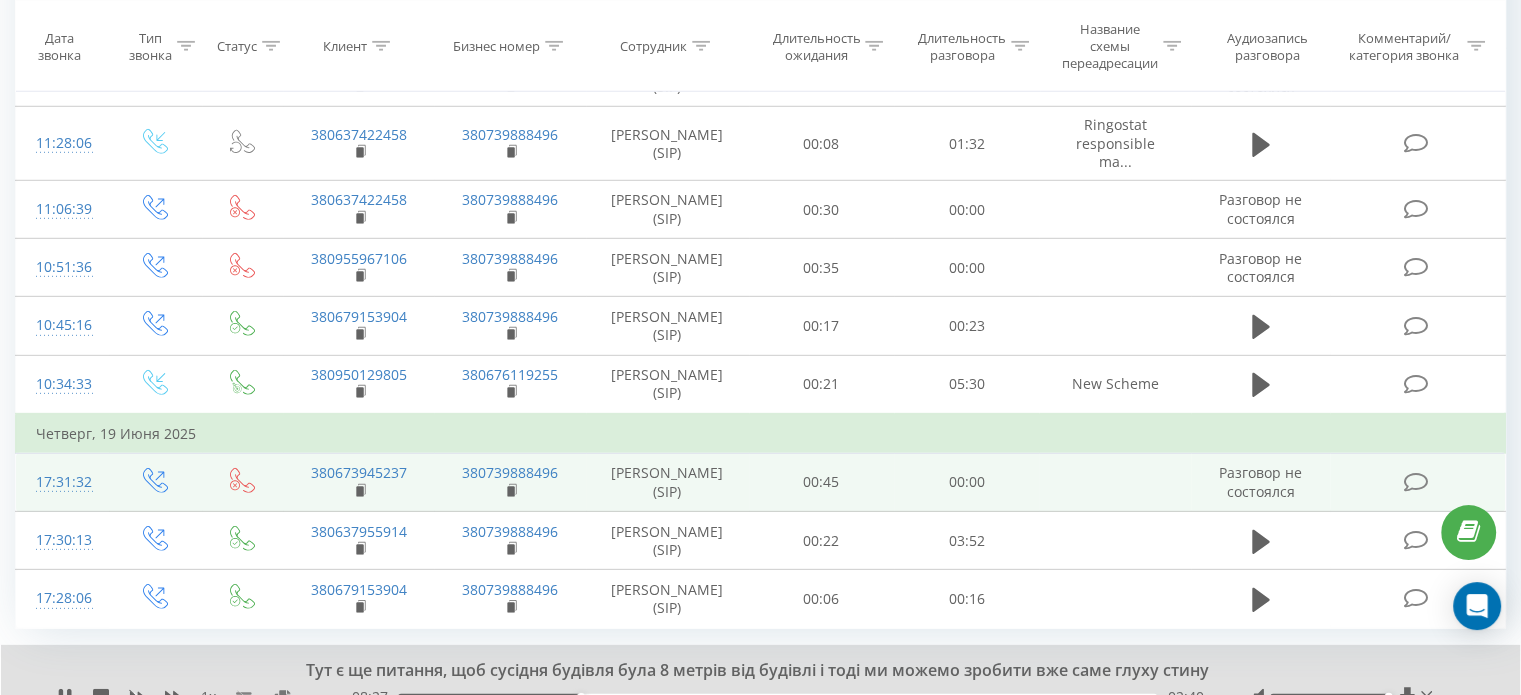 scroll, scrollTop: 5936, scrollLeft: 0, axis: vertical 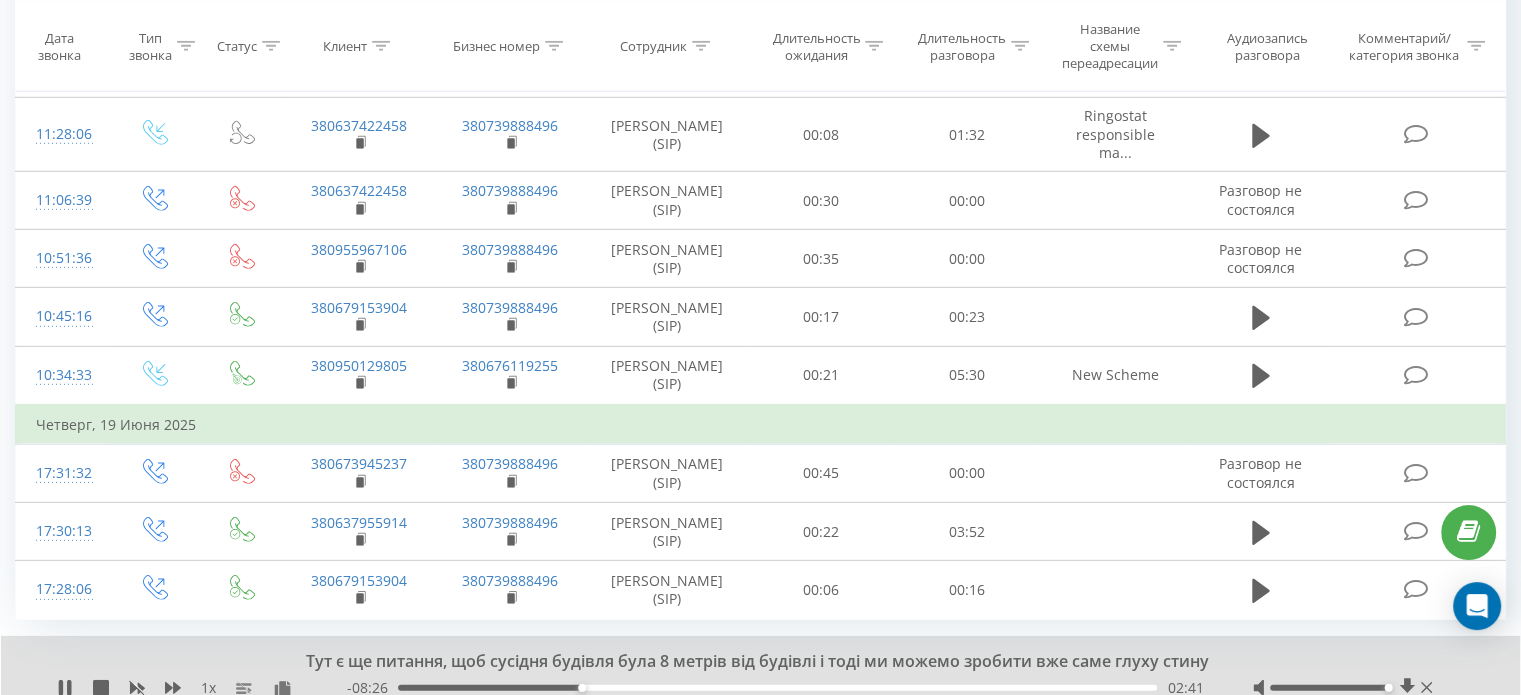 click on "7" at bounding box center [1299, 742] 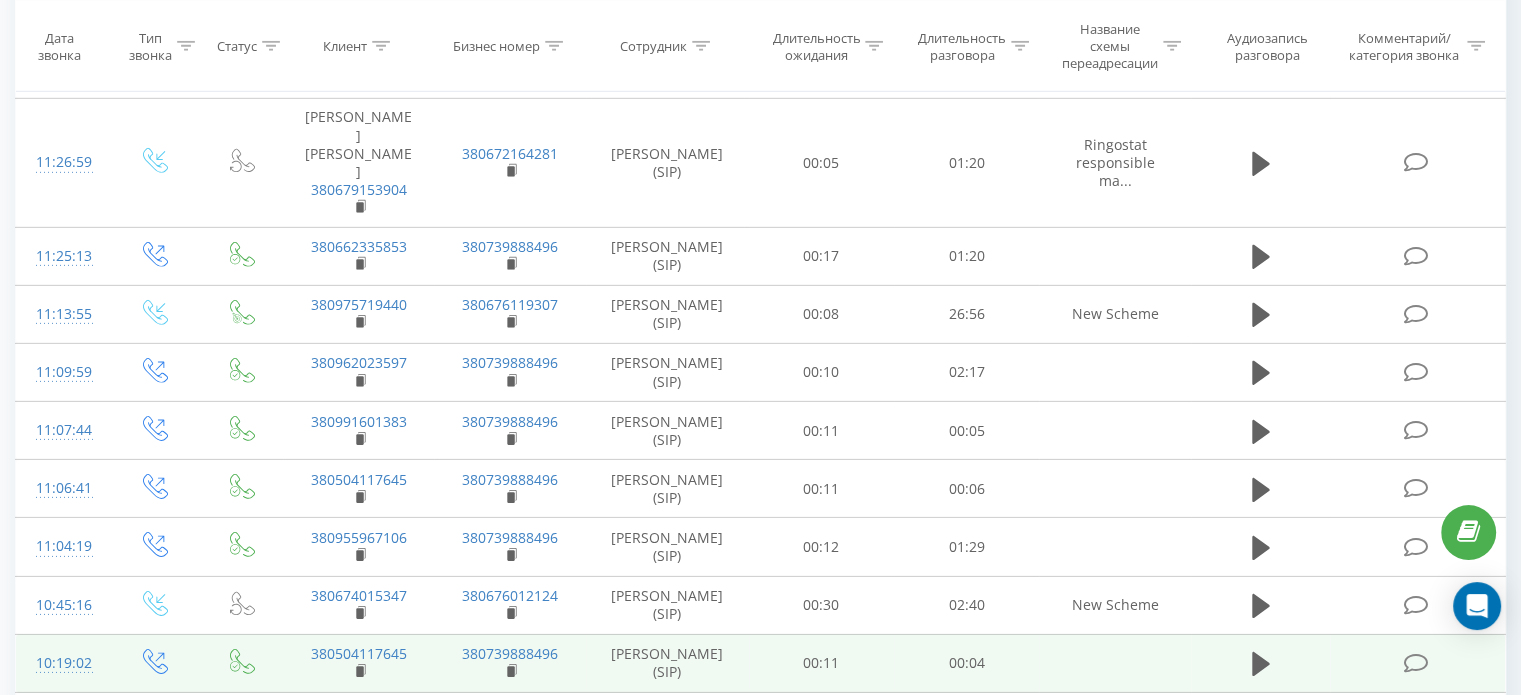 scroll, scrollTop: 6261, scrollLeft: 0, axis: vertical 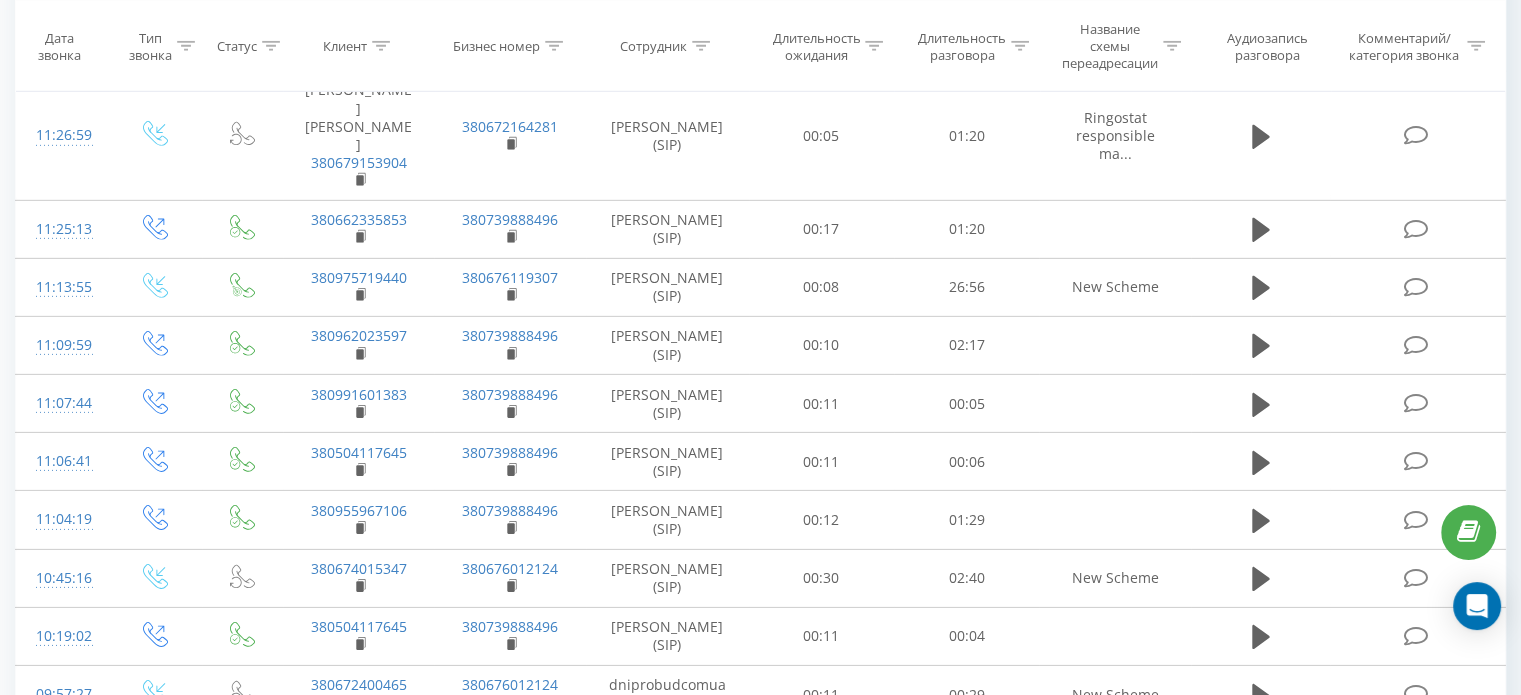 click on "29" at bounding box center [1359, 904] 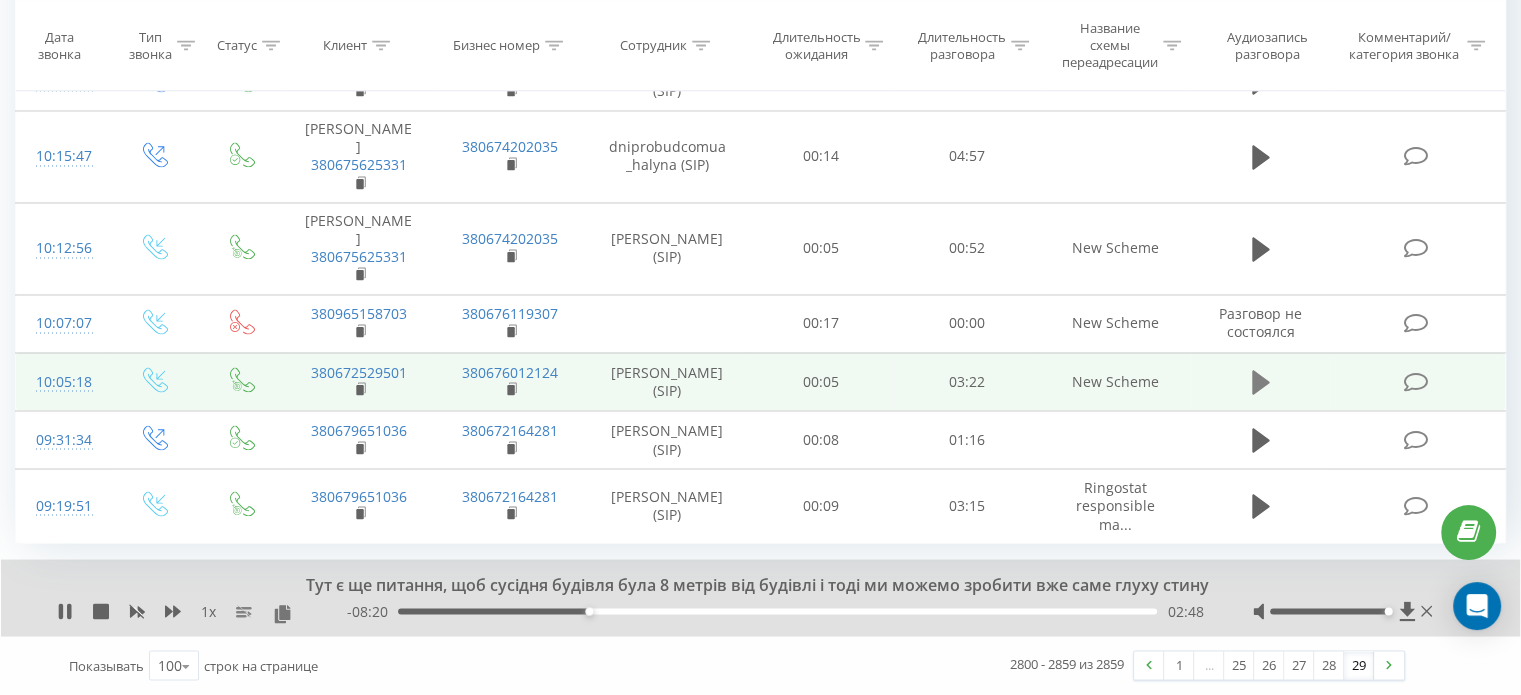 scroll, scrollTop: 3453, scrollLeft: 0, axis: vertical 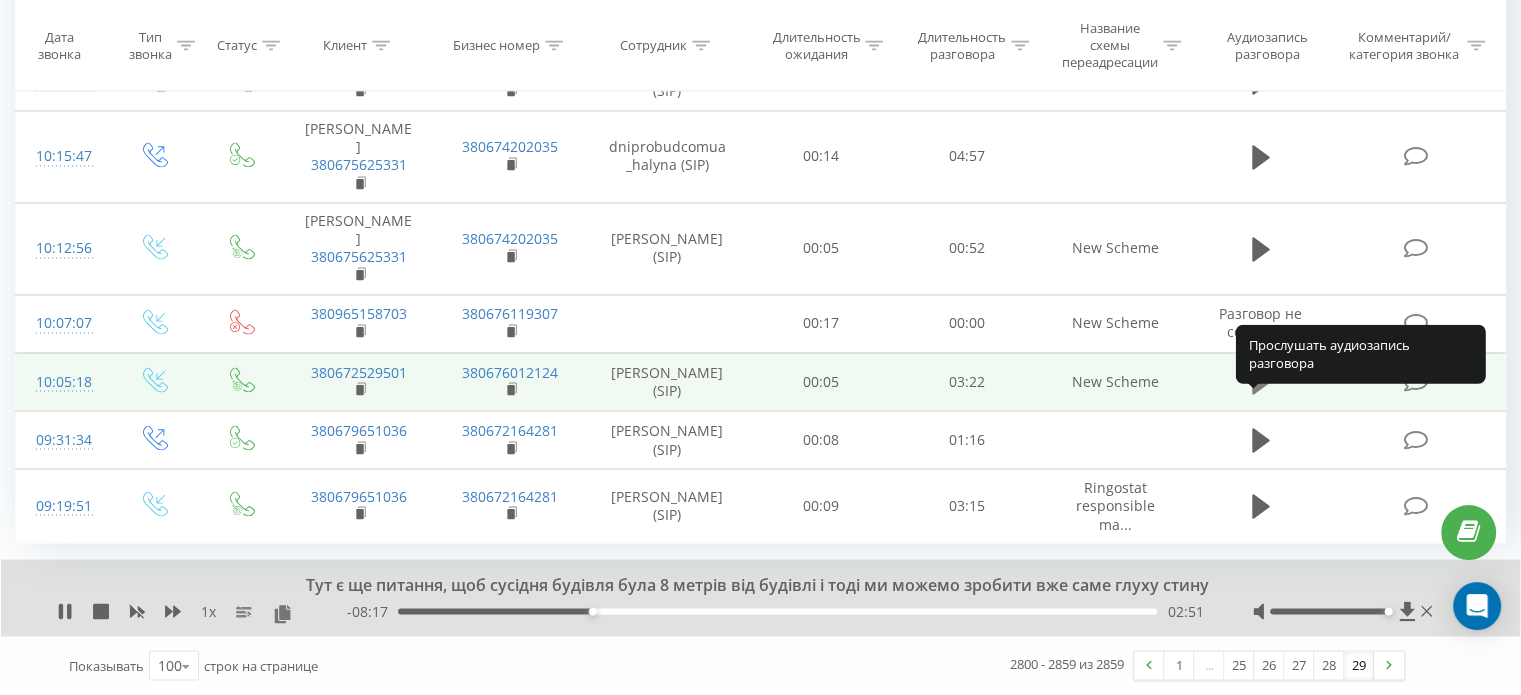 click 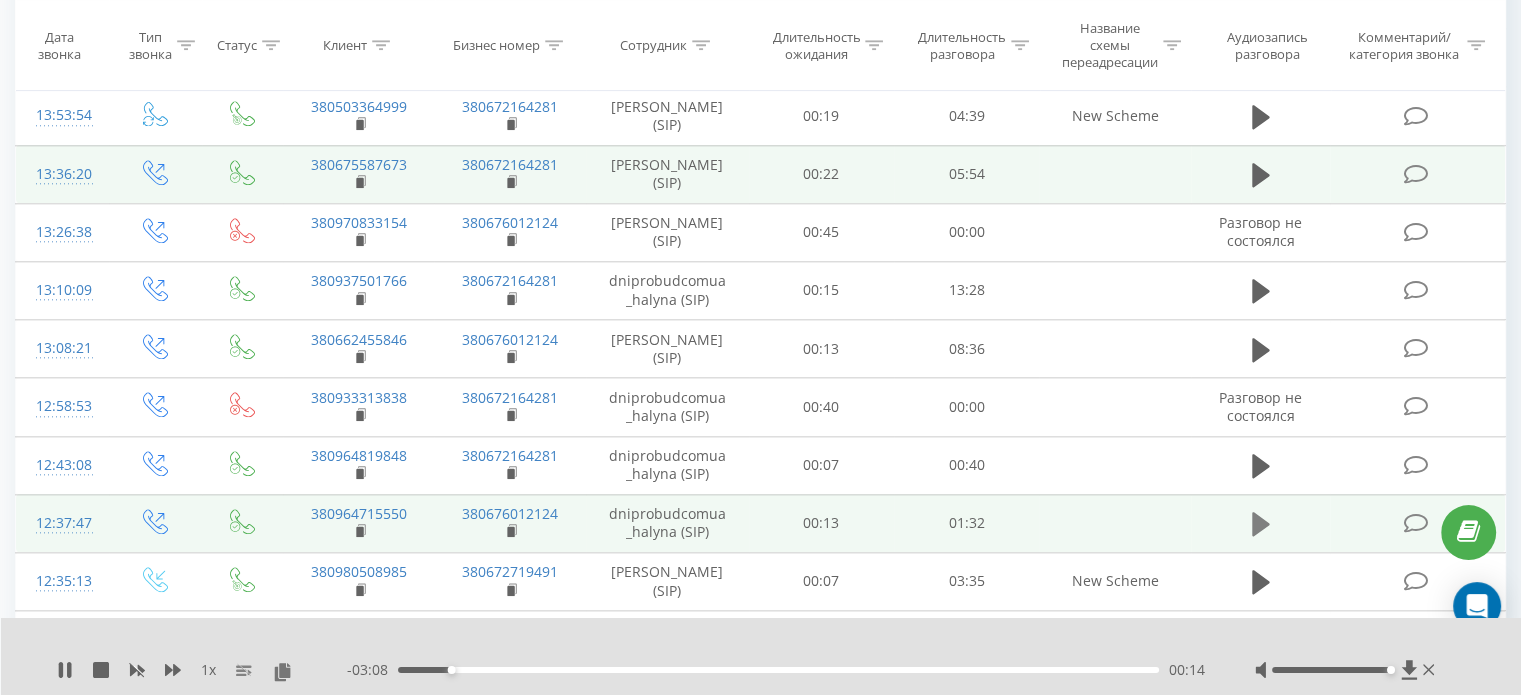 scroll, scrollTop: 2053, scrollLeft: 0, axis: vertical 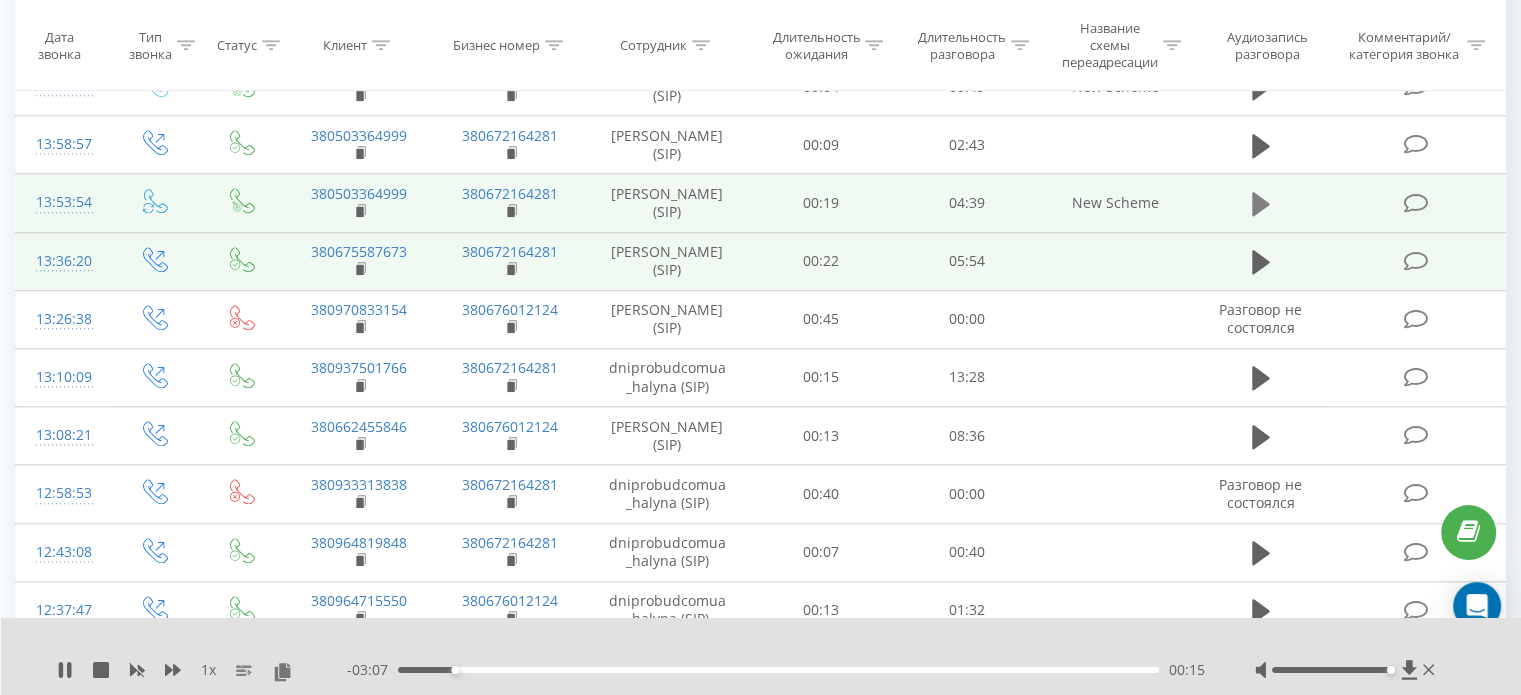 click 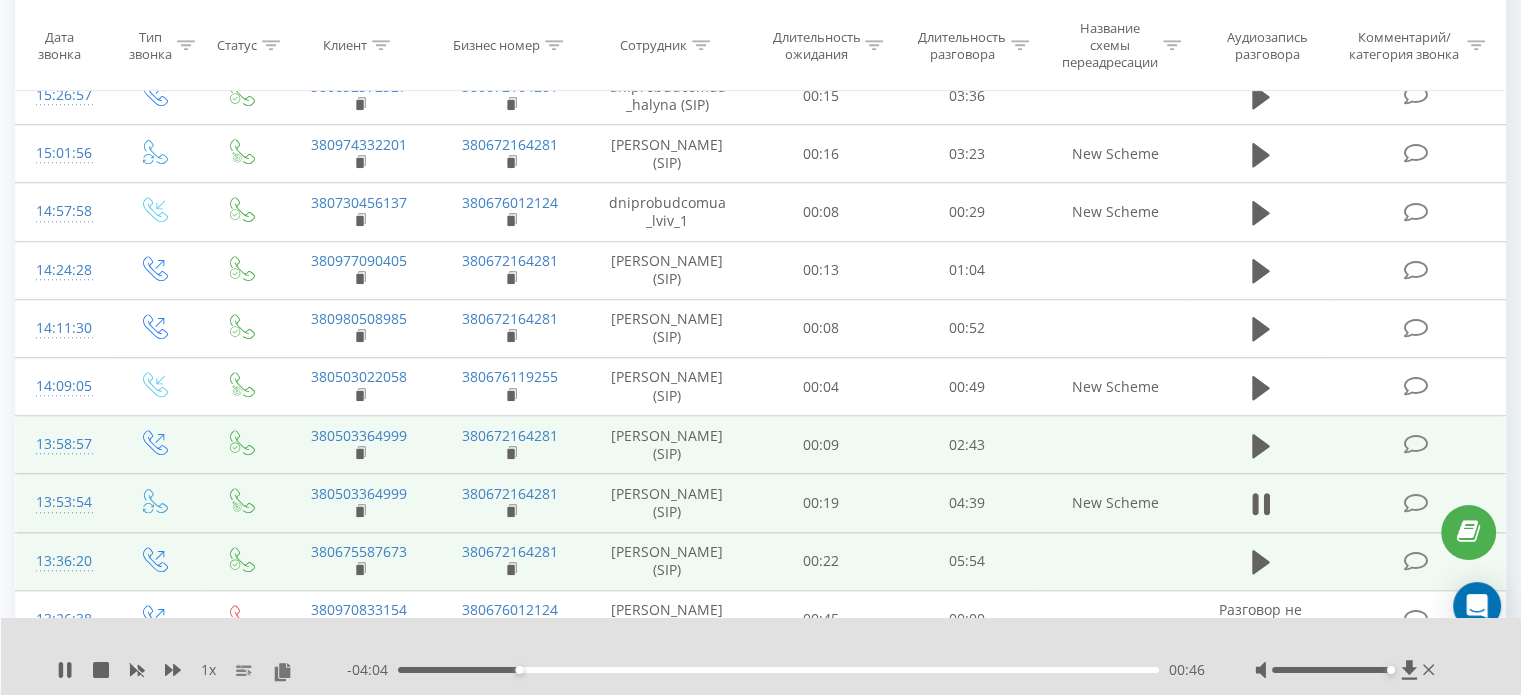scroll, scrollTop: 1653, scrollLeft: 0, axis: vertical 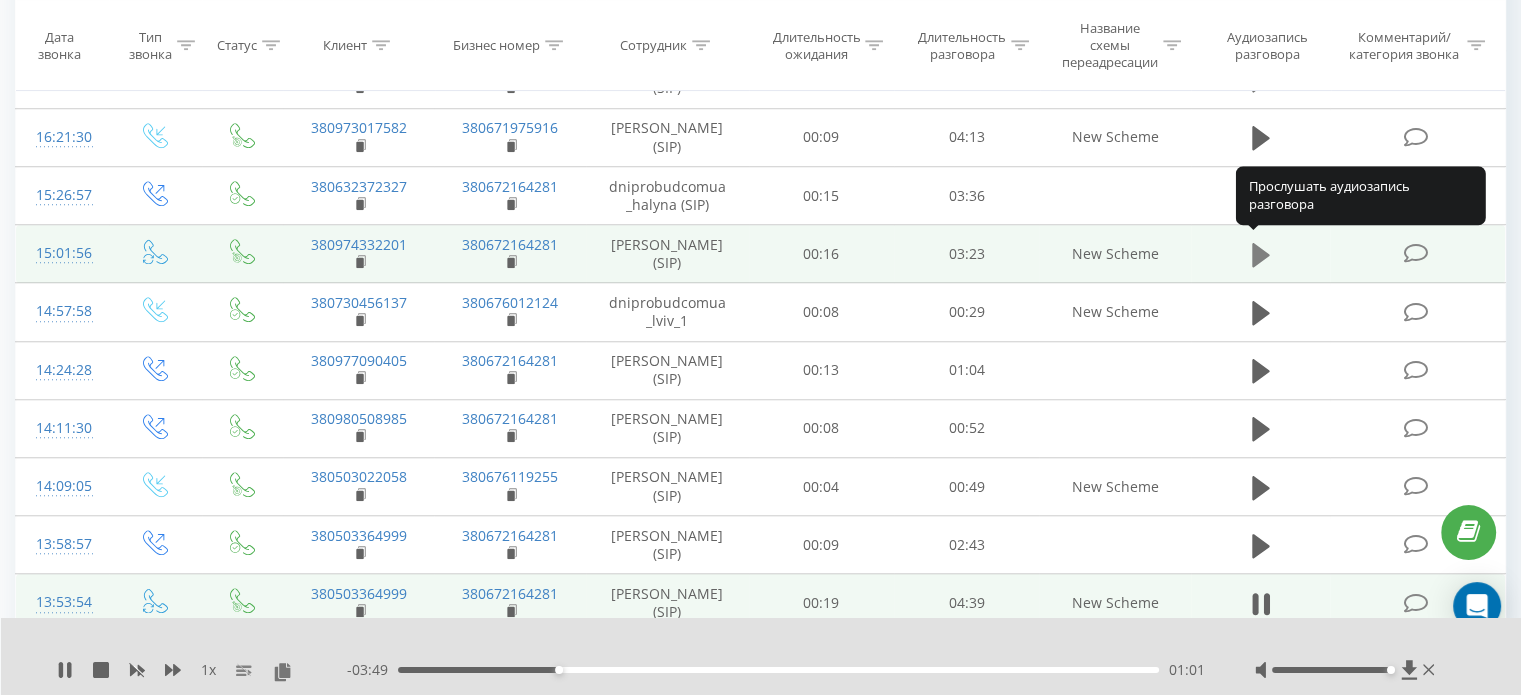 click 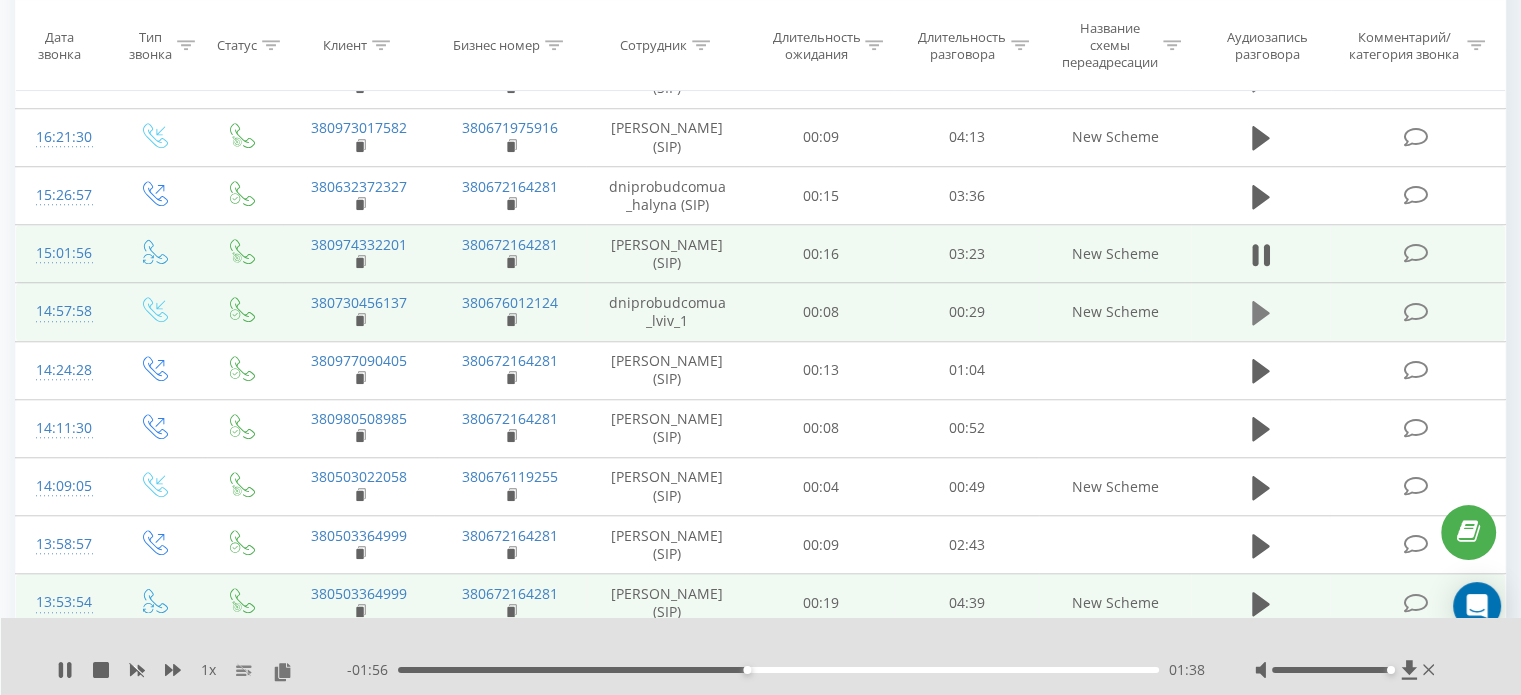 scroll, scrollTop: 1453, scrollLeft: 0, axis: vertical 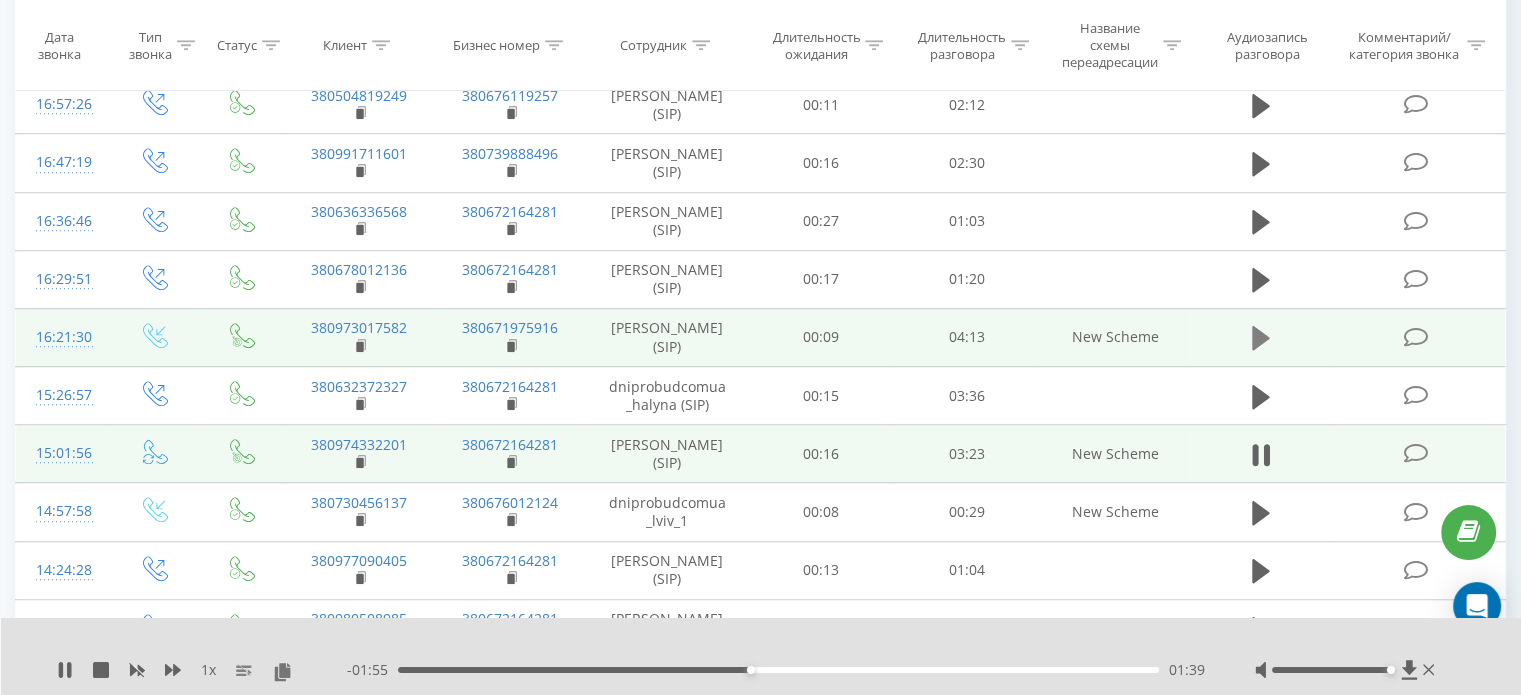 click 